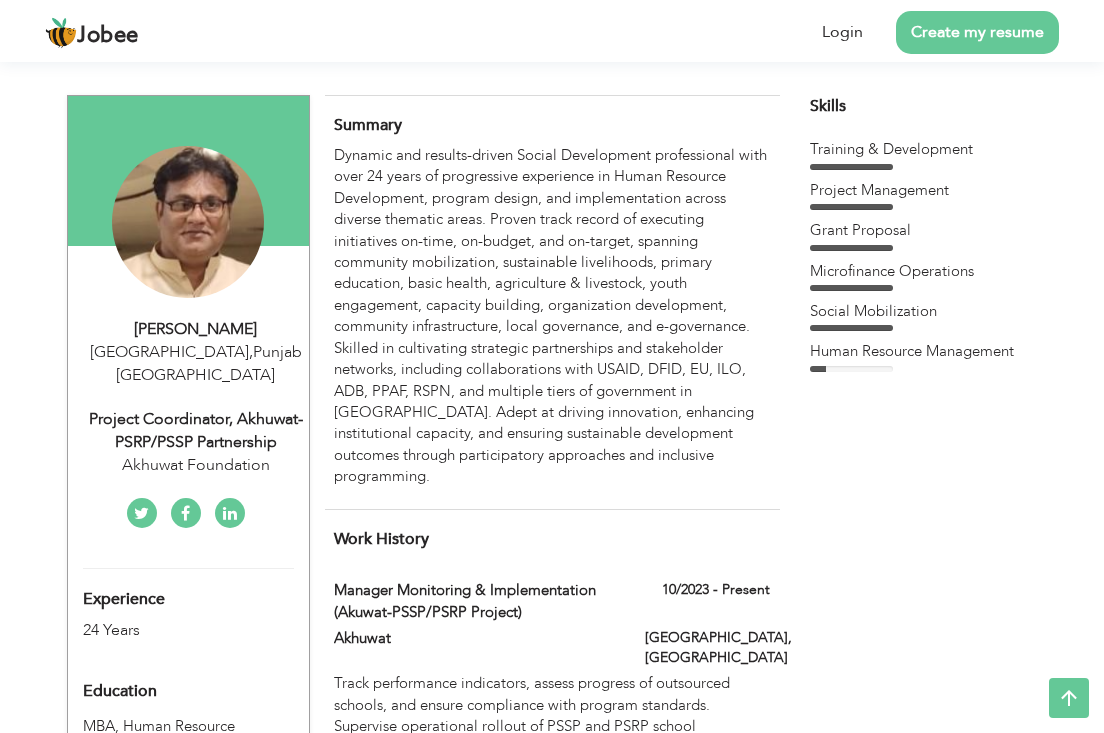 scroll, scrollTop: 300, scrollLeft: 0, axis: vertical 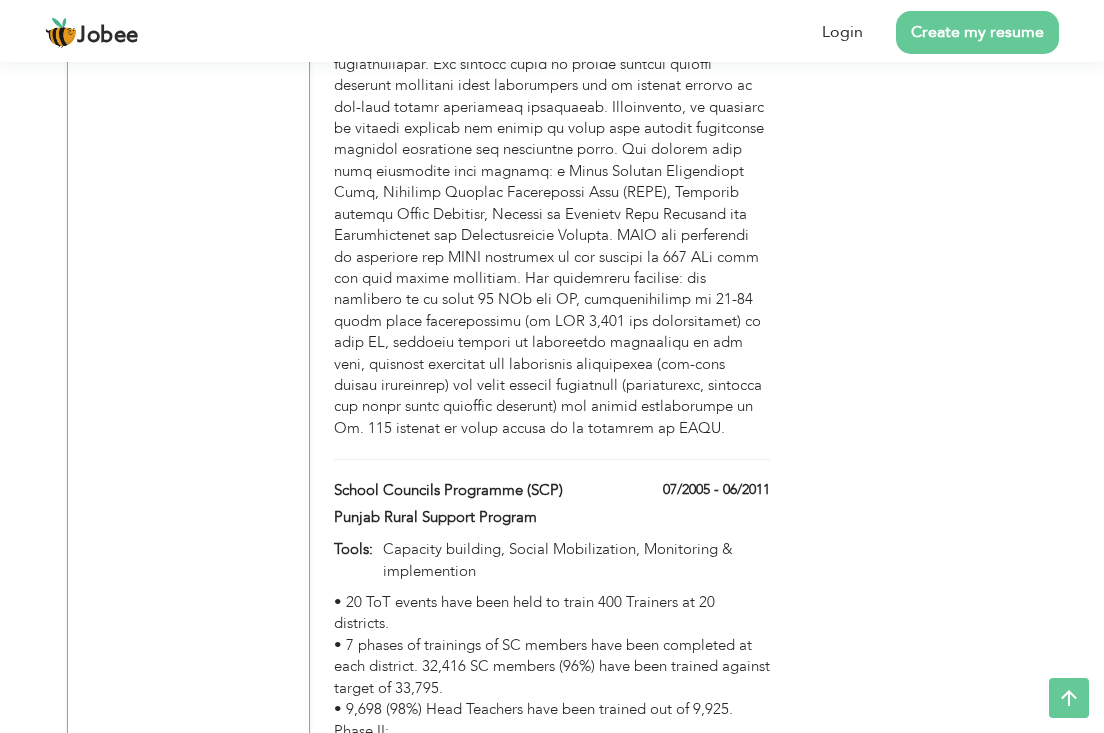 click on "• 20 ToT events have been held to train 400 Trainers at 20 districts.
• 7 phases of trainings of SC members have been completed at each district. 32,416 SC members (96%) have been trained against target of 33,795.
• 9,698 (98%) Head Teachers have been trained out of 9,925.
Phase II:
• 100% School Councils (SCs) have been constituted in all 11,212 schools.
• One event has been held to train 44 Master Trainers.
• 22 ToT events have been held to train 440 Trainers at 20 districts.
• 84,090 SC members have been trained.
• 11,212 Head Teachers have been trained.
Phase III
• 100% School Councils have been constituted in all 4560 Schools.
• 4560 Head Teachers have been trained." at bounding box center [552, 785] 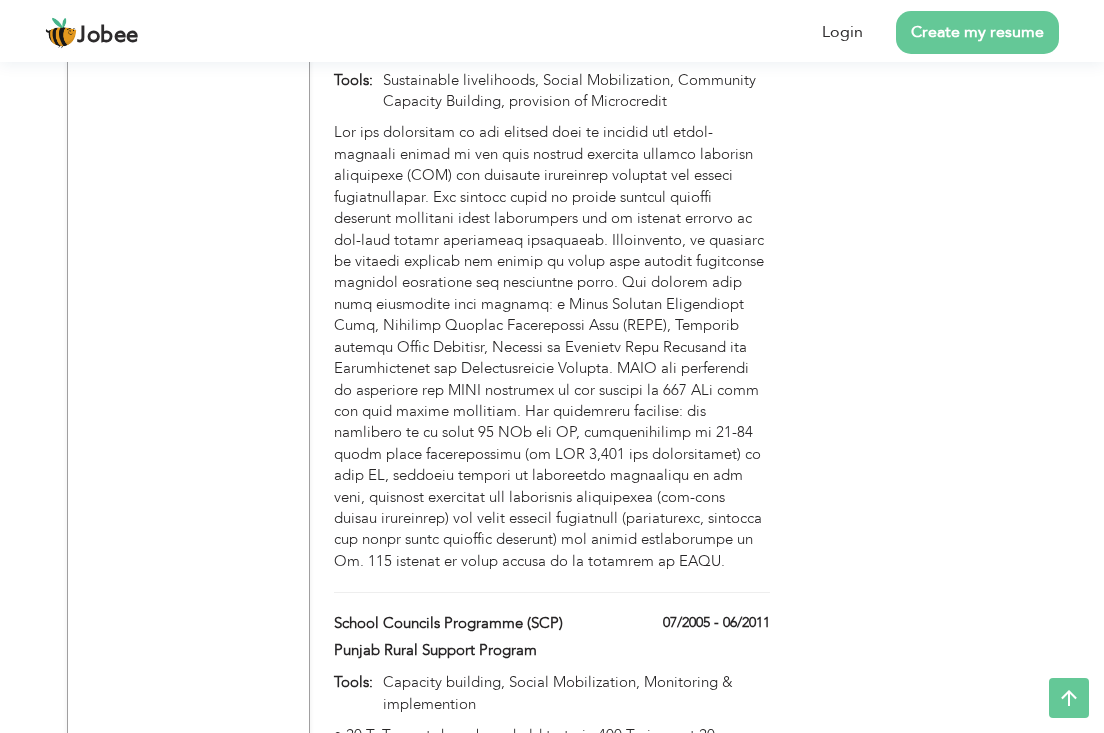 scroll, scrollTop: 5400, scrollLeft: 0, axis: vertical 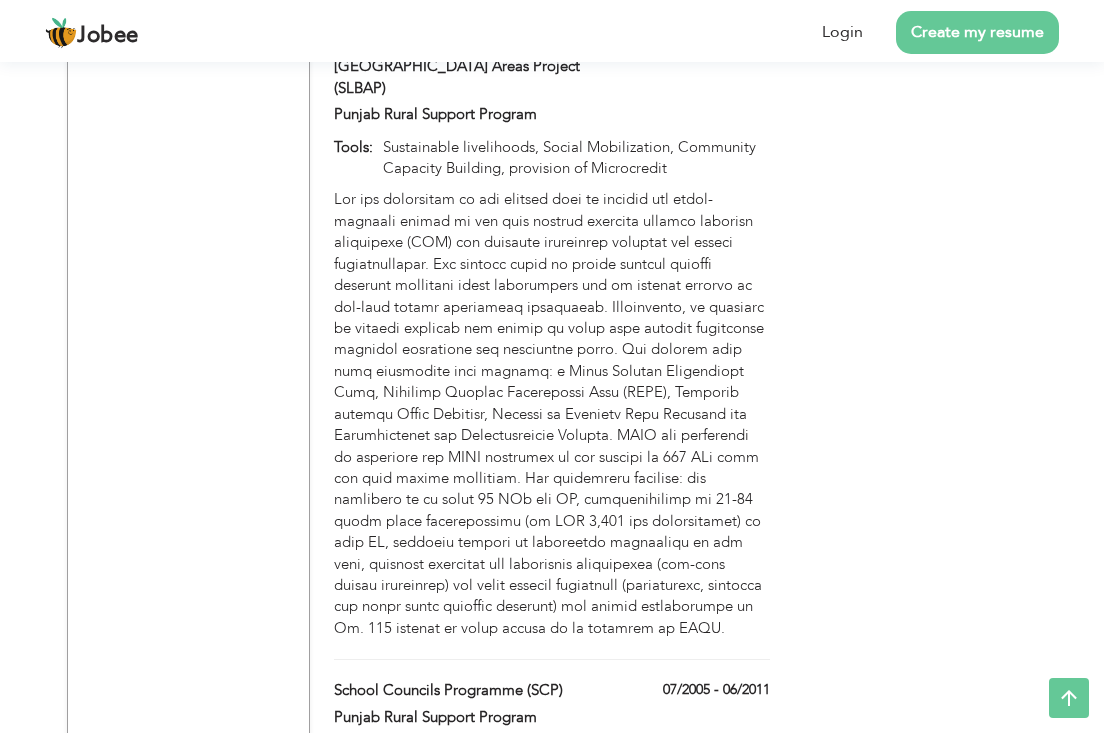 click on "Tools:
Capacity building, Social Mobilization, Monitoring & implemention" at bounding box center [552, 765] 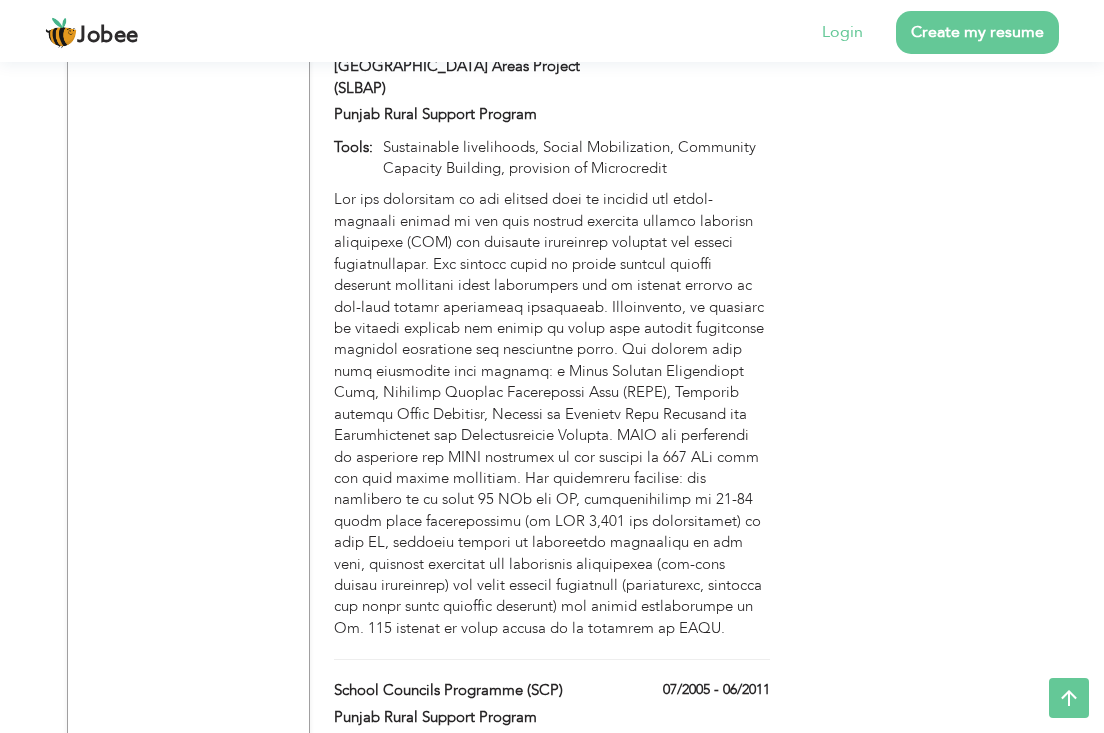 click on "Login" at bounding box center (828, 32) 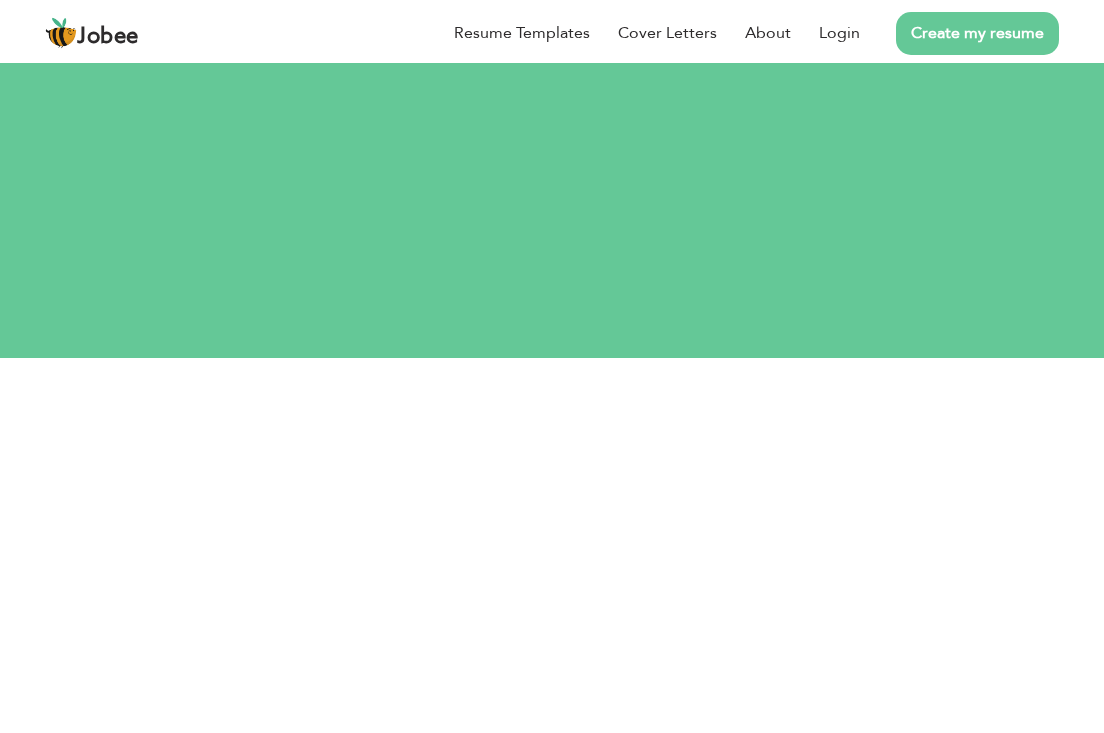 scroll, scrollTop: 0, scrollLeft: 0, axis: both 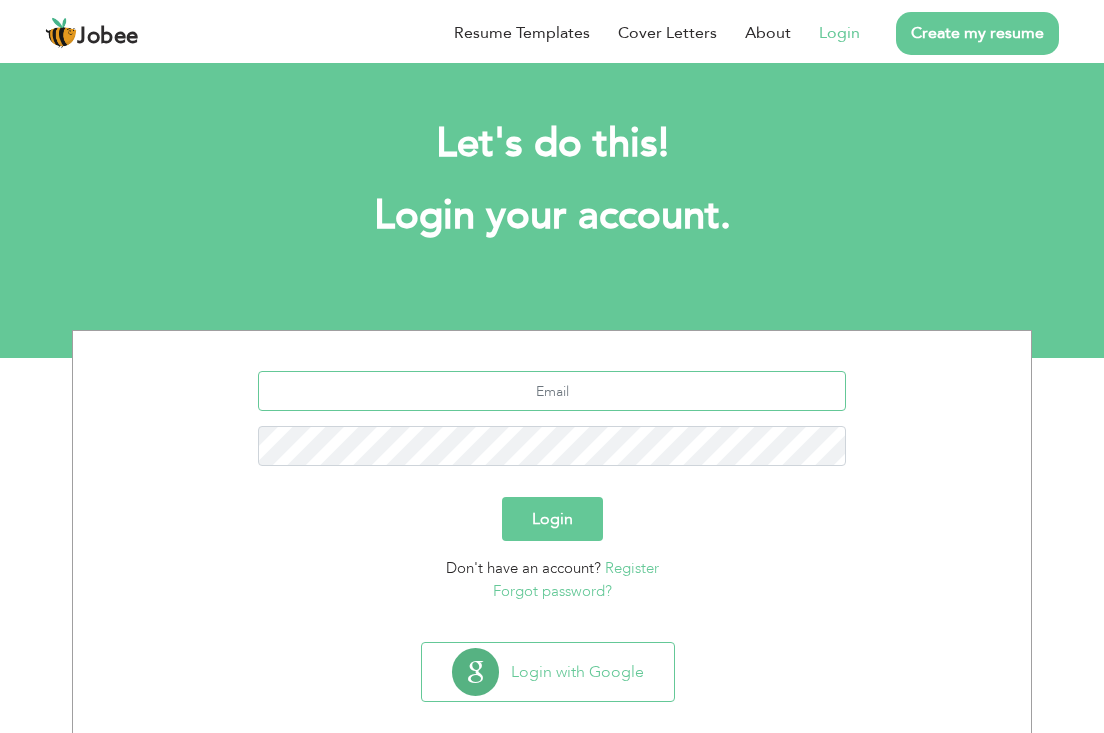 type on "[PERSON_NAME][EMAIL_ADDRESS][DOMAIN_NAME]" 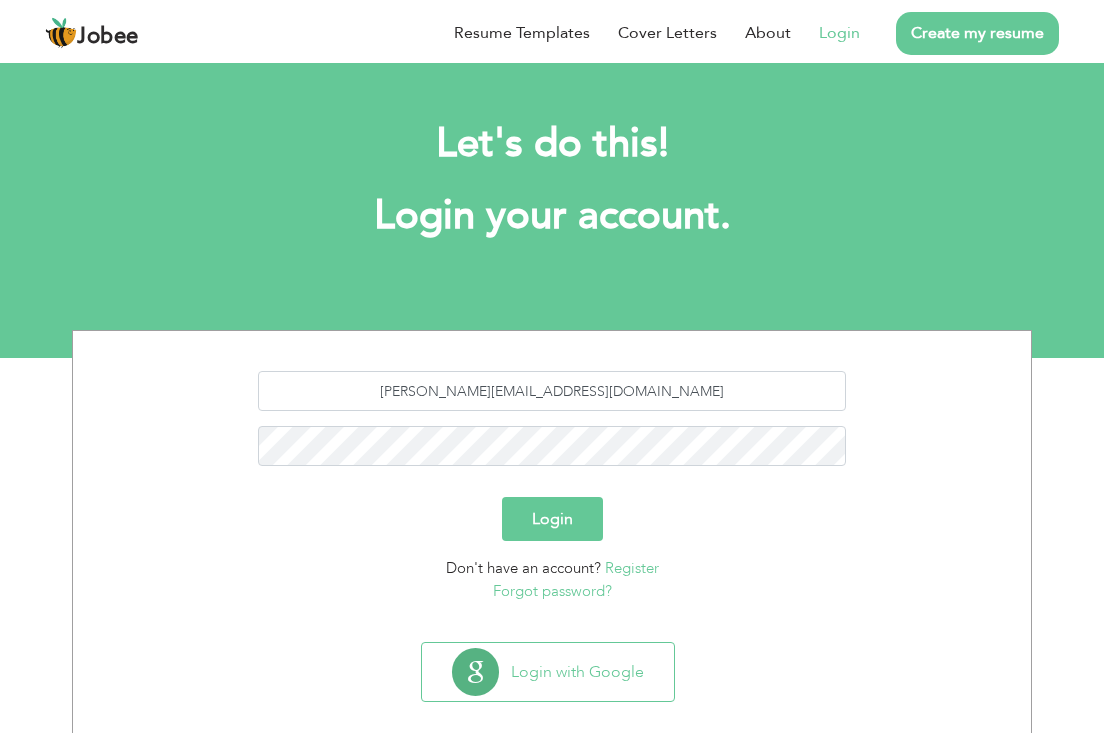 click on "Login" at bounding box center [552, 519] 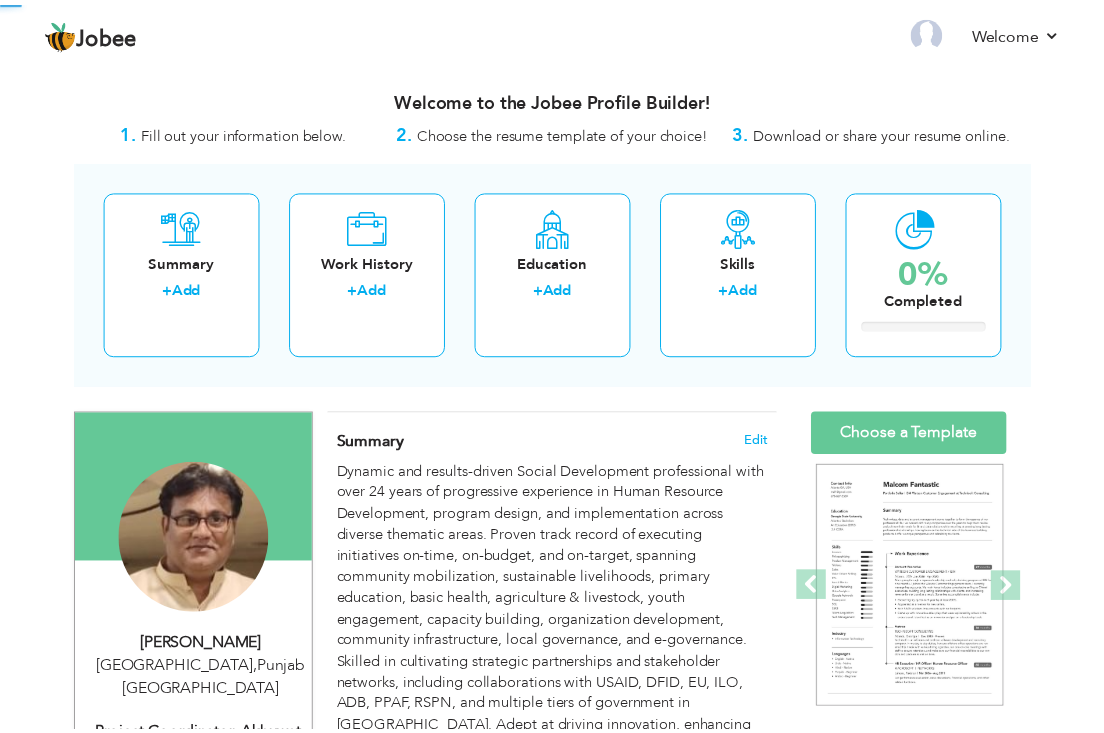 scroll, scrollTop: 0, scrollLeft: 0, axis: both 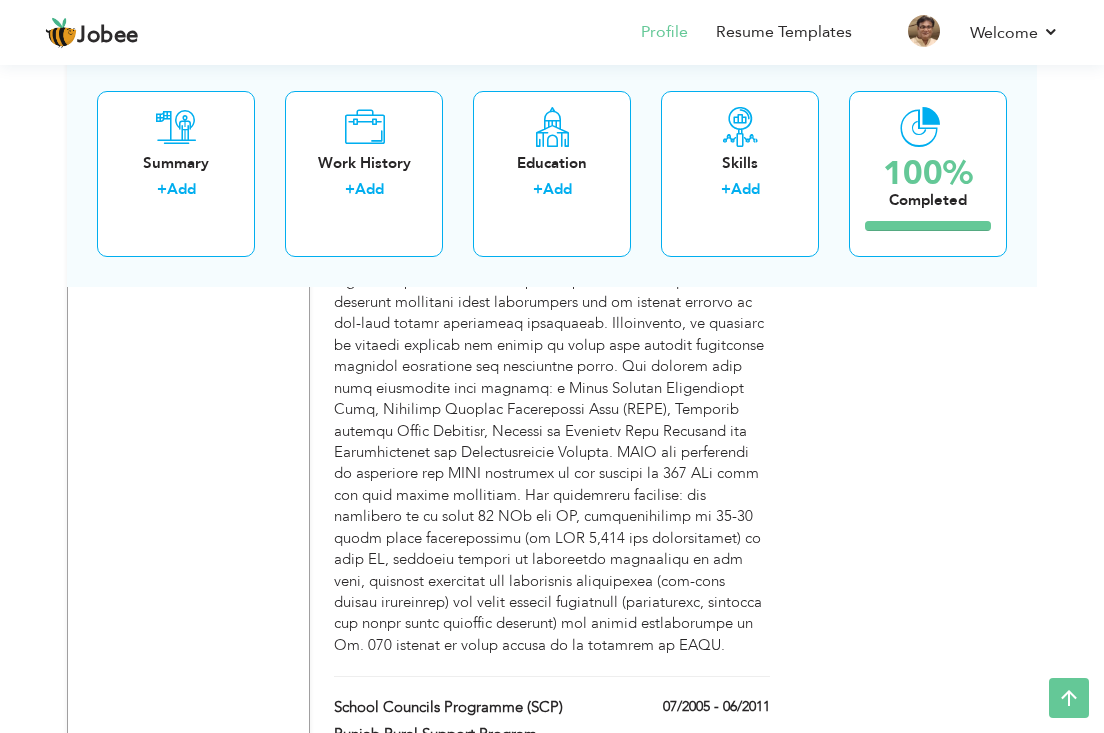 click on "• 20 ToT events have been held to train 400 Trainers at 20 districts.
• 7 phases of trainings of SC members have been completed at each district. 32,416 SC members (96%) have been trained against target of 33,795.
• 9,698 (98%) Head Teachers have been trained out of 9,925.
Phase II:
• 100% School Councils (SCs) have been constituted in all 11,212 schools.
• One event has been held to train 44 Master Trainers.
• 22 ToT events have been held to train 440 Trainers at 20 districts.
• 84,090 SC members have been trained.
• 11,212 Head Teachers have been trained.
Phase III
• 100% School Councils have been constituted in all 4560 Schools.
• 4560 Head Teachers have been trained." at bounding box center [552, 1002] 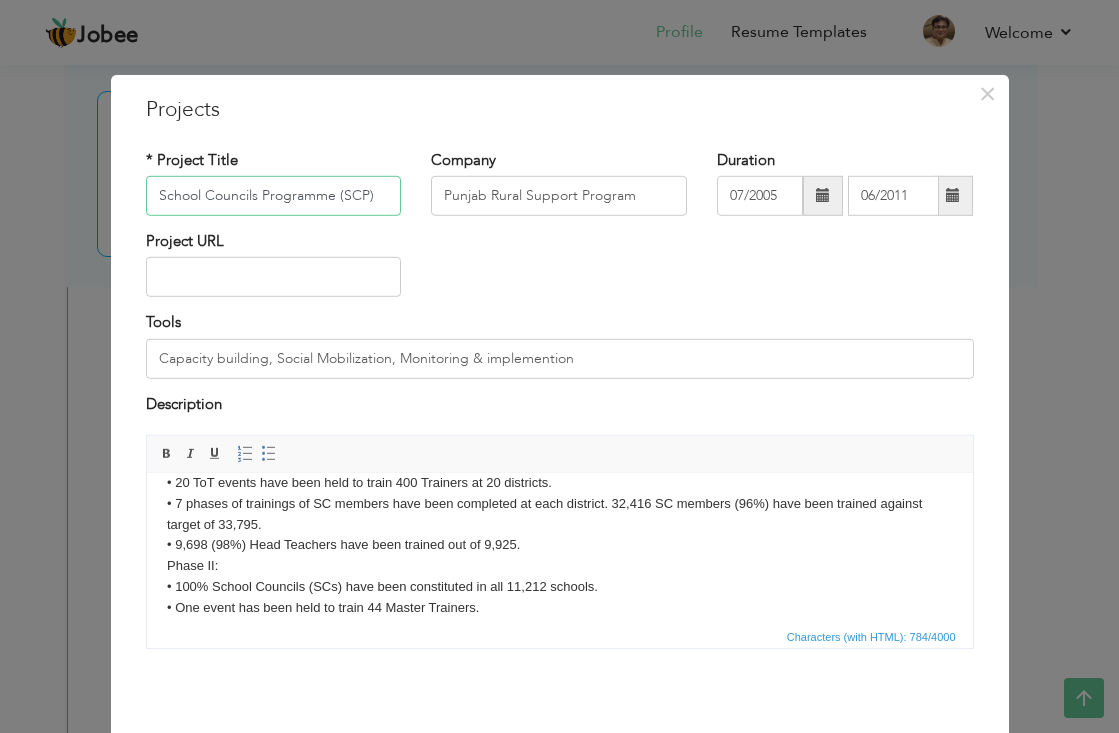 scroll, scrollTop: 0, scrollLeft: 0, axis: both 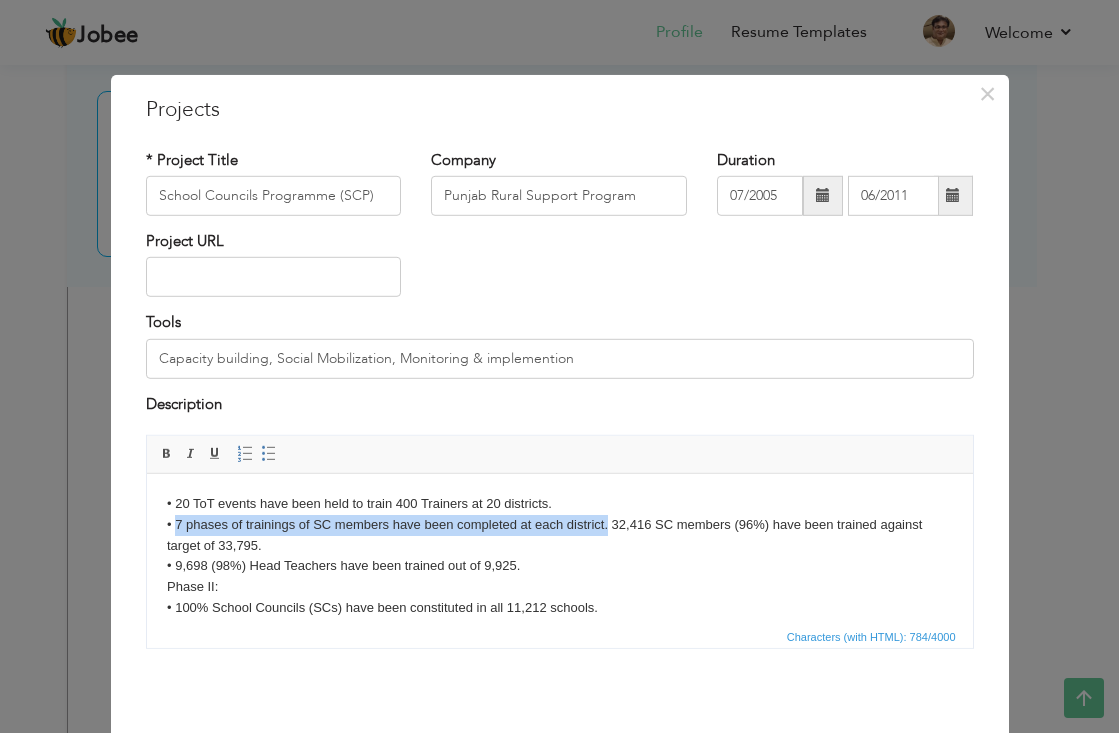 drag, startPoint x: 176, startPoint y: 523, endPoint x: 608, endPoint y: 523, distance: 432 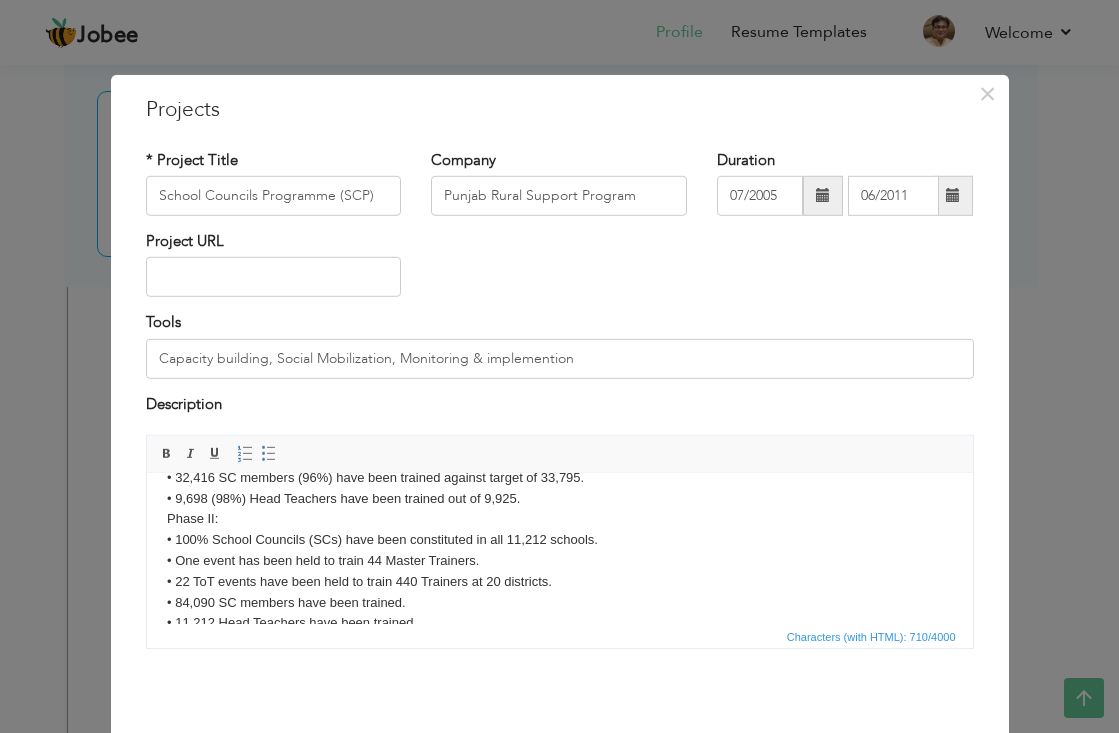 scroll, scrollTop: 0, scrollLeft: 0, axis: both 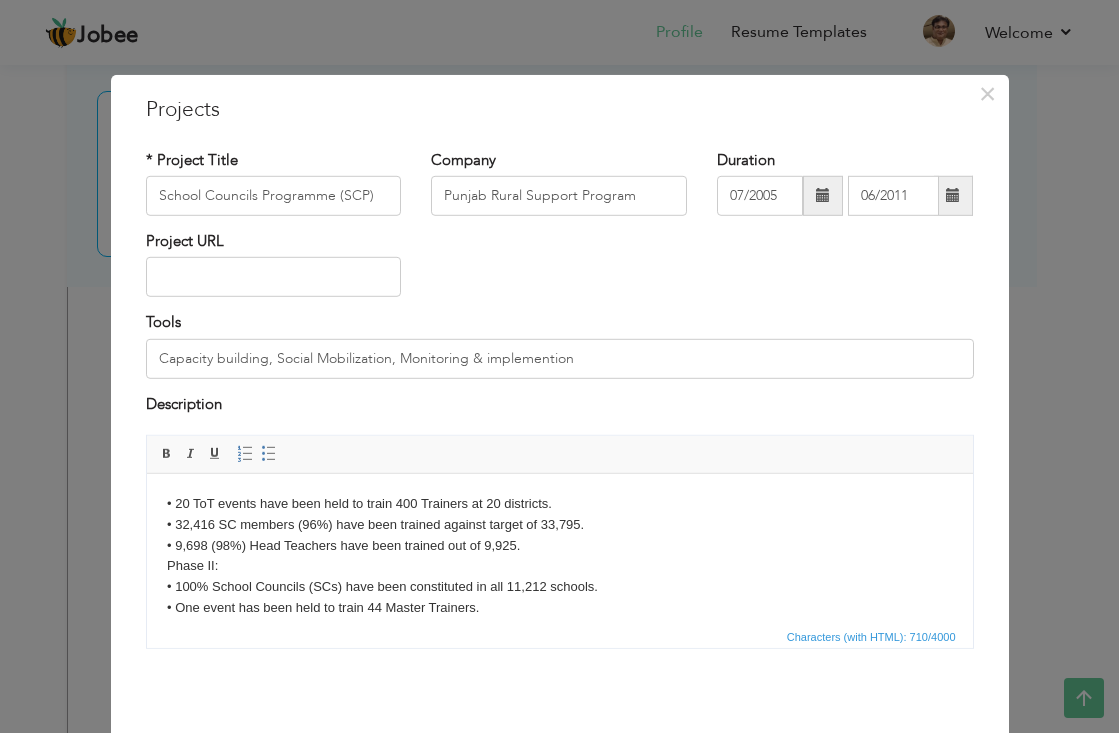 click on "• 20 ToT events have been held to train 400 Trainers at 20 districts. • 32,416 SC members (96%) have been trained against target of 33,795. • 9,698 (98%) Head Teachers have been trained out of 9,925. Phase II: • 100% School Councils (SCs) have been constituted in all 11,212 schools. • One event has been held to train 44 Master Trainers. • 22 ToT events have been held to train 440 Trainers at 20 districts. • 84,090 SC members have been trained. • 11,212 Head Teachers have been trained. Phase III • 100% School Councils have been constituted in all 4560 Schools. • 4560 Head Teachers have been trained." at bounding box center (559, 619) 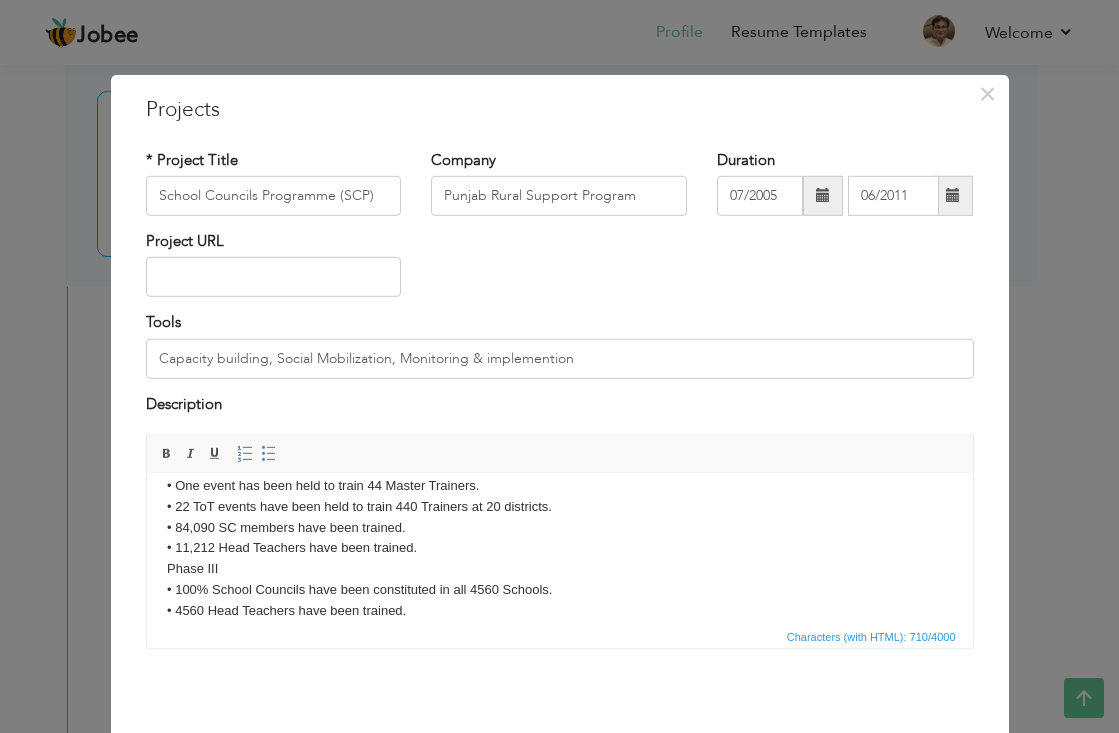 scroll, scrollTop: 140, scrollLeft: 0, axis: vertical 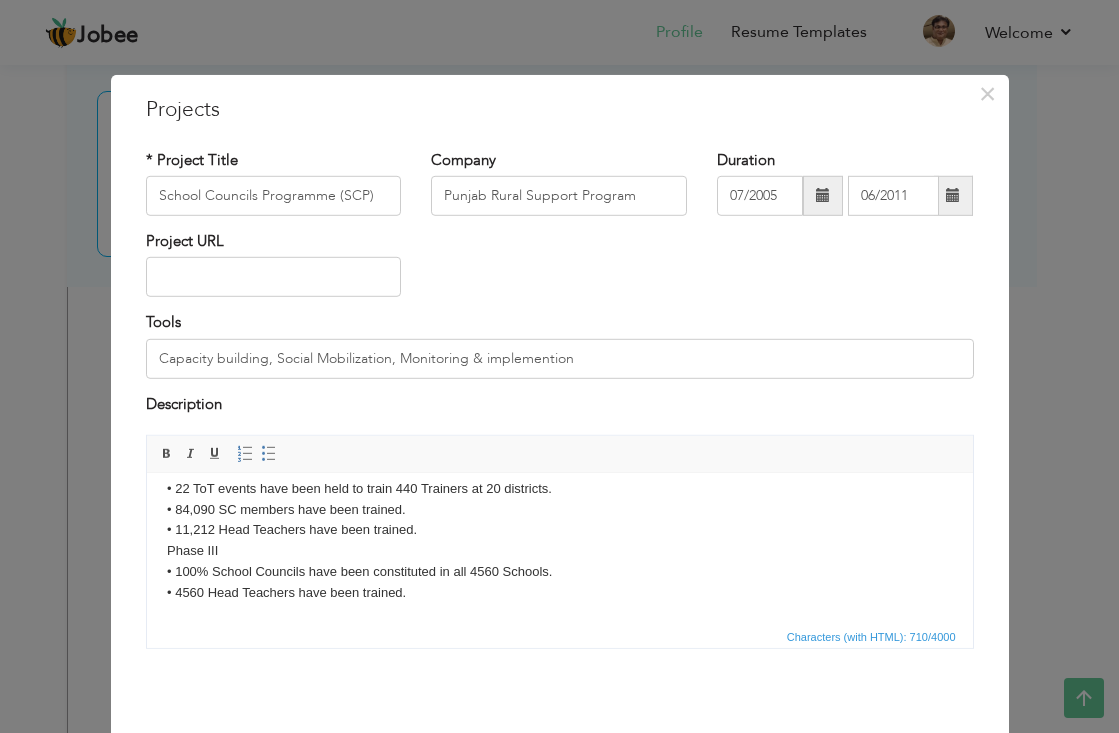 click on "• 20 ToT events have been held to train 400 Trainers at 20 districts. • 32,416 SC members (96%) have been trained against target of 33,795. • 9,698 (98%) Head Teachers have been trained out of 9,925. Phase II: • 100% School Councils (SCs) have been constituted in all 11,212 schools. • One event has been held to train 44 Master Trainers. • 22 ToT events have been held to train 440 Trainers at 20 districts. • 84,090 SC members have been trained. • 11,212 Head Teachers have been trained. Phase III • 100% School Councils have been constituted in all 4560 Schools. • 4560 Head Teachers have been trained." at bounding box center [559, 479] 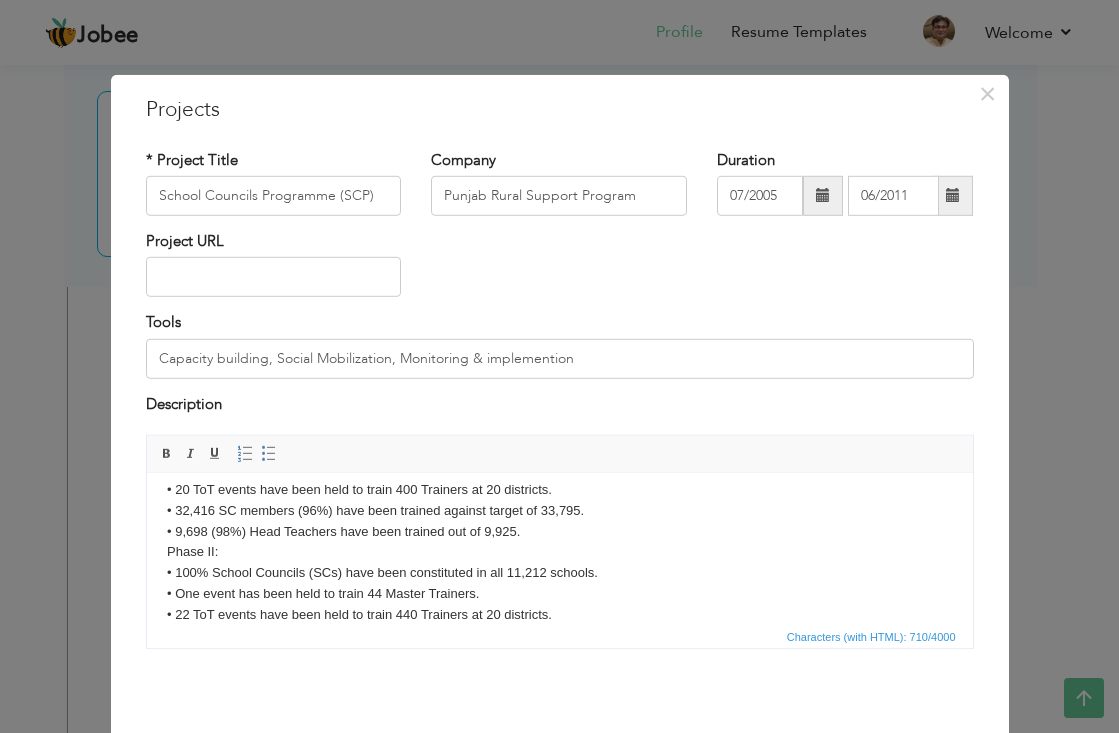 scroll, scrollTop: 0, scrollLeft: 0, axis: both 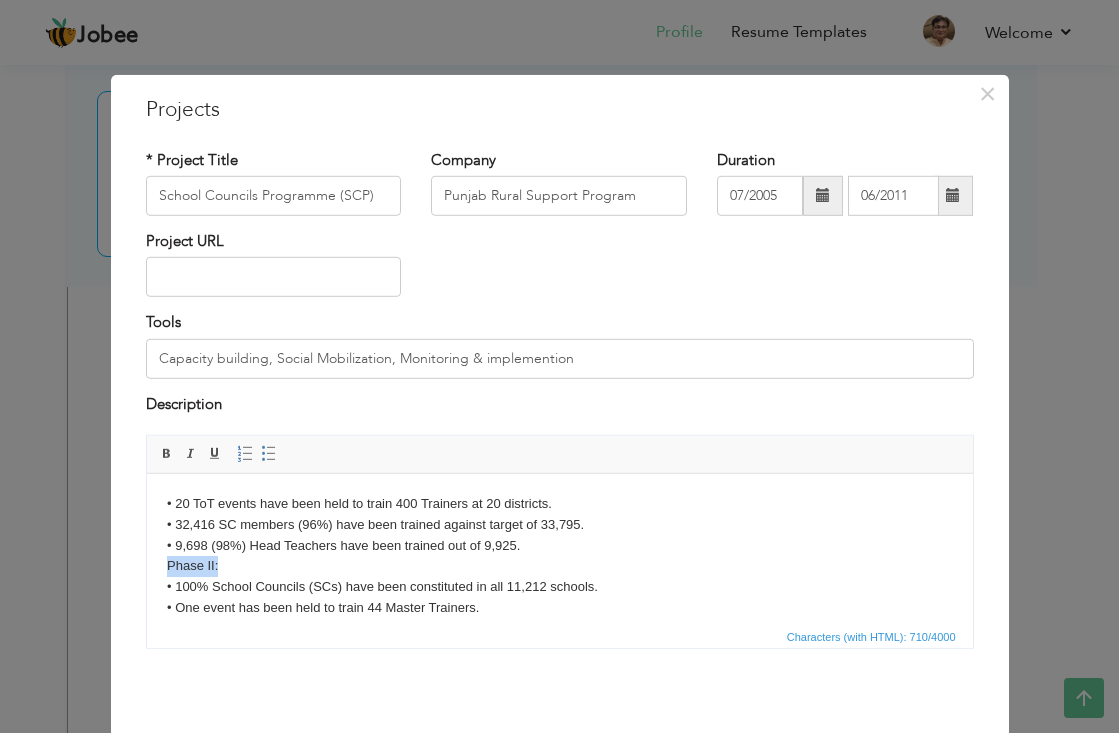 drag, startPoint x: 159, startPoint y: 568, endPoint x: 243, endPoint y: 557, distance: 84.71718 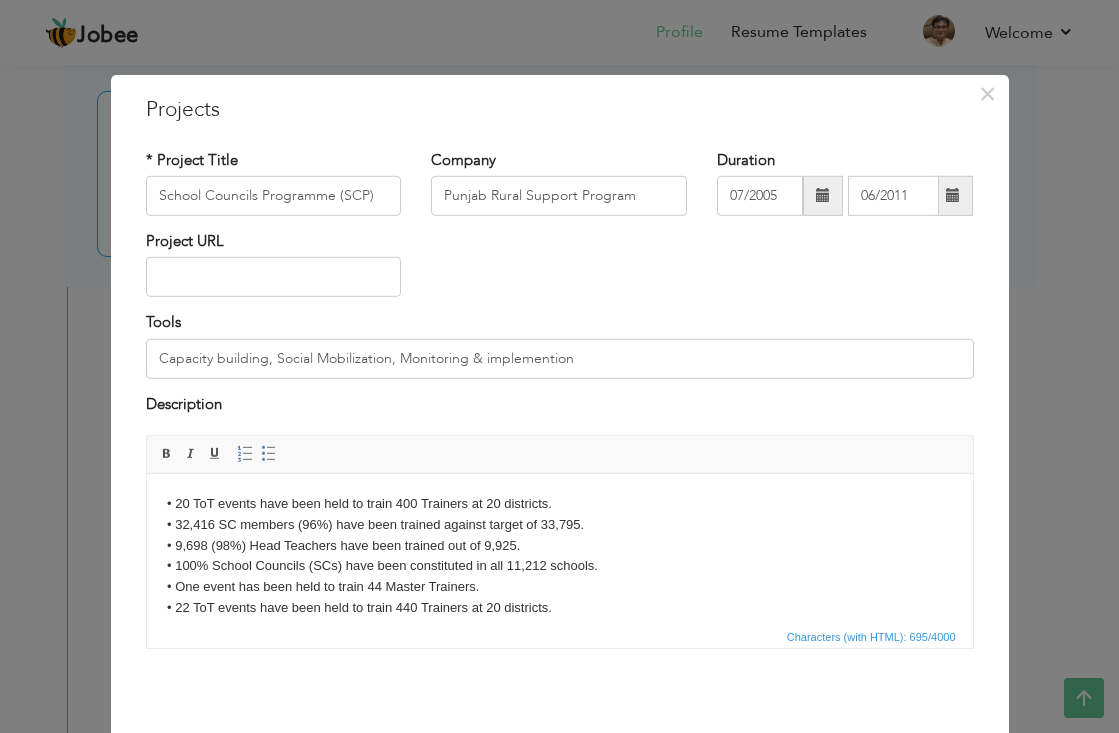 click on "• 20 ToT events have been held to train 400 Trainers at 20 districts. • 32,416 SC members (96%) have been trained against target of 33,795. • 9,698 (98%) Head Teachers have been trained out of 9,925. • 100% School Councils (SCs) have been constituted in all 11,212 schools. • One event has been held to train 44 Master Trainers. • 22 ToT events have been held to train 440 Trainers at 20 districts. • 84,090 SC members have been trained. • 11,212 Head Teachers have been trained. Phase III • 100% School Councils have been constituted in all 4560 Schools. • 4560 Head Teachers have been trained." at bounding box center (559, 608) 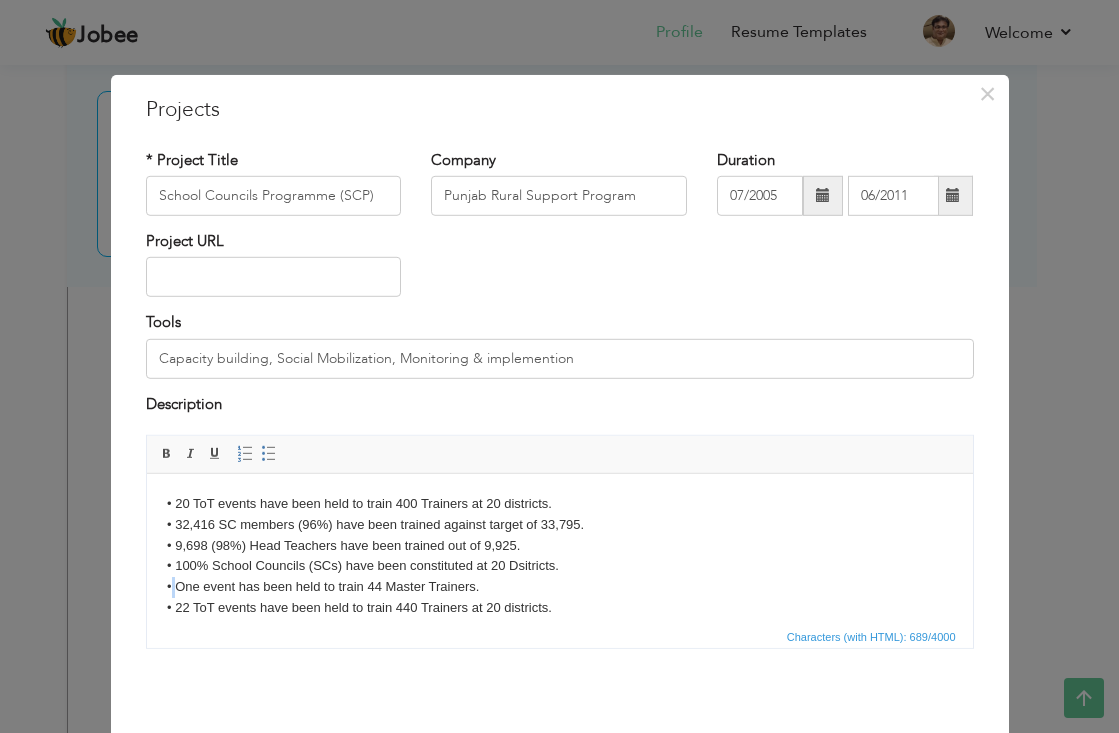 click on "• 20 ToT events have been held to train 400 Trainers at 20 districts. • 32,416 SC members (96%) have been trained against target of 33,795. • 9,698 (98%) Head Teachers have been trained out of 9,925. • 100% School Councils (SCs) have been constituted at 20 Dsitricts. • One event has been held to train 44 Master Trainers. • 22 ToT events have been held to train 440 Trainers at 20 districts. • 84,090 SC members have been trained. • 11,212 Head Teachers have been trained. Phase III • 100% School Councils have been constituted in all 4560 Schools. • 4560 Head Teachers have been trained." at bounding box center [559, 608] 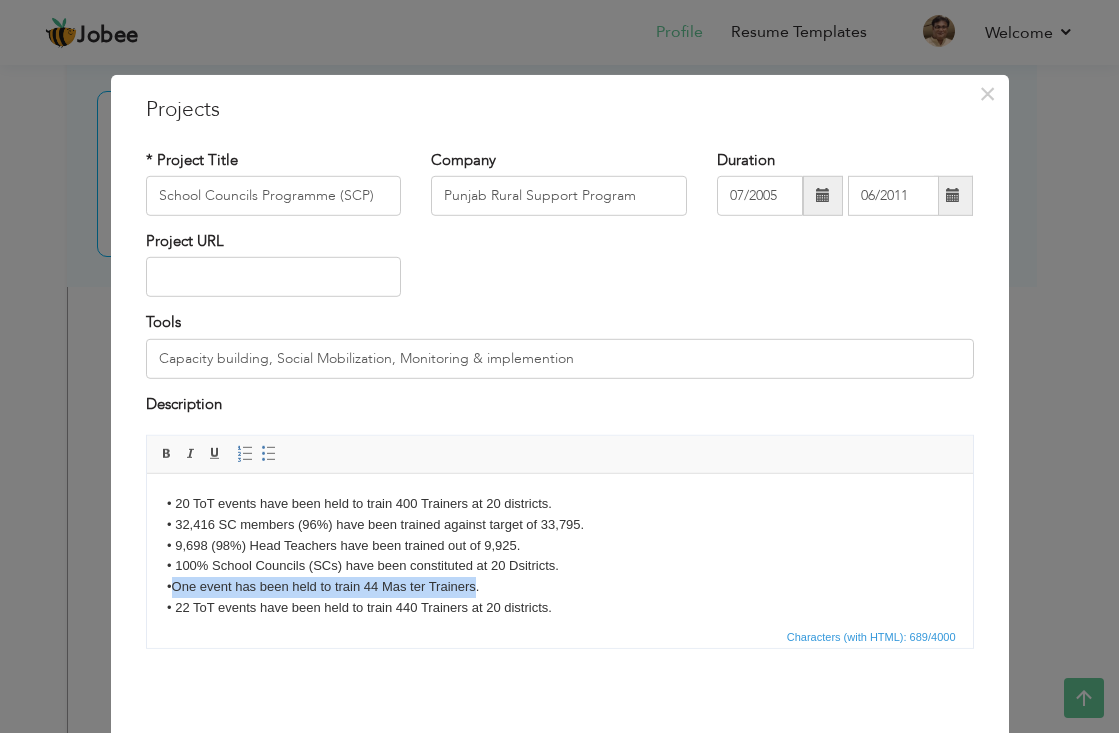 drag, startPoint x: 476, startPoint y: 585, endPoint x: 169, endPoint y: 586, distance: 307.00162 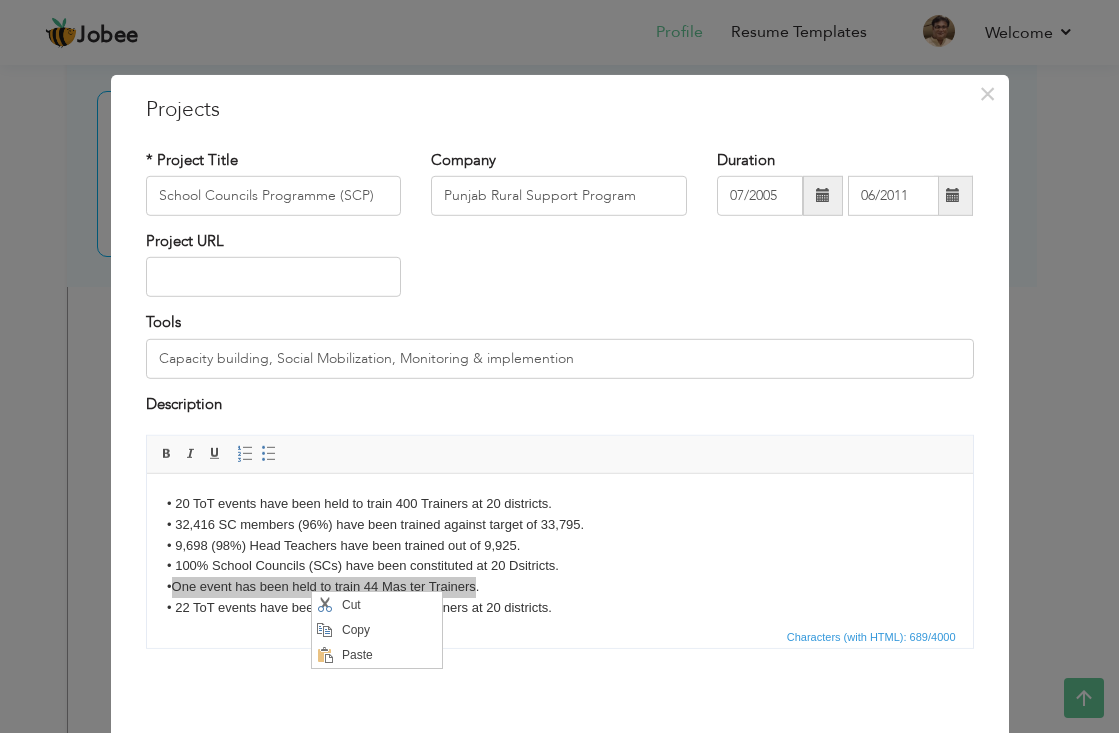 scroll, scrollTop: 0, scrollLeft: 0, axis: both 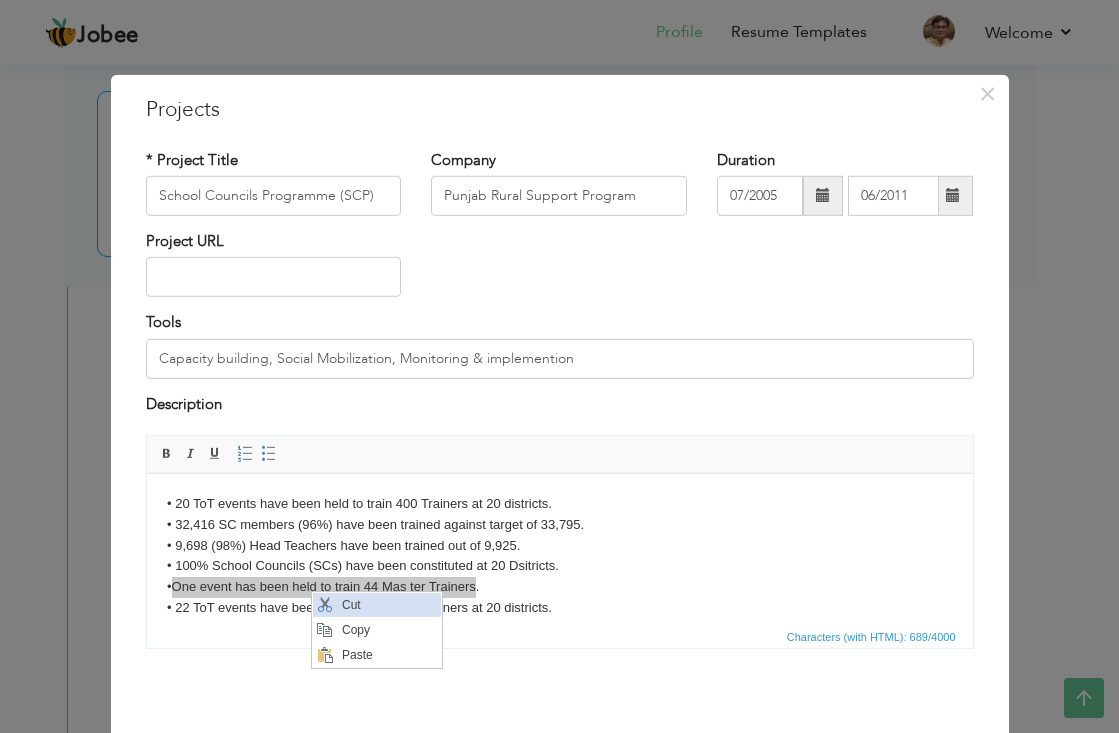 click at bounding box center [325, 604] 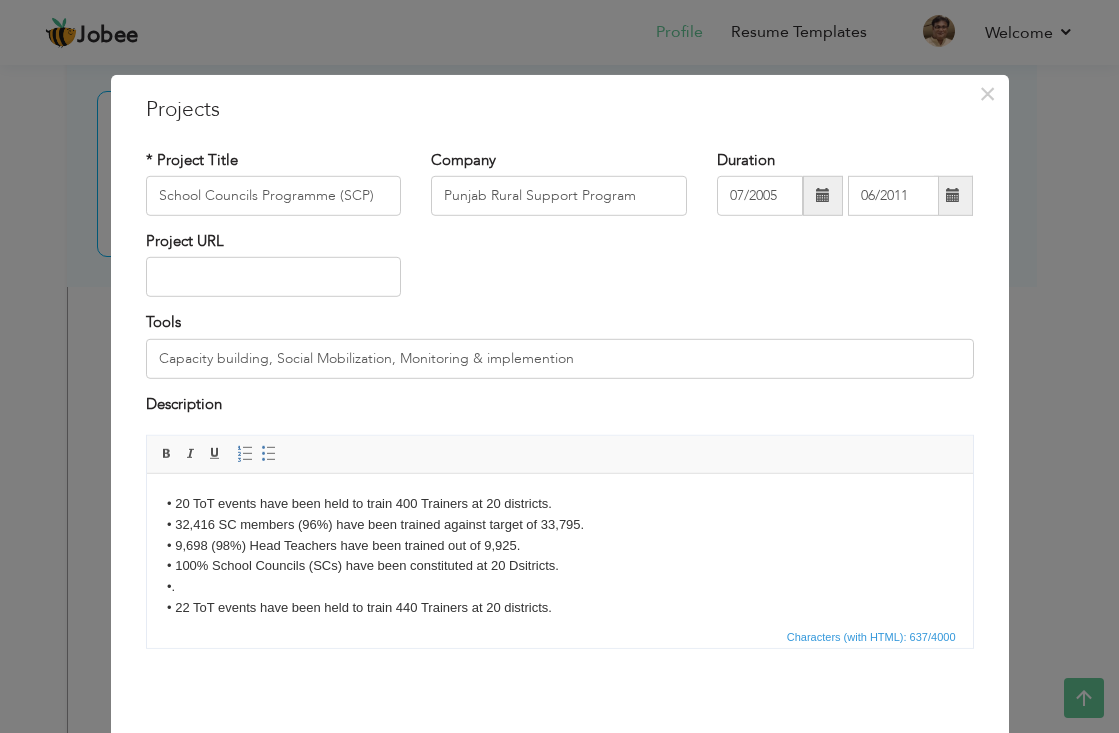 click on "• 20 ToT events have been held to train 400 Trainers at 20 districts. • 32,416 SC members (96%) have been trained against target of 33,795. • 9,698 (98%) Head Teachers have been trained out of 9,925. • 100% School Councils (SCs) have been constituted at 20 Dsitricts. • . • 22 ToT events have been held to train 440 Trainers at 20 districts. • 84,090 SC members have been trained. • 11,212 Head Teachers have been trained. Phase III • 100% School Councils have been constituted in all 4560 Schools. • 4560 Head Teachers have been trained." at bounding box center (559, 608) 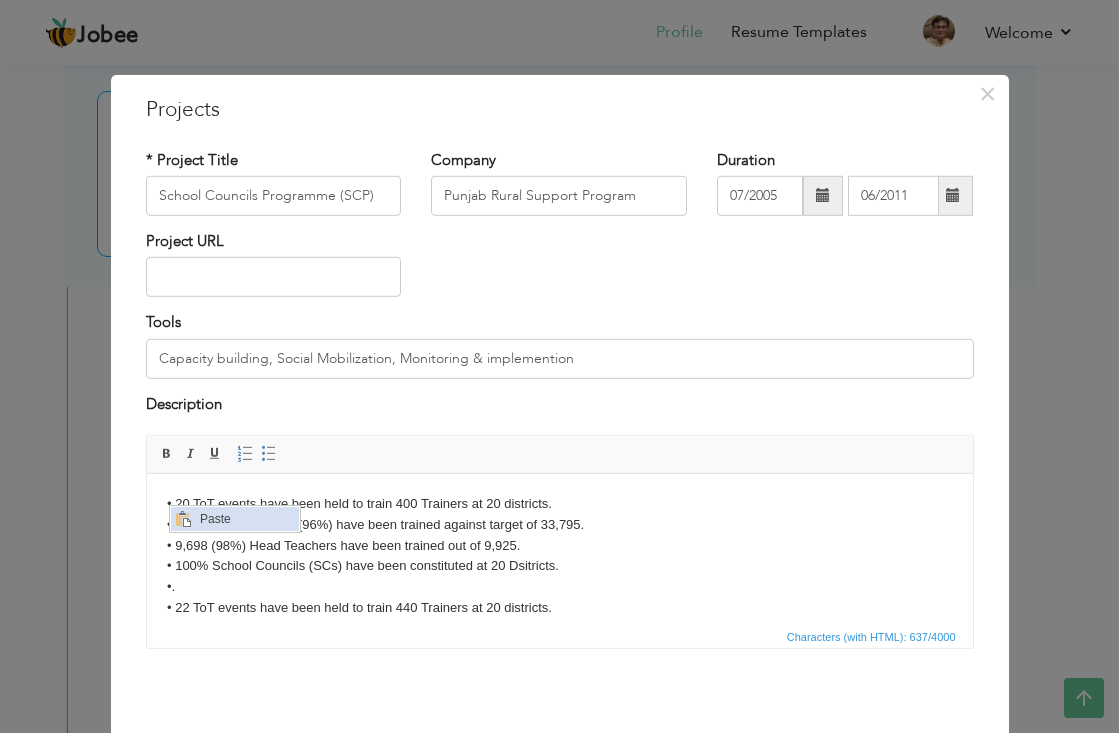 click on "Paste" at bounding box center (247, 518) 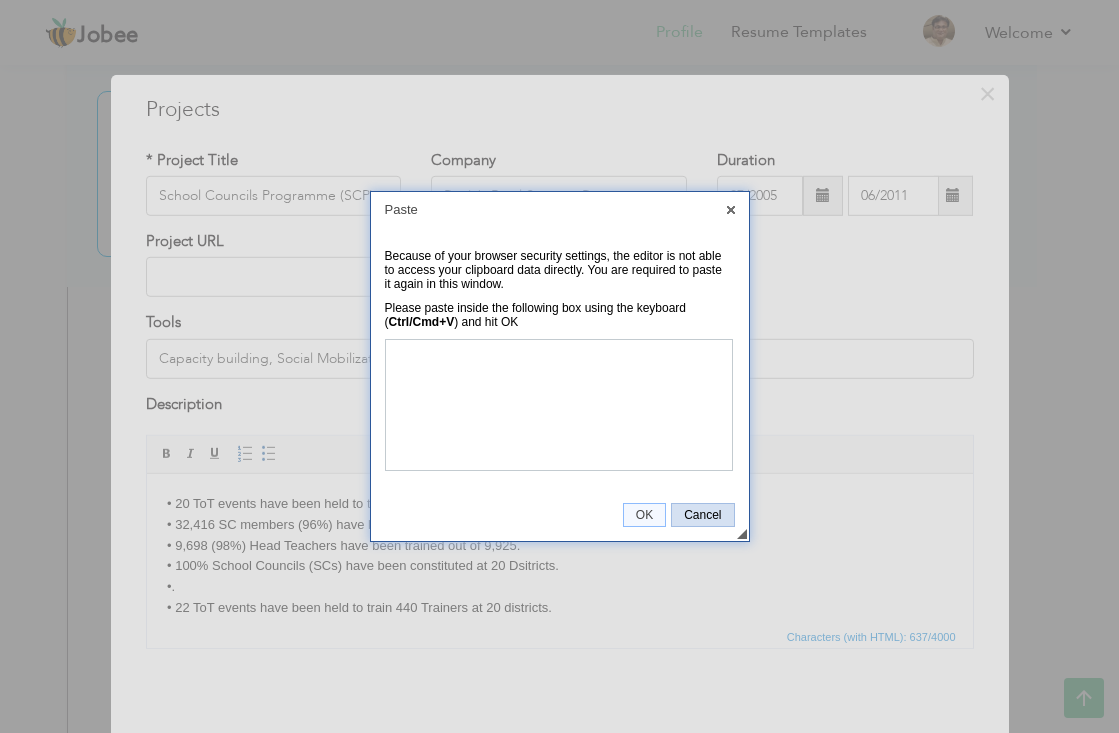 click on "Cancel" at bounding box center [702, 515] 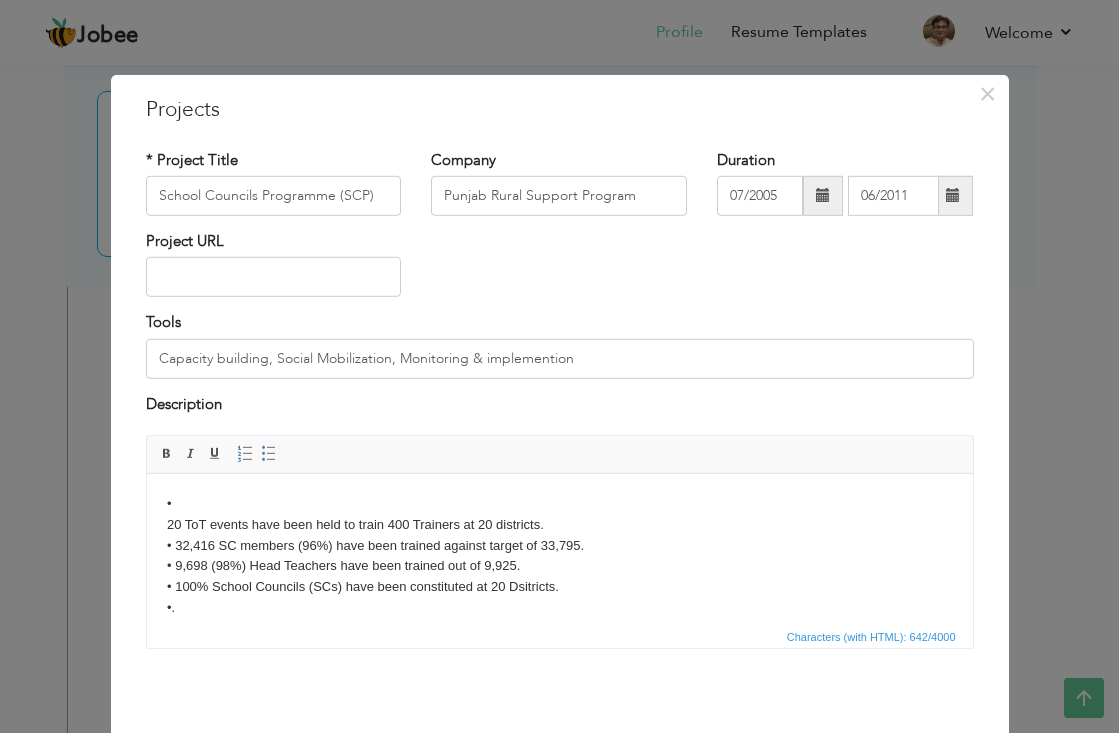 click on "•  ​​​​​​​ 20 ToT events have been held to train 400 Trainers at 20 districts. • 32,416 SC members (96%) have been trained against target of 33,795. • 9,698 (98%) Head Teachers have been trained out of 9,925. • 100% School Councils (SCs) have been constituted at 20 Dsitricts. • . • 22 ToT events have been held to train 440 Trainers at 20 districts. • 84,090 SC members have been trained. • 11,212 Head Teachers have been trained. Phase III • 100% School Councils have been constituted in all 4560 Schools. • 4560 Head Teachers have been trained." at bounding box center (559, 619) 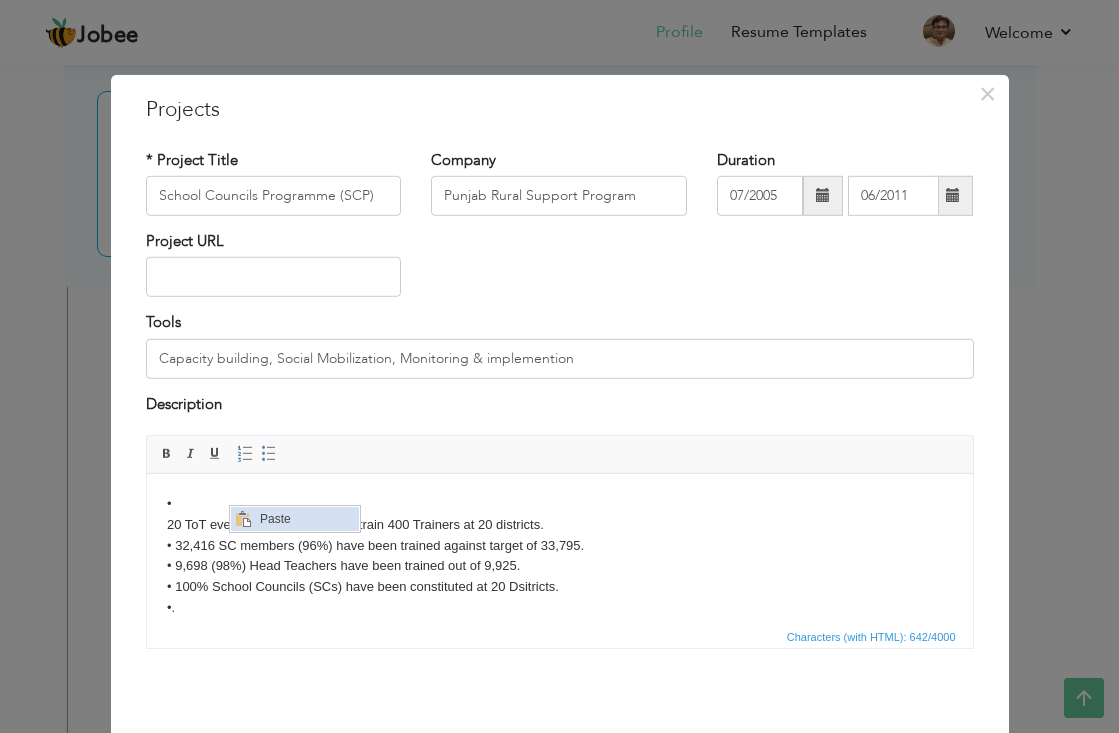 click on "Paste" at bounding box center (307, 518) 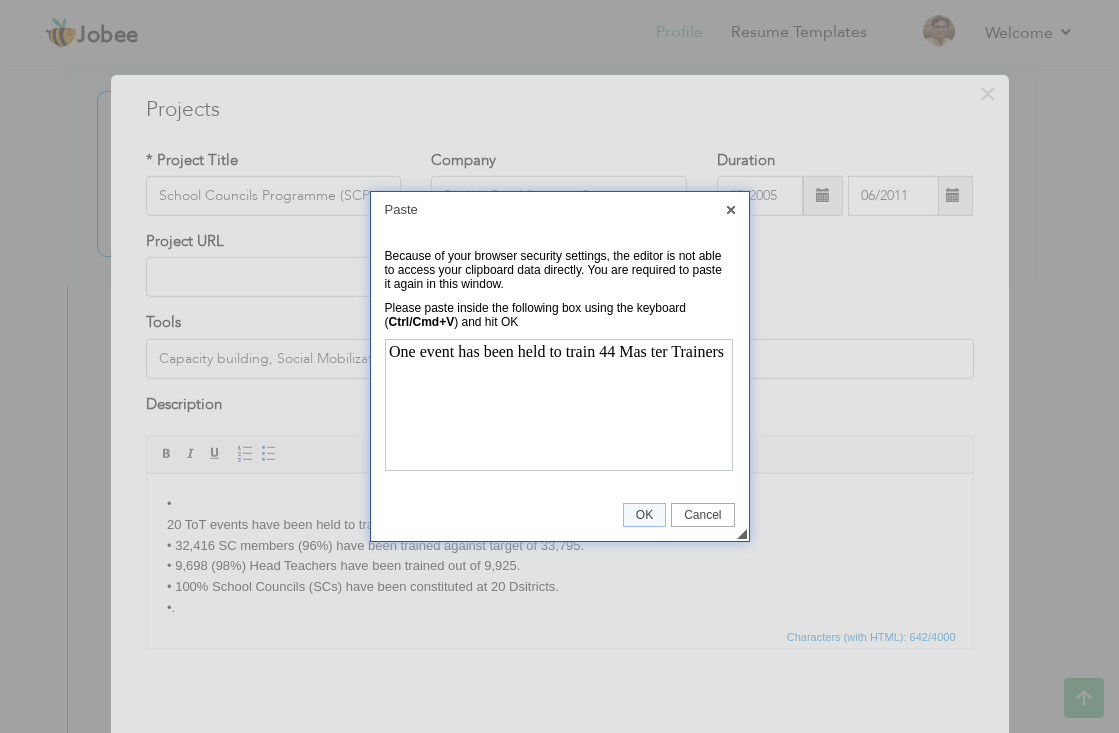 scroll, scrollTop: 0, scrollLeft: 0, axis: both 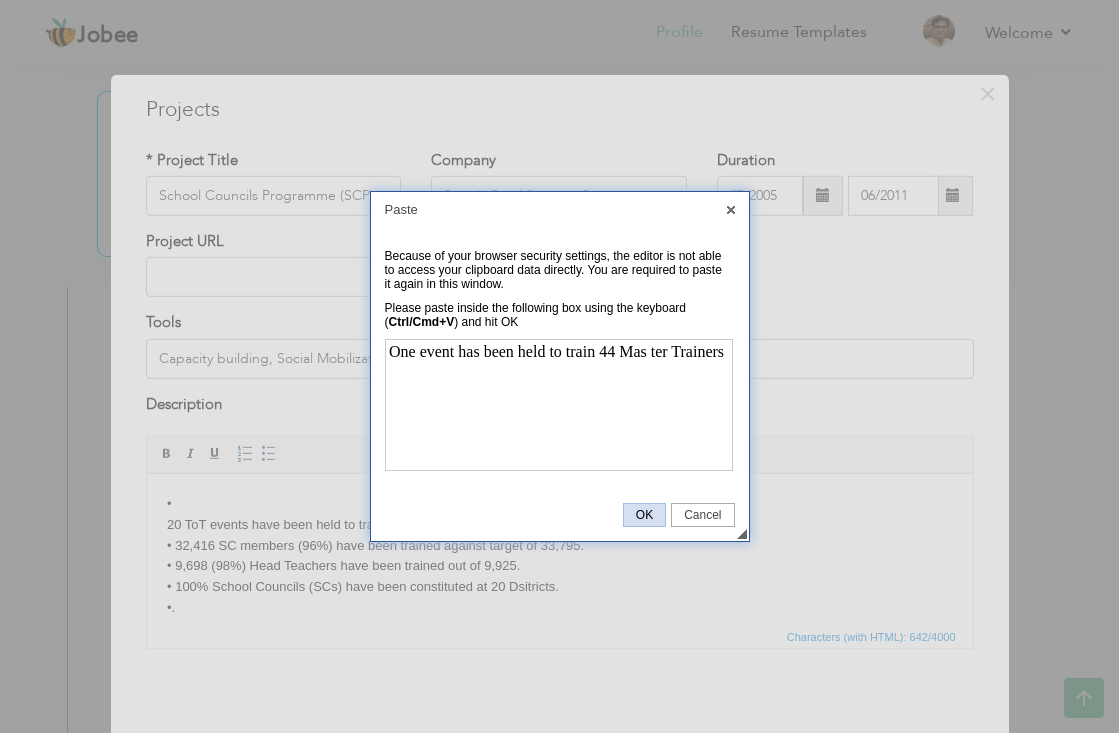 click on "OK" at bounding box center [644, 515] 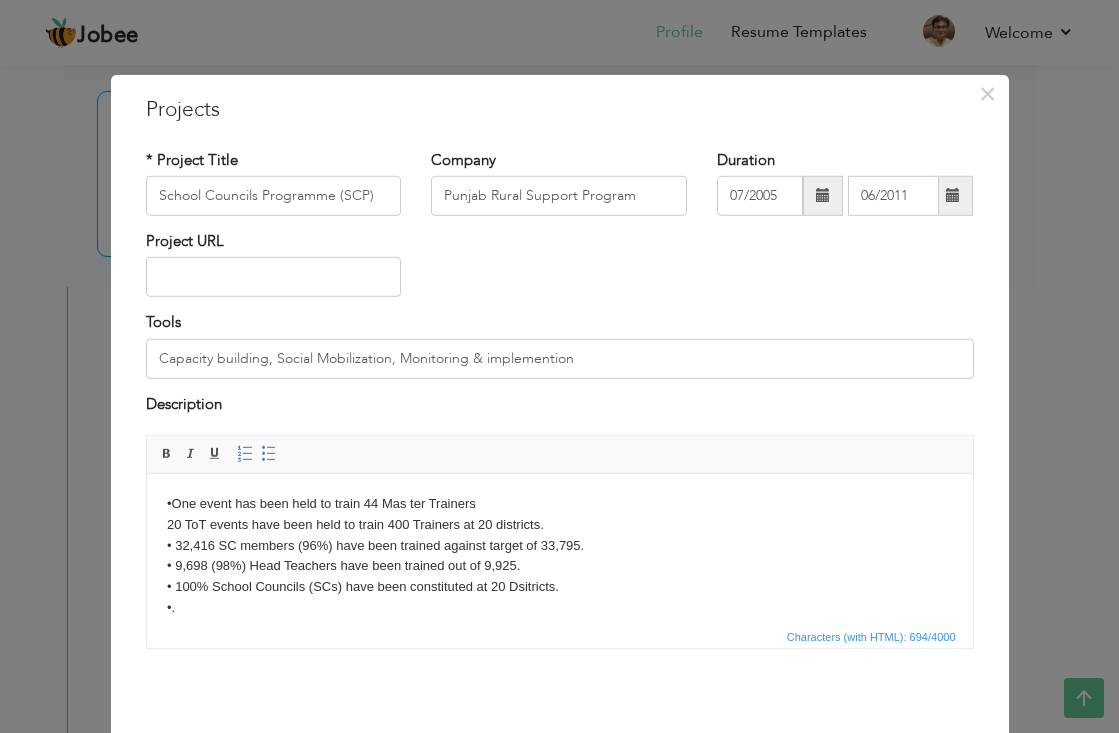 click on "• One event has been held to train 44 Mas ter Trainers   20 ToT events have been held to train 400 Trainers at 20 districts. • 32,416 SC members (96%) have been trained against target of 33,795. • 9,698 (98%) Head Teachers have been trained out of 9,925. • 100% School Councils (SCs) have been constituted at 20 Dsitricts. • . • 22 ToT events have been held to train 440 Trainers at 20 districts. • 84,090 SC members have been trained. • 11,212 Head Teachers have been trained. Phase III • 100% School Councils have been constituted in all 4560 Schools. • 4560 Head Teachers have been trained." at bounding box center [559, 619] 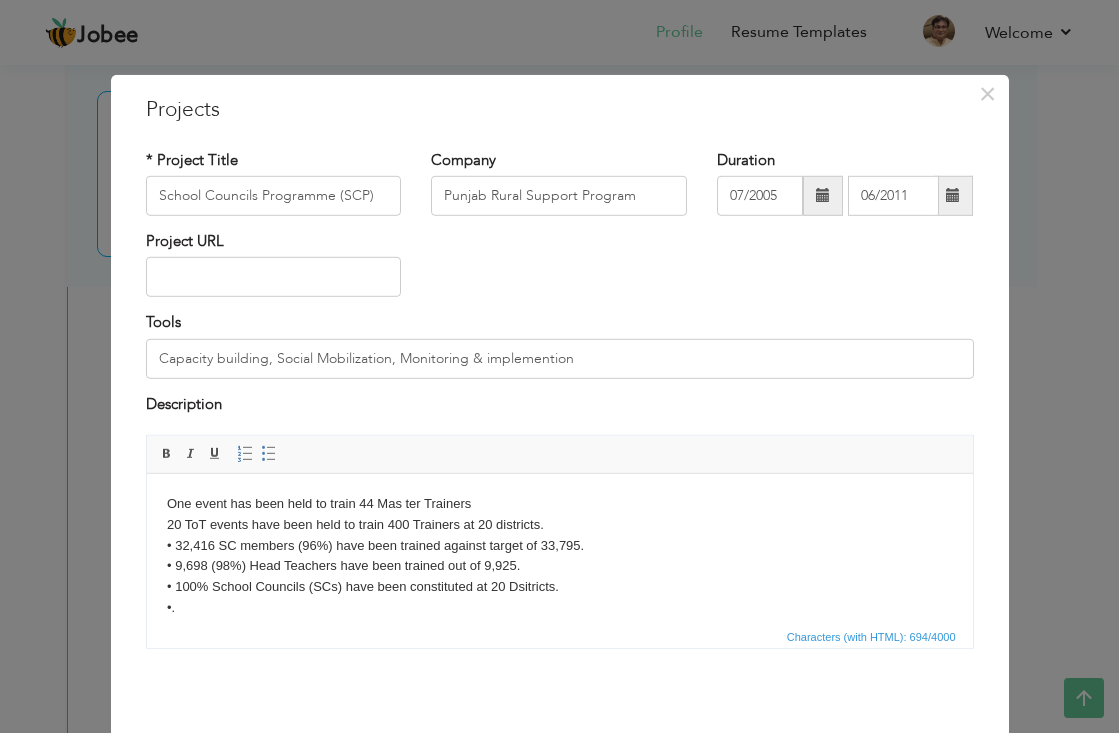 click on "One event has been held to train 44 Mas ter Trainers   20 ToT events have been held to train 400 Trainers at 20 districts. • 32,416 SC members (96%) have been trained against target of 33,795. • 9,698 (98%) Head Teachers have been trained out of 9,925. • 100% School Councils (SCs) have been constituted at 20 Dsitricts. • . • 22 ToT events have been held to train 440 Trainers at 20 districts. • 84,090 SC members have been trained. • 11,212 Head Teachers have been trained. Phase III • 100% School Councils have been constituted in all 4560 Schools. • 4560 Head Teachers have been trained." at bounding box center (559, 619) 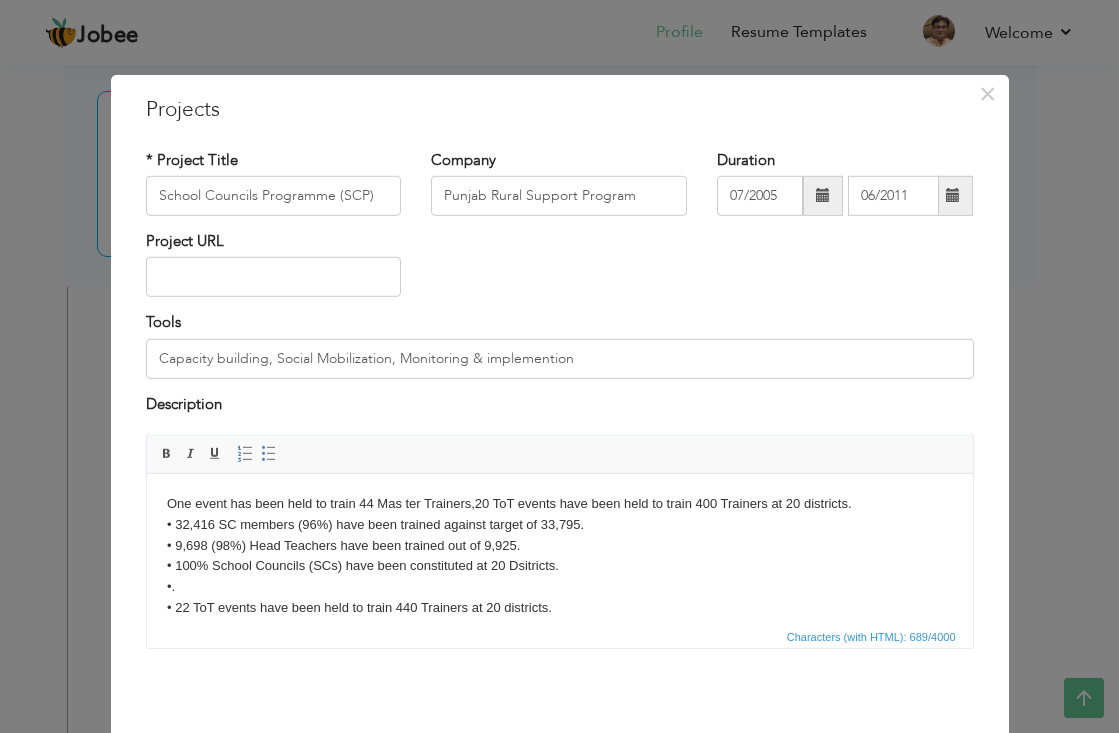 click on "One event has been held to train 44 Mas ter Trainers,  20 ToT events have been held to train 400 Trainers at 20 districts. • 32,416 SC members (96%) have been trained against target of 33,795. • 9,698 (98%) Head Teachers have been trained out of 9,925. • 100% School Councils (SCs) have been constituted at 20 Dsitricts. • . • 22 ToT events have been held to train 440 Trainers at 20 districts. • 84,090 SC members have been trained. • 11,212 Head Teachers have been trained. Phase III • 100% School Councils have been constituted in all 4560 Schools. • 4560 Head Teachers have been trained." at bounding box center (559, 608) 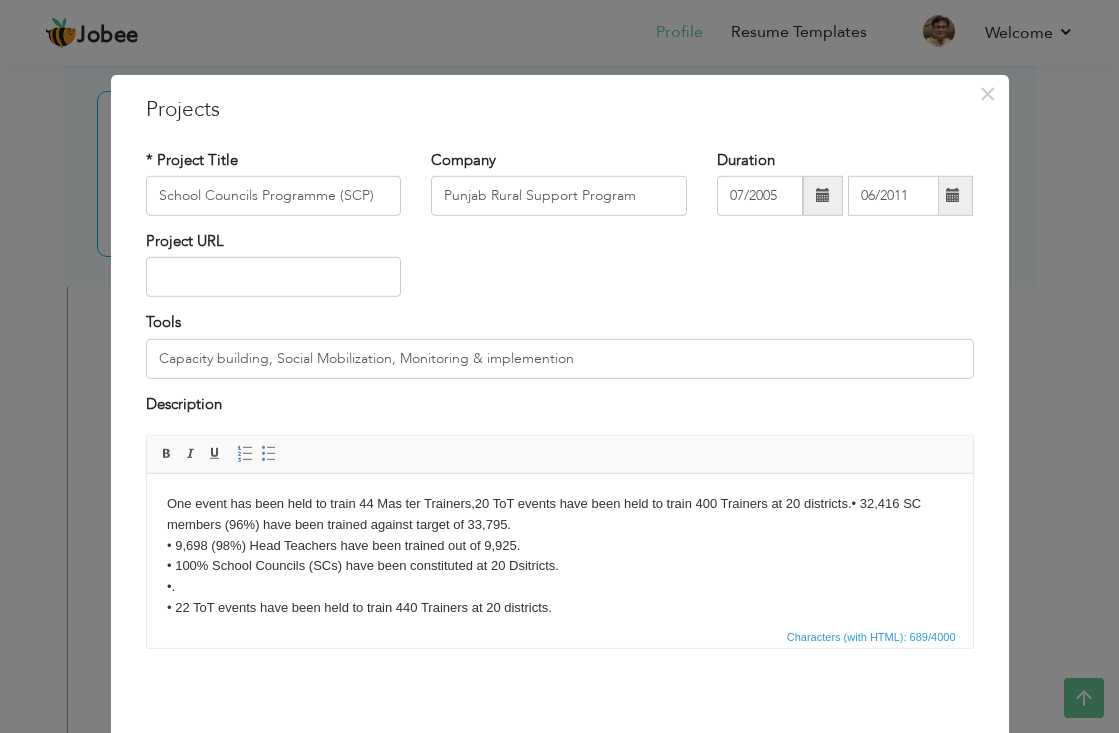 click on "One event has been held to train 44 Mas ter Trainers,  20 ToT events have been held to train 400 Trainers at 20 districts.  • 32,416 SC members (96%) have been trained against target of 33,795. • 9,698 (98%) Head Teachers have been trained out of 9,925. • 100% School Councils (SCs) have been constituted at 20 Dsitricts. • . • 22 ToT events have been held to train 440 Trainers at 20 districts. • 84,090 SC members have been trained. • 11,212 Head Teachers have been trained. Phase III • 100% School Councils have been constituted in all 4560 Schools. • 4560 Head Teachers have been trained." at bounding box center [559, 608] 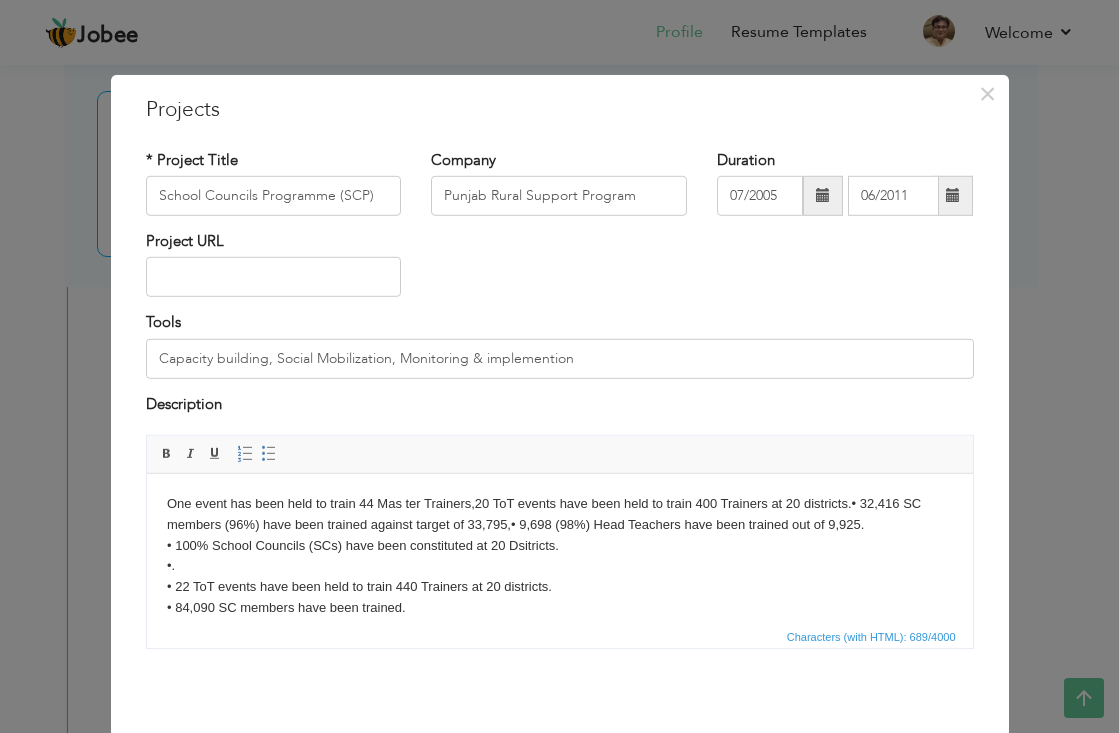 click on "One event has been held to train 44 Mas ter Trainers,  20 ToT events have been held to train 400 Trainers at 20 districts.  • 32,416 SC members (96%) have been trained against target of 33,795,  • 9,698 (98%) Head Teachers have been trained out of 9,925. • 100% School Councils (SCs) have been constituted at 20 Dsitricts. • . • 22 ToT events have been held to train 440 Trainers at 20 districts. • 84,090 SC members have been trained. • 11,212 Head Teachers have been trained. Phase III • 100% School Councils have been constituted in all 4560 Schools. • 4560 Head Teachers have been trained." at bounding box center [559, 598] 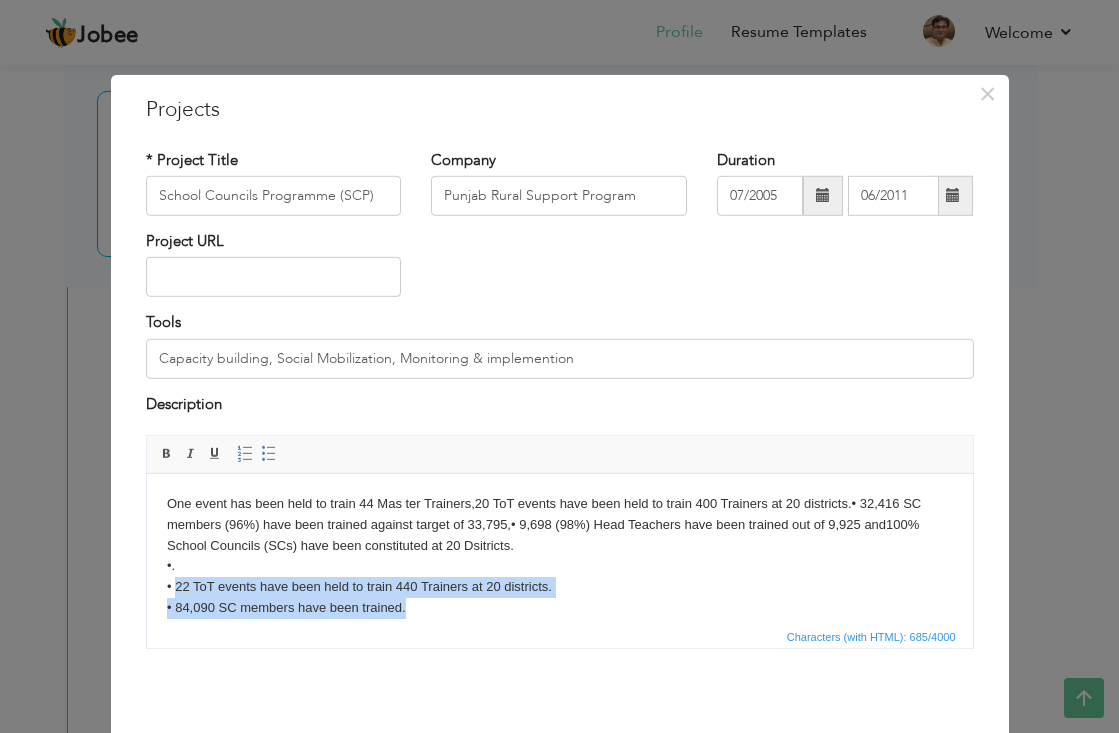 drag, startPoint x: 173, startPoint y: 583, endPoint x: 416, endPoint y: 603, distance: 243.82166 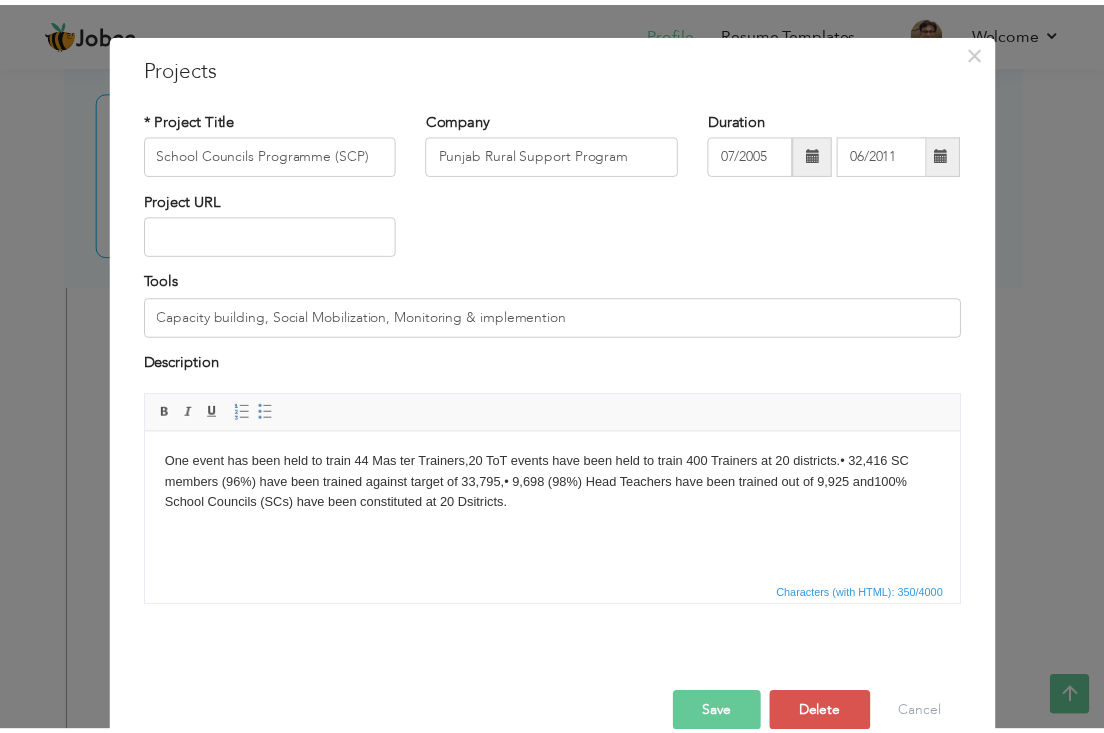 scroll, scrollTop: 78, scrollLeft: 0, axis: vertical 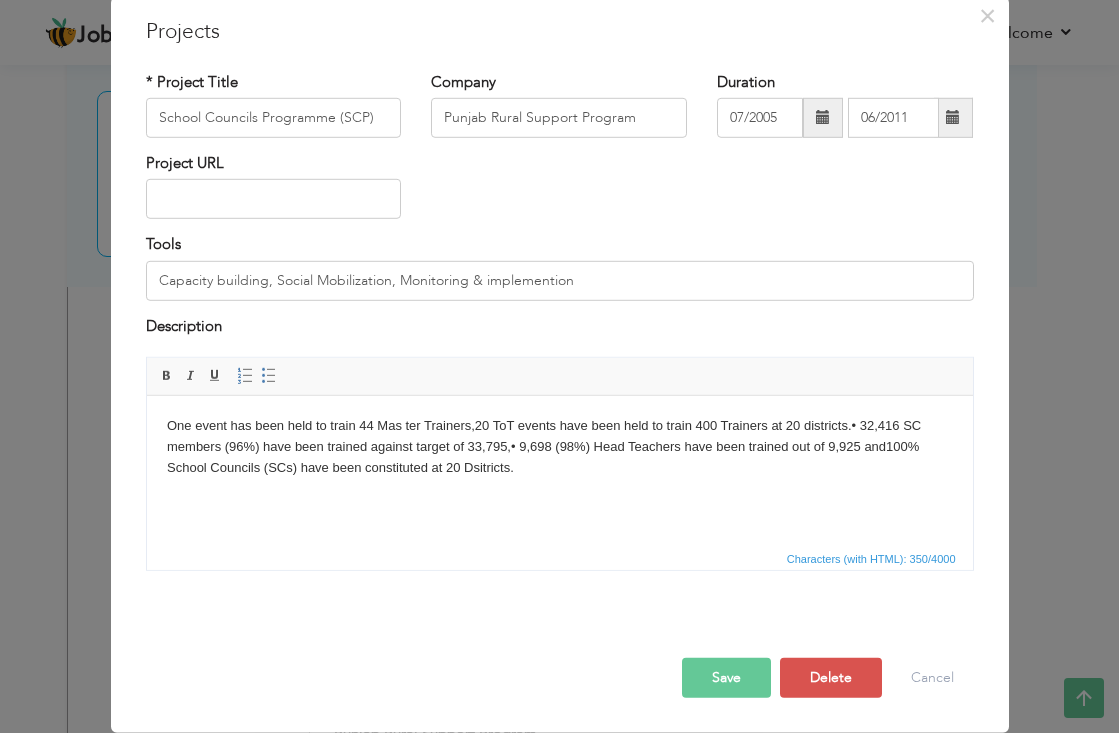 click on "Save" at bounding box center [726, 678] 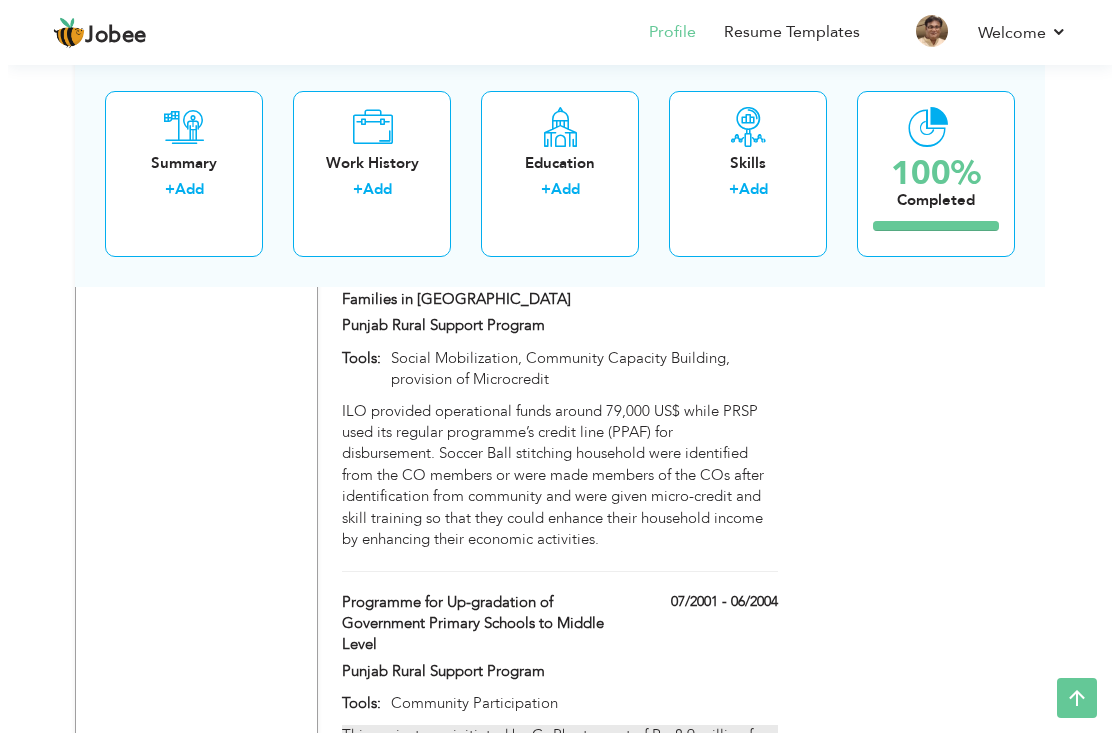 scroll, scrollTop: 6700, scrollLeft: 0, axis: vertical 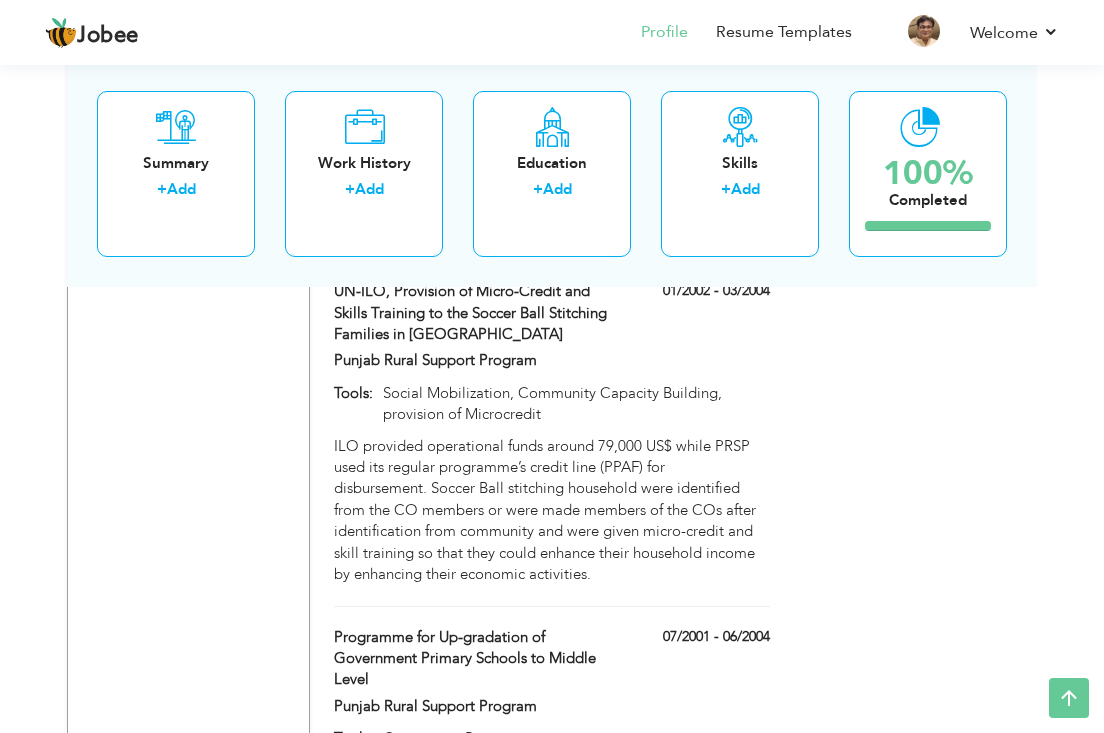 click on "This project was initiated by GoPb at a cost of Rs. 8.9 million for up grading Government Primary Schools to Middle level through community participation. The local community was expected to contribute towards 20% of the total capital cost. Originally, the Programme was responsible for up-grading 10 primary schools but after realizing that a contribution of Rs. 163,700 from the rural community was an unrealistic expectation, the Programme sought a downward review of the number of up-gradations. By the end of 2006-2007, PRSP had successfully arranged for additional physical facilities at 7 primary schools to ensure up-gradation to the middle level." at bounding box center (552, 878) 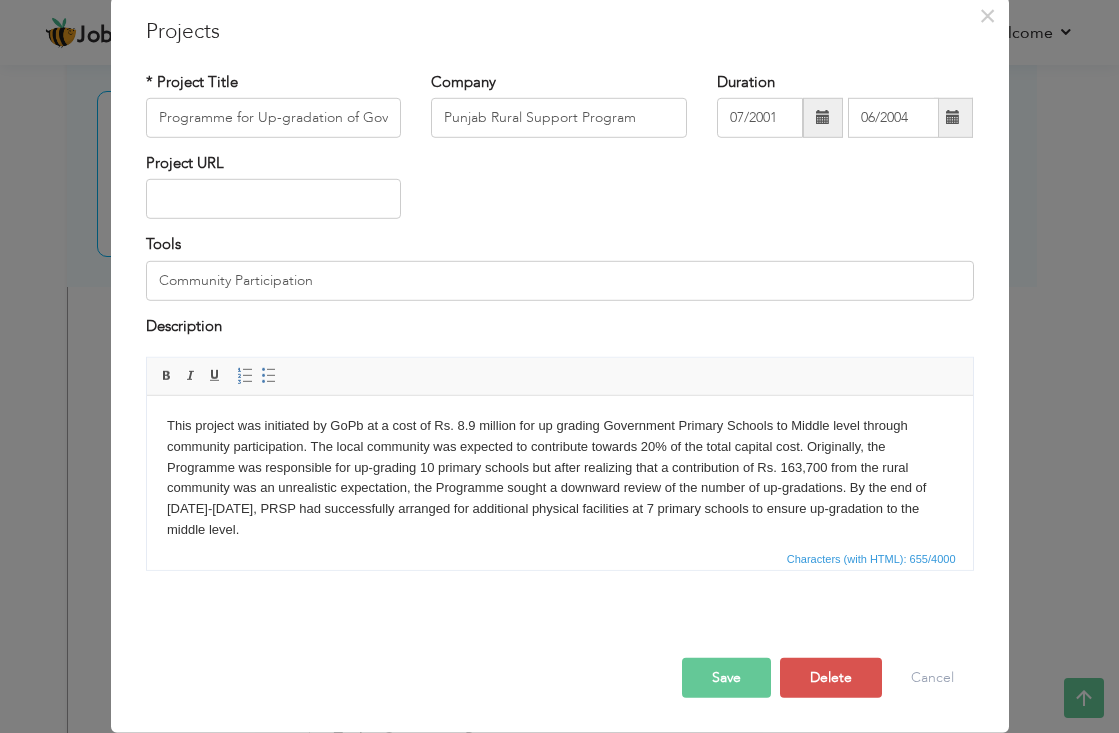 scroll, scrollTop: 0, scrollLeft: 0, axis: both 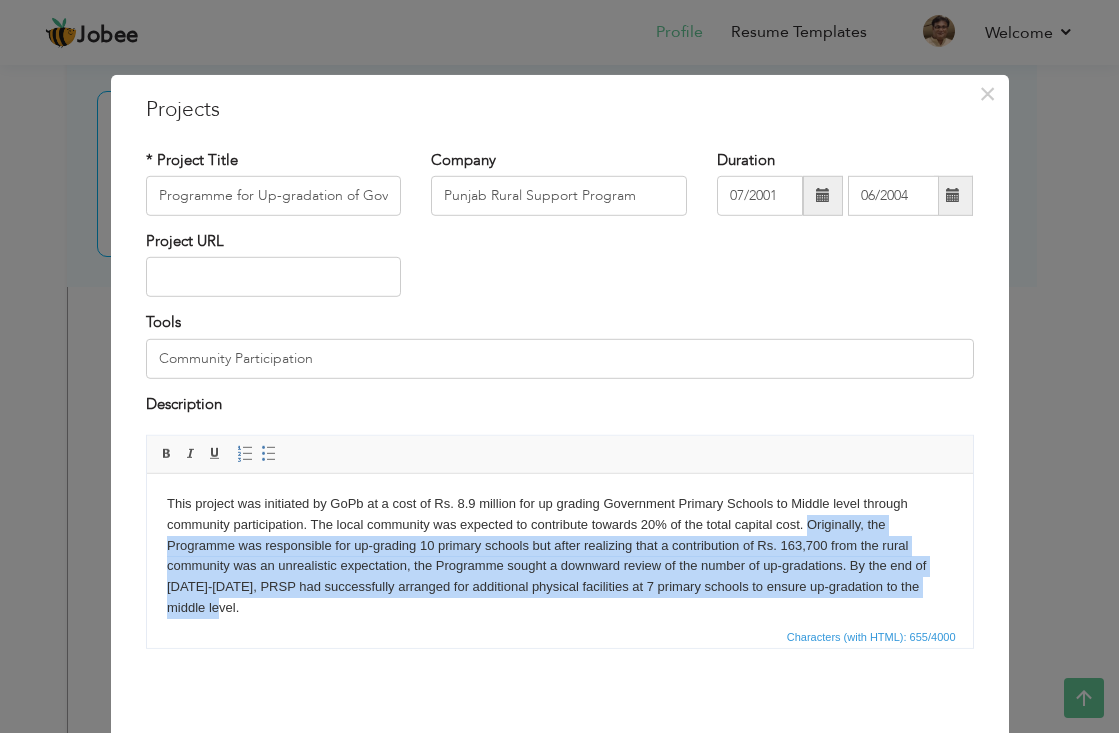 drag, startPoint x: 807, startPoint y: 526, endPoint x: 834, endPoint y: 604, distance: 82.5409 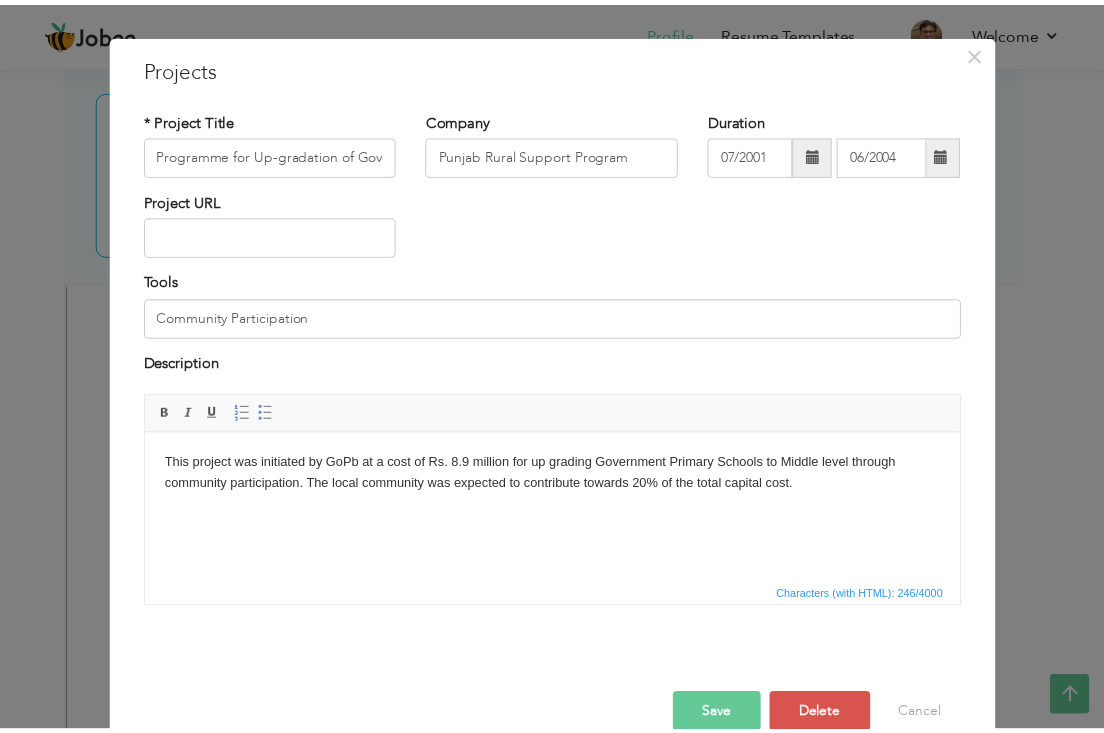 scroll, scrollTop: 78, scrollLeft: 0, axis: vertical 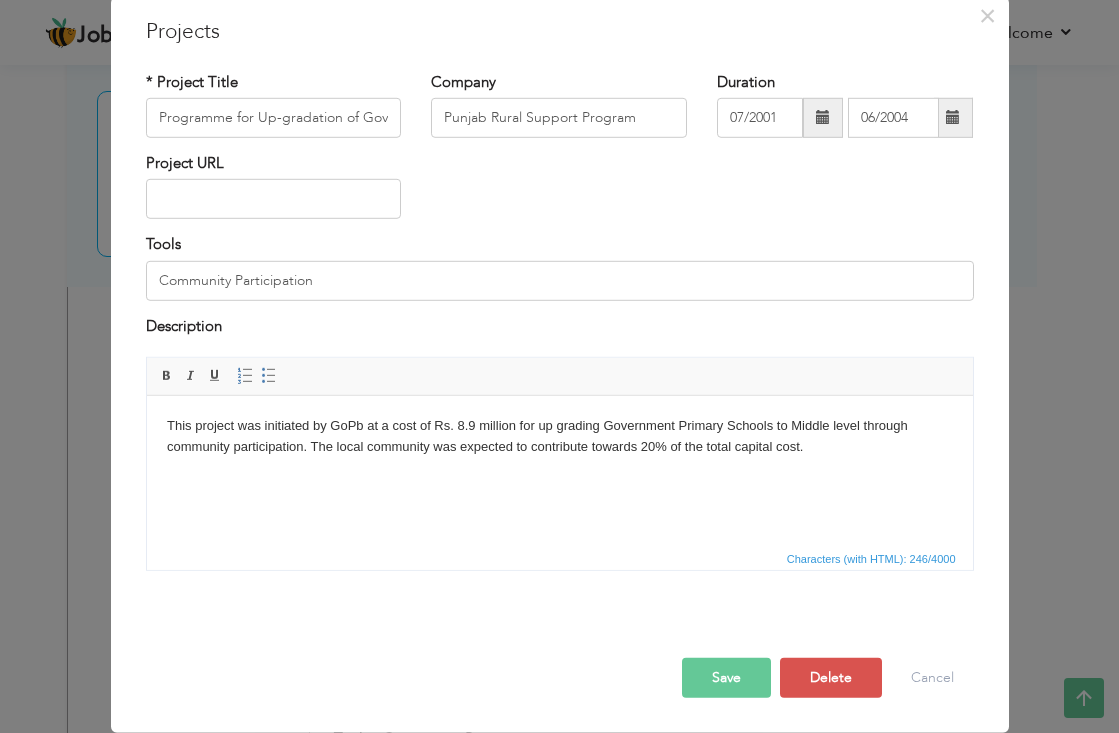 click on "Save" at bounding box center [726, 678] 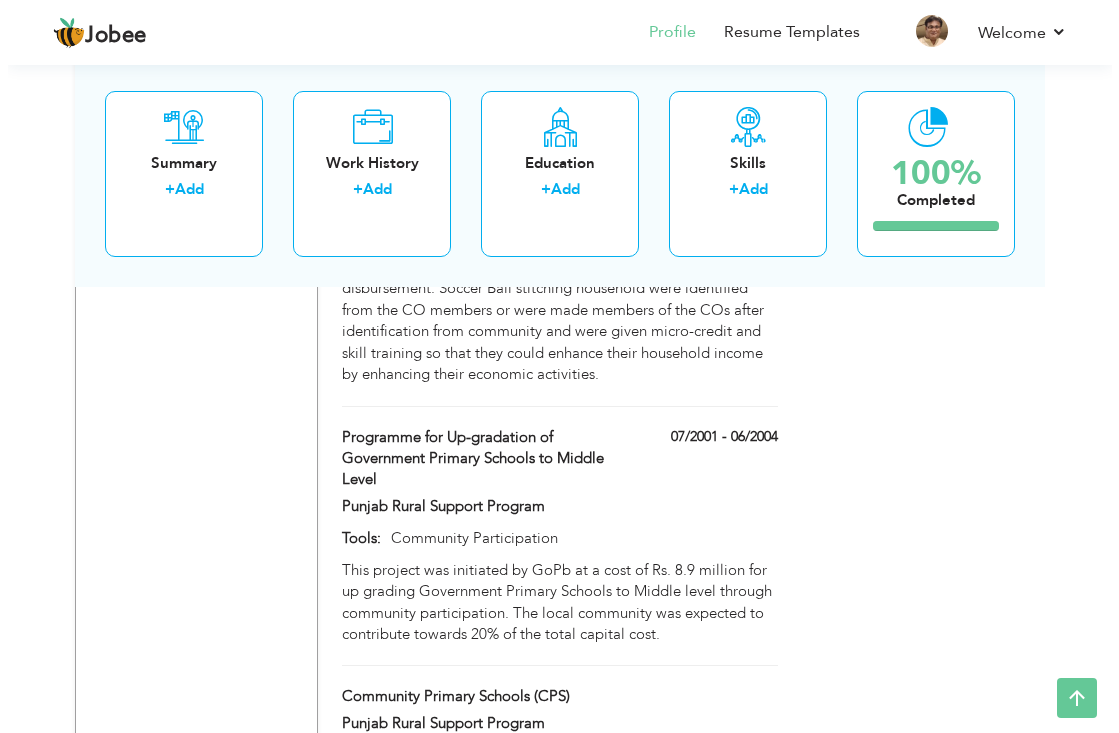 scroll, scrollTop: 7000, scrollLeft: 0, axis: vertical 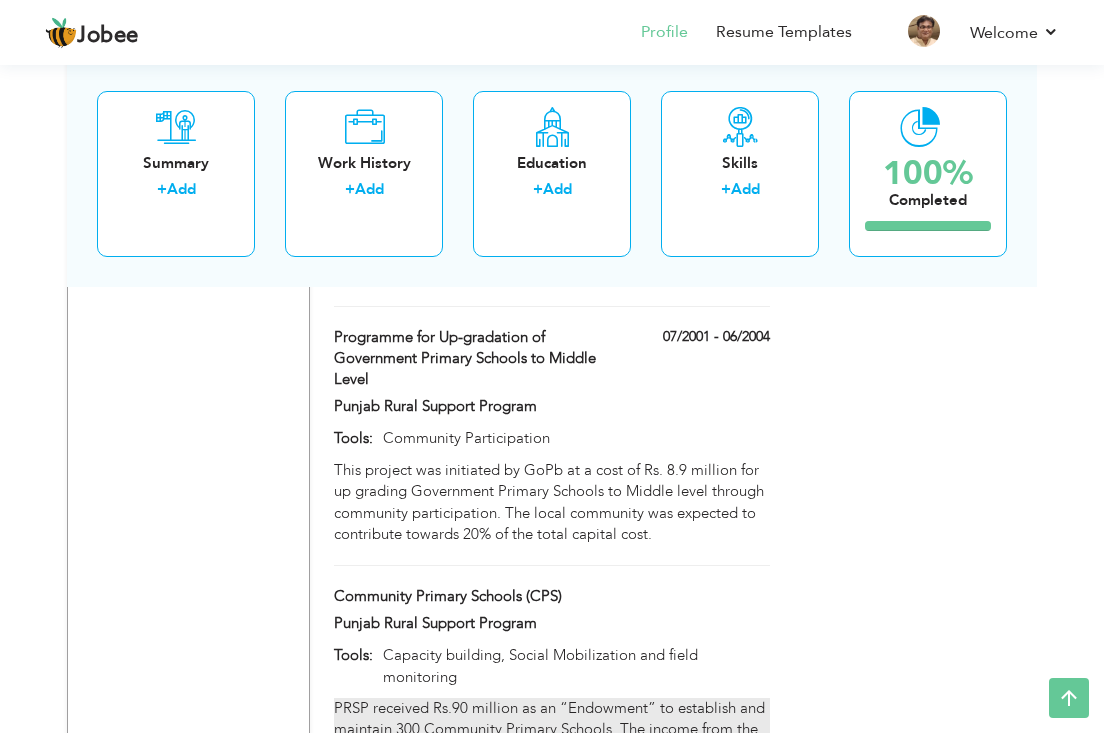 click on "PRSP received Rs.90 million as an “Endowment” to establish and maintain 300 Community Primary Schools. The income from the Endowment fund is used by a “Village Education Committee” (VEC) to arrange a local teacher, preferably a female to run the school in a premise arranged by the VEC. These schools are expected to gather the out-of-school children and to provide early childhood education to the very young. The object is to mainstream these children - not to setup a parallel school system." at bounding box center (552, 794) 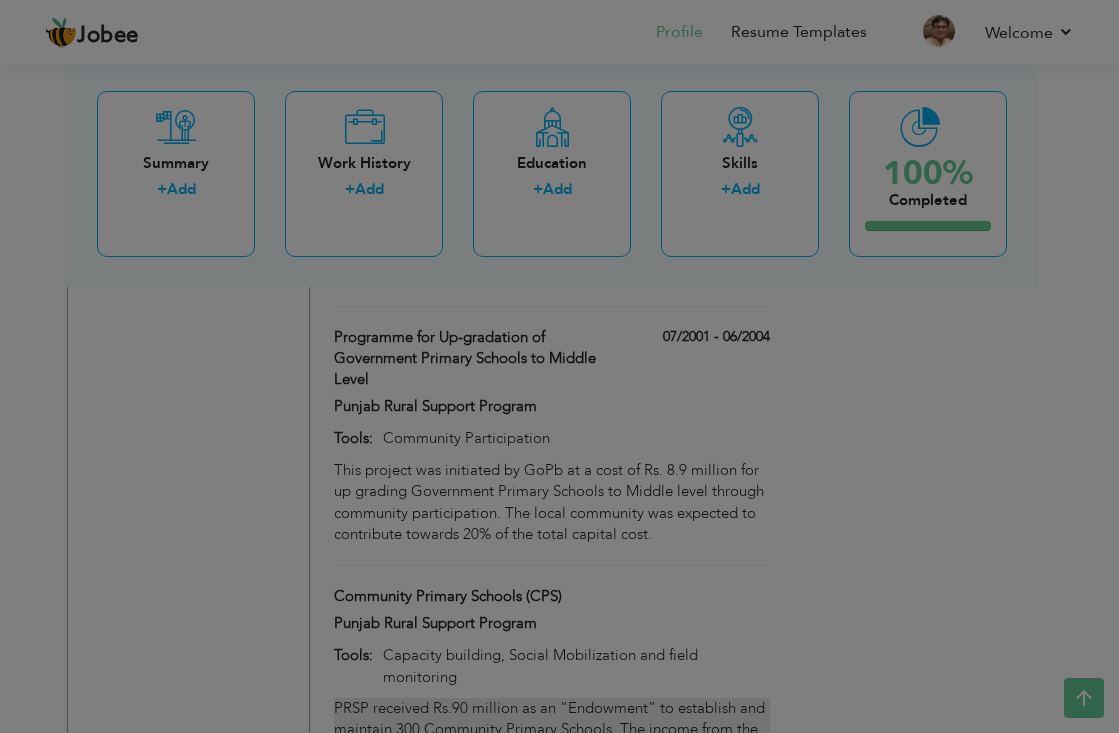 scroll, scrollTop: 0, scrollLeft: 0, axis: both 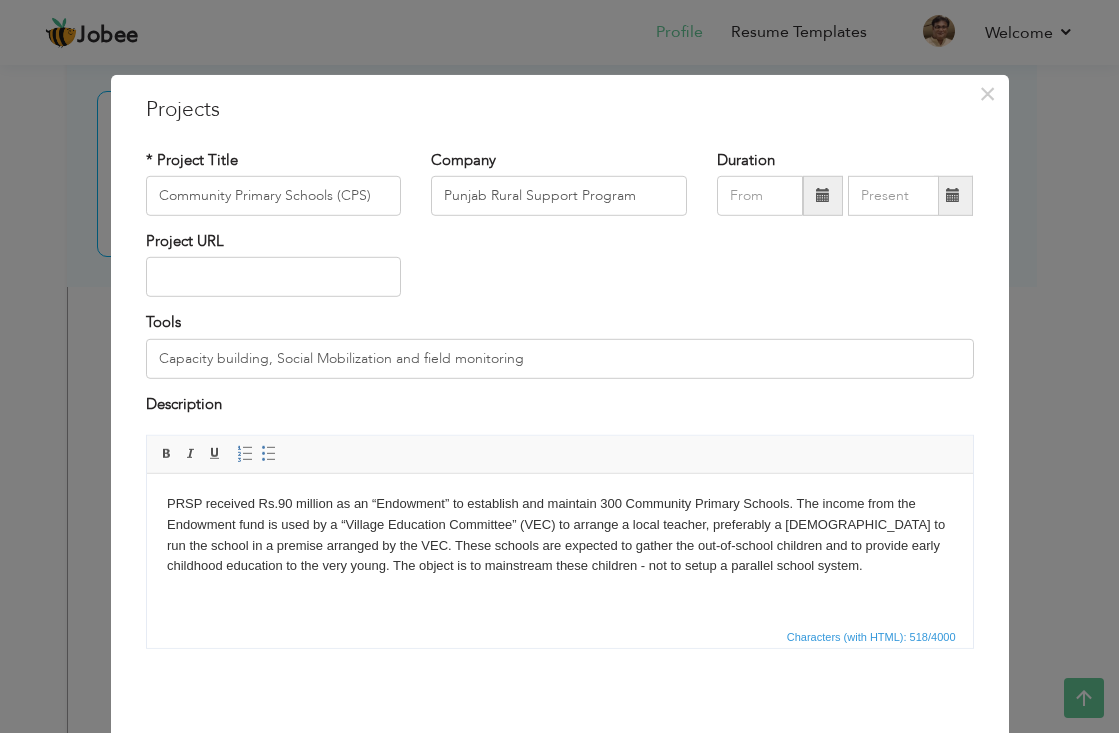 click on "PRSP received Rs.90 million as an “Endowment” to establish and maintain 300 Community Primary Schools. The income from the Endowment fund is used by a “Village Education Committee” (VEC) to arrange a local teacher, preferably a female to run the school in a premise arranged by the VEC. These schools are expected to gather the out-of-school children and to provide early childhood education to the very young. The object is to mainstream these children - not to setup a parallel school system." at bounding box center [559, 535] 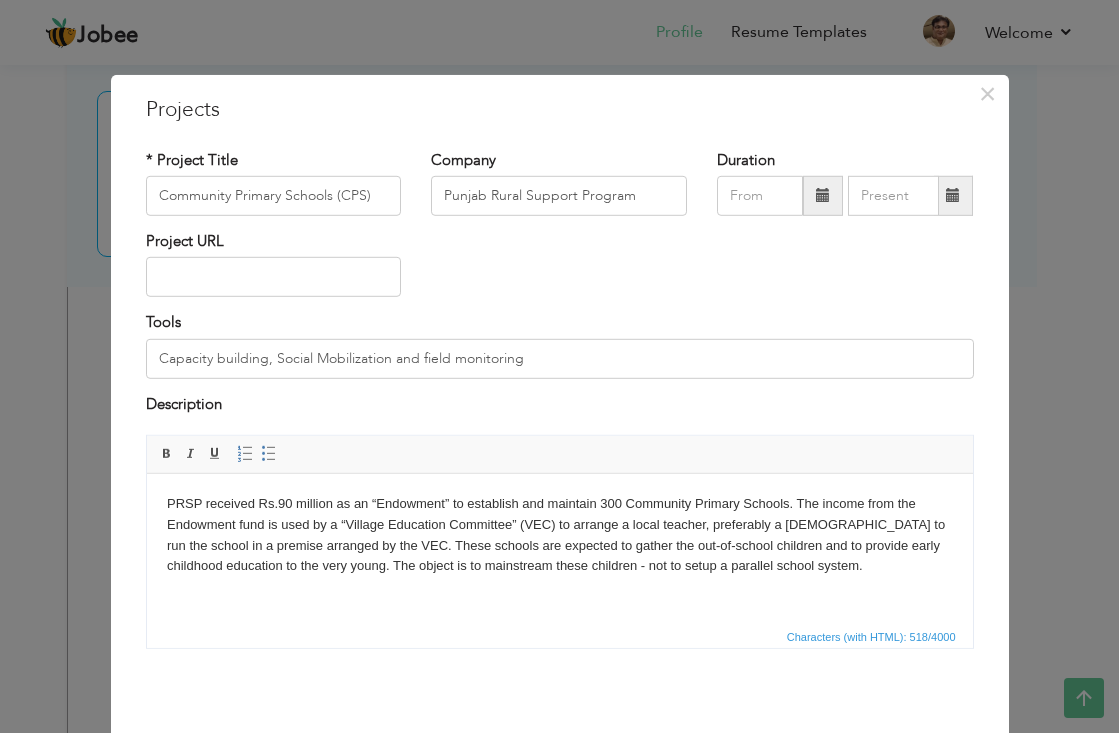 click on "PRSP received Rs.90 million as an “Endowment” to establish and maintain 300 Community Primary Schools. The income from the Endowment fund is used by a “Village Education Committee” (VEC) to arrange a local teacher, preferably a female to run the school in a premise arranged by the VEC. These schools are expected to gather the out-of-school children and to provide early childhood education to the very young. The object is to mainstream these children - not to setup a parallel school system." at bounding box center (559, 535) 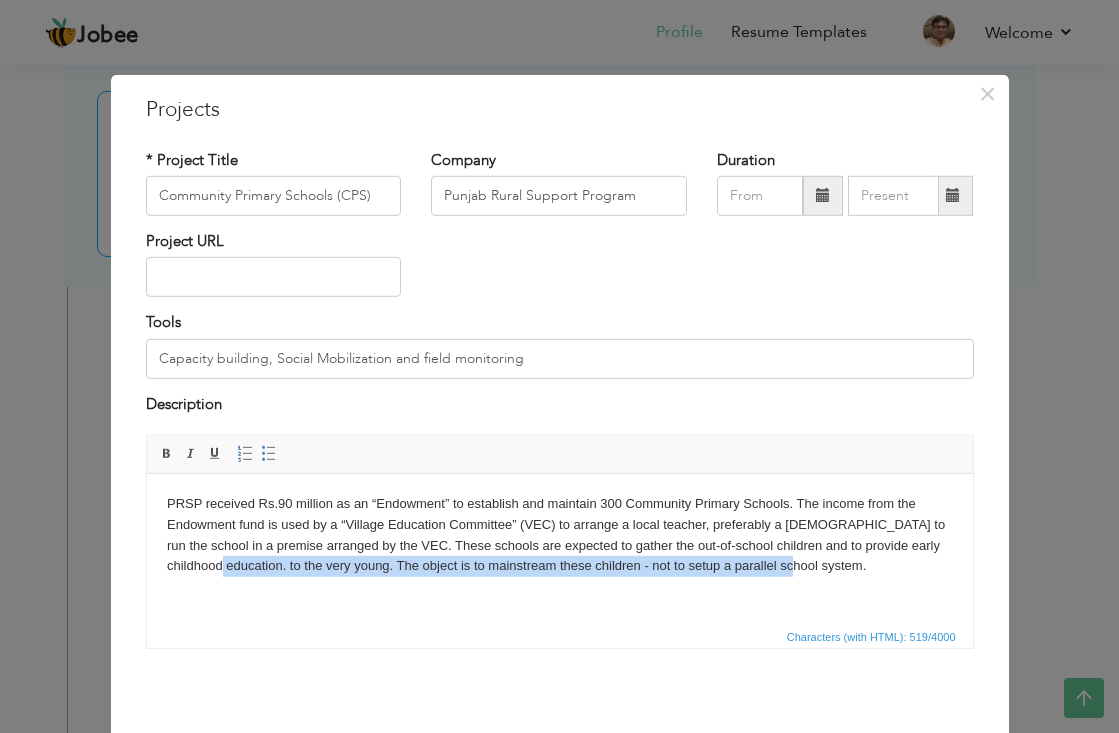drag, startPoint x: 746, startPoint y: 568, endPoint x: 159, endPoint y: 580, distance: 587.1226 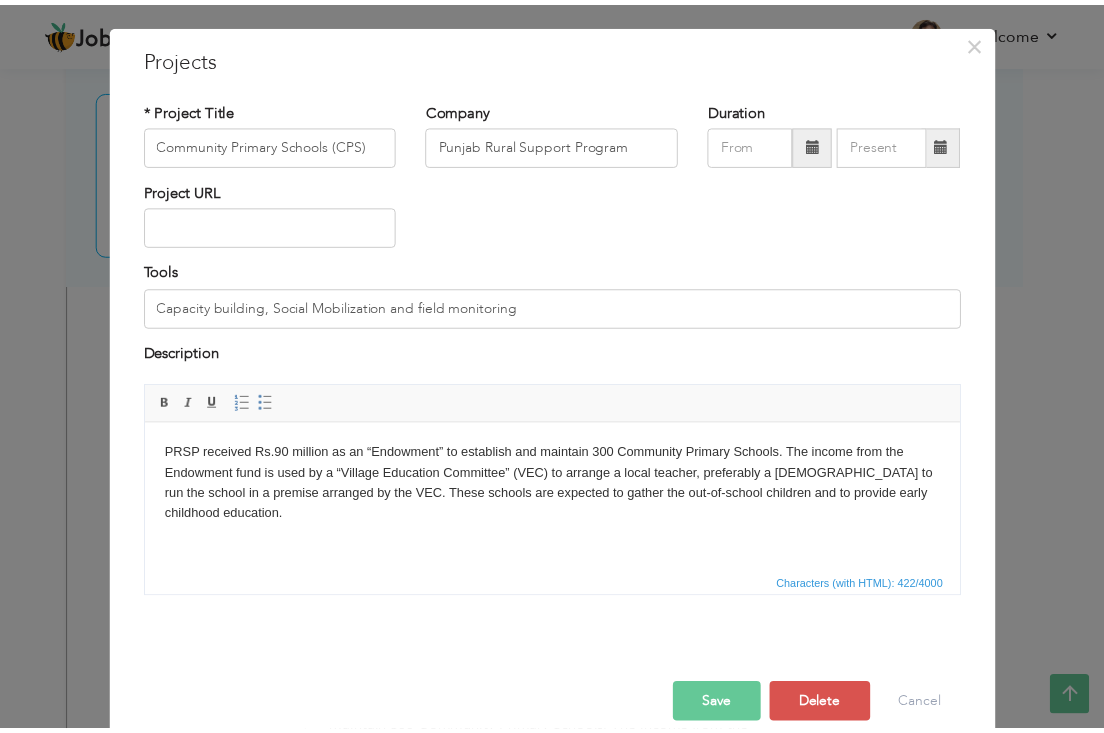 scroll, scrollTop: 78, scrollLeft: 0, axis: vertical 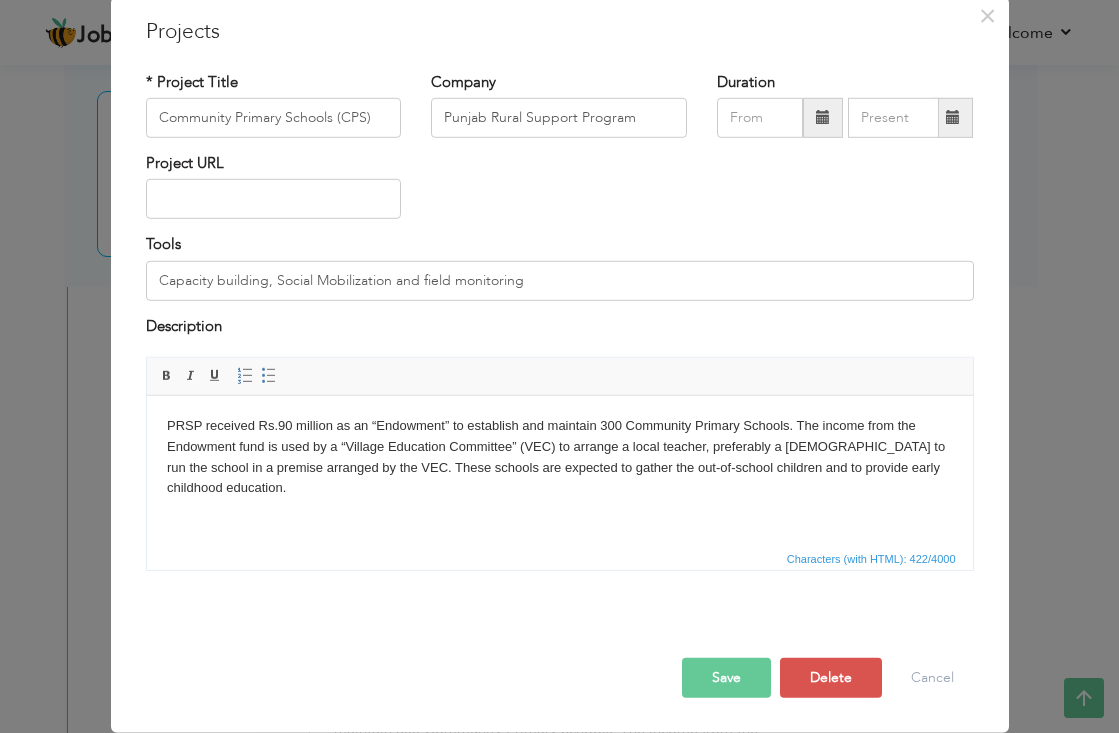 click on "Save" at bounding box center [726, 678] 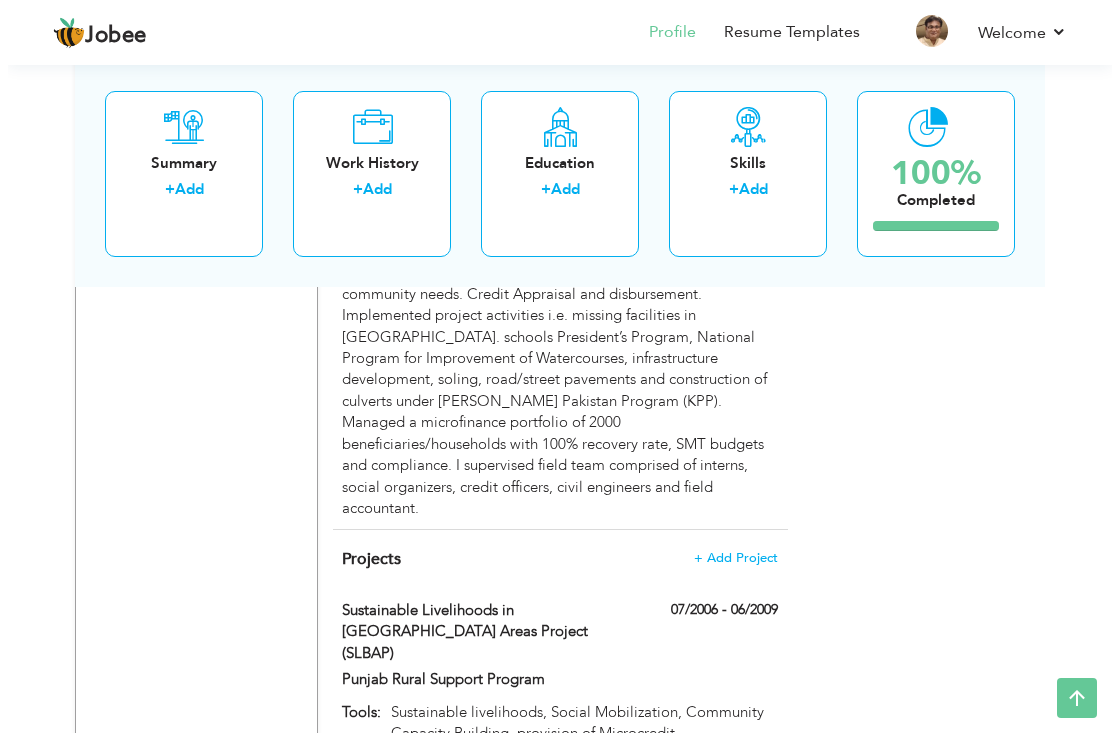 scroll, scrollTop: 5150, scrollLeft: 0, axis: vertical 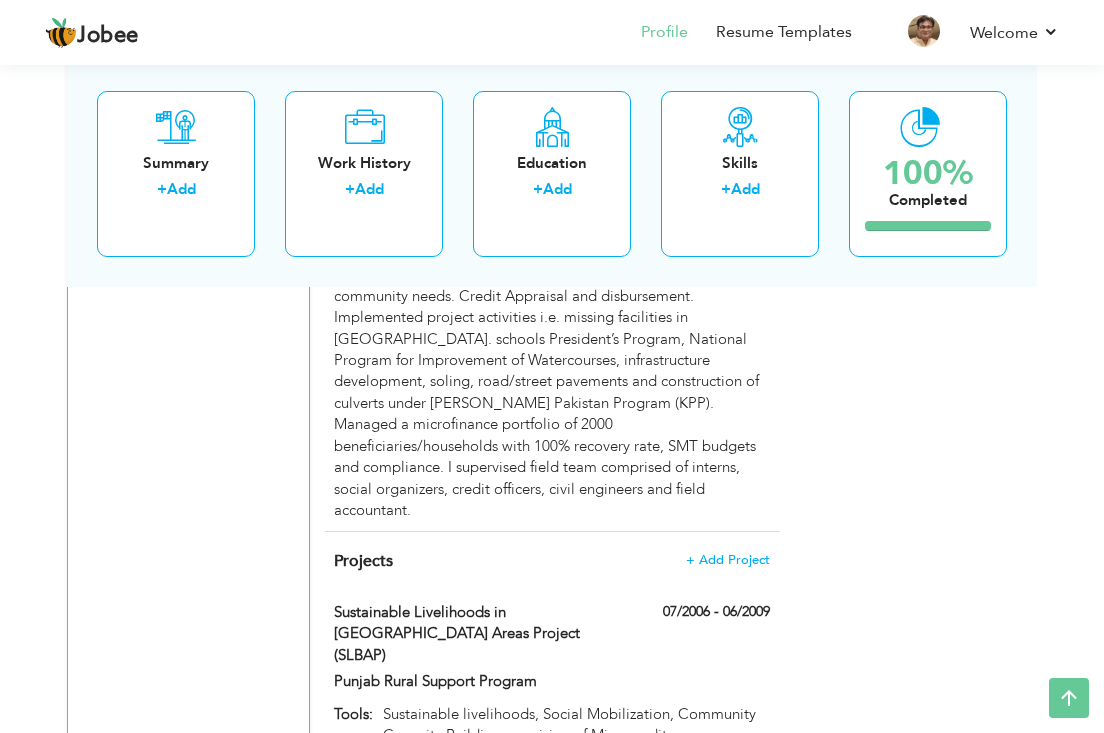 click at bounding box center [552, 981] 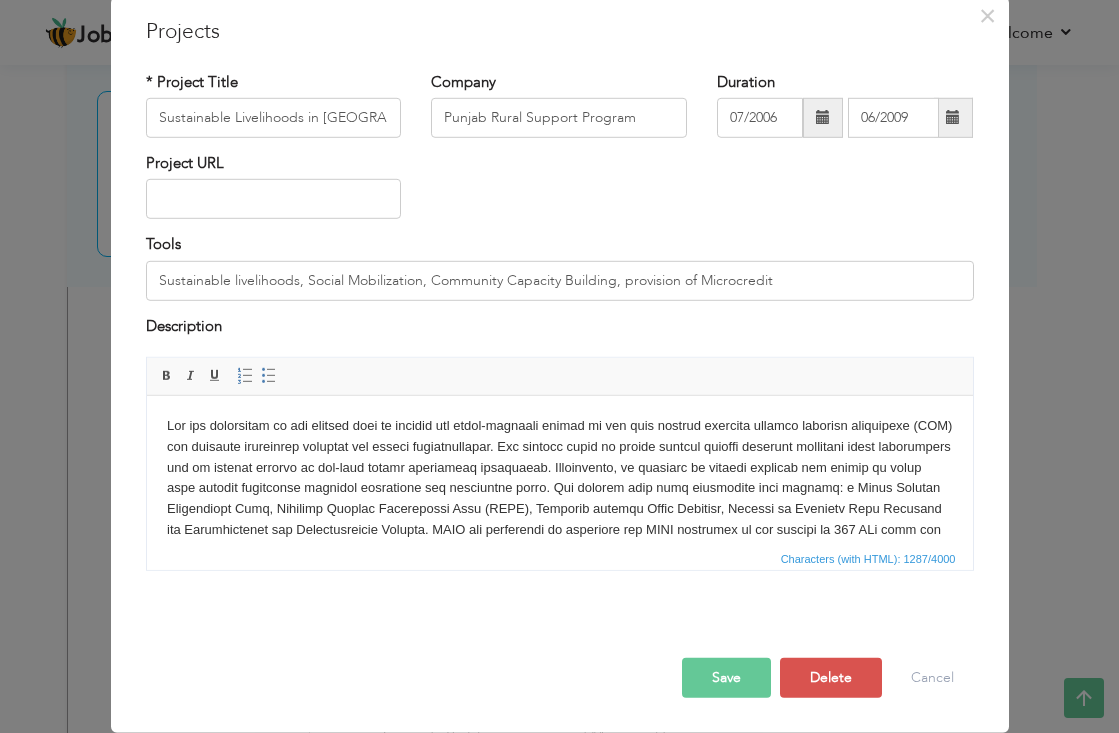 scroll, scrollTop: 0, scrollLeft: 0, axis: both 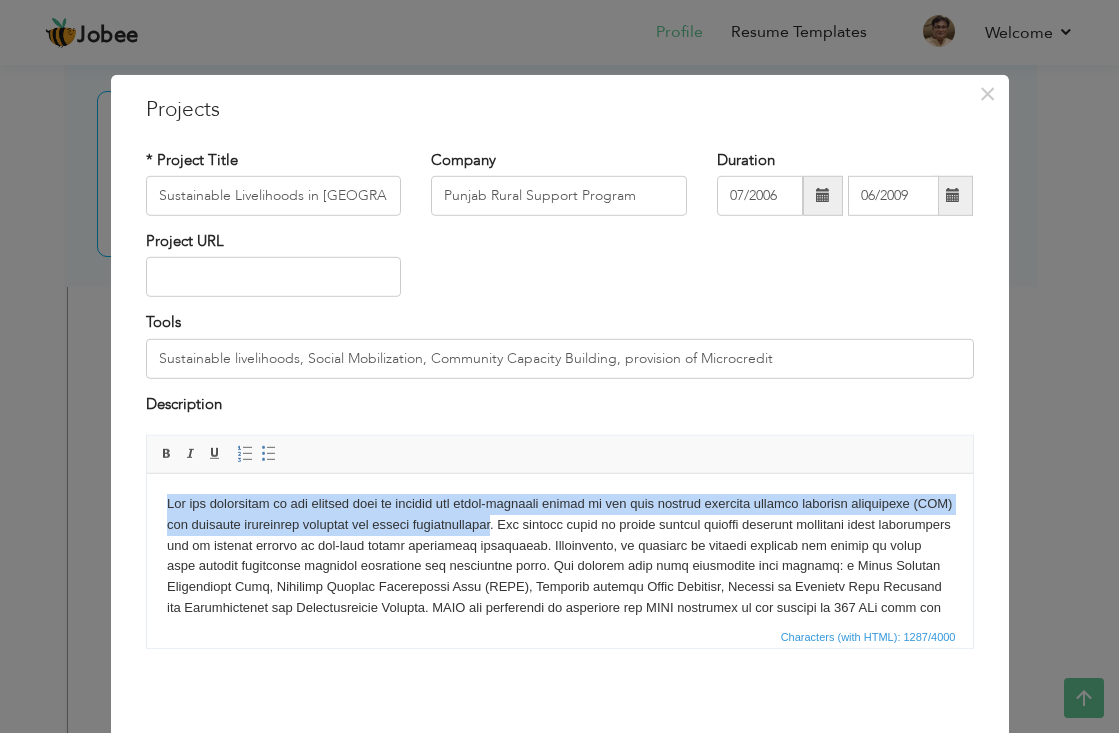 drag, startPoint x: 158, startPoint y: 495, endPoint x: 627, endPoint y: 523, distance: 469.83508 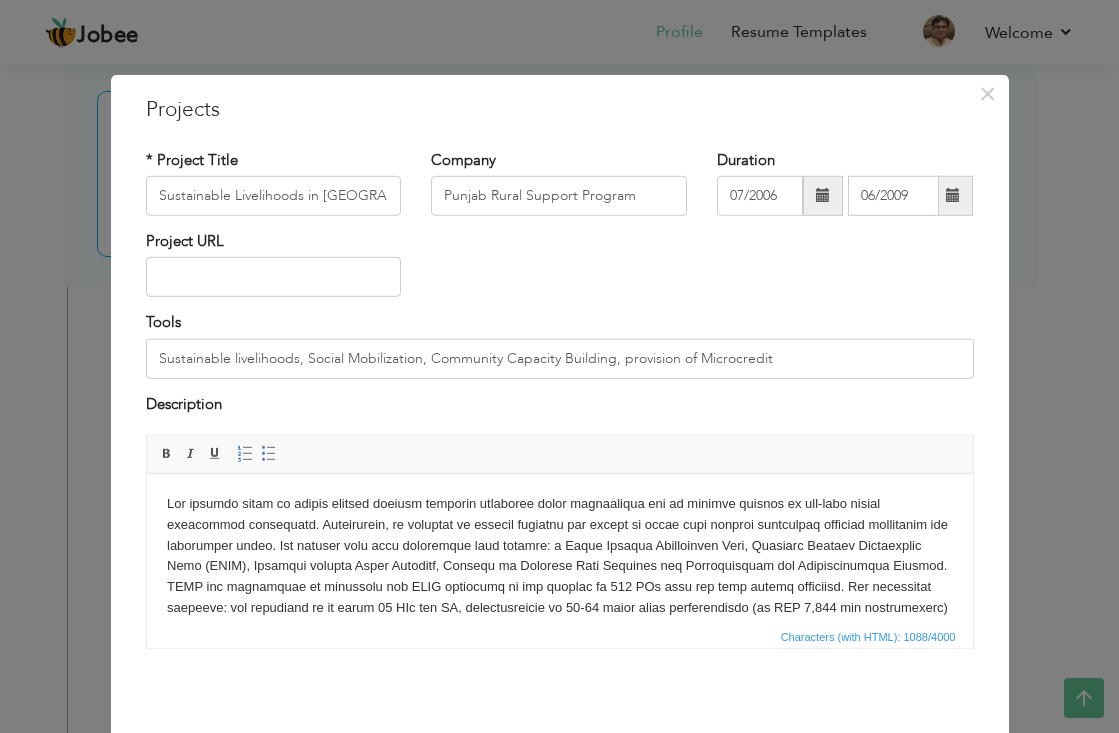 click at bounding box center [559, 587] 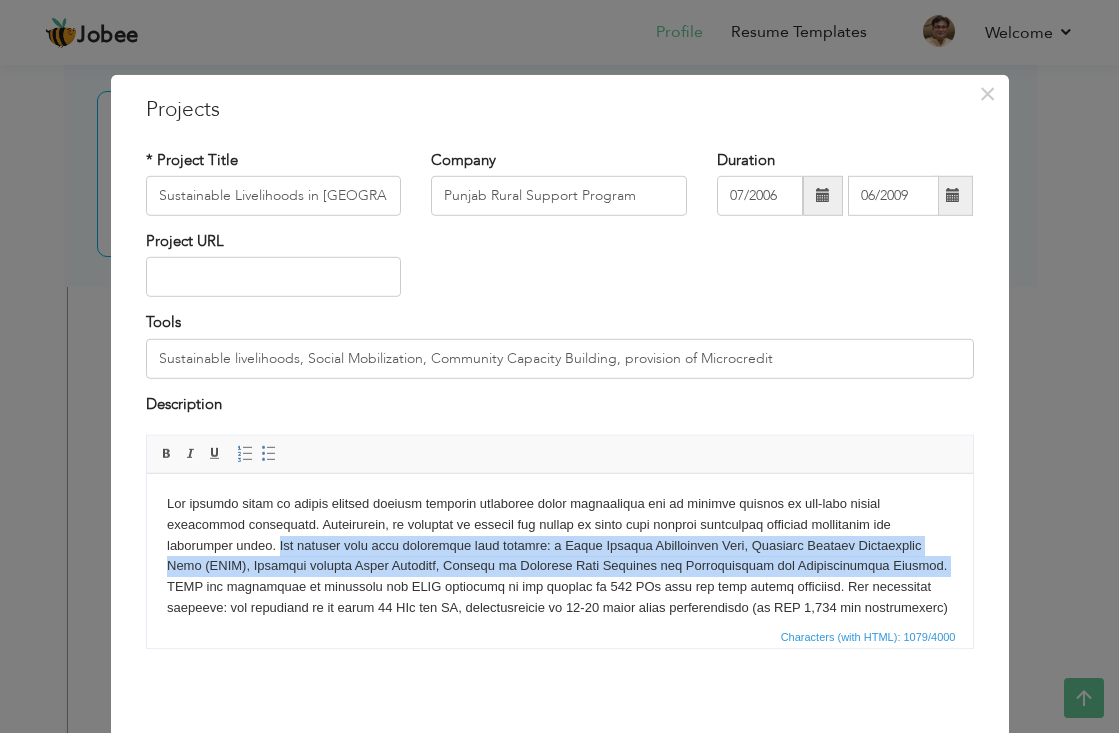 drag, startPoint x: 218, startPoint y: 544, endPoint x: 849, endPoint y: 558, distance: 631.1553 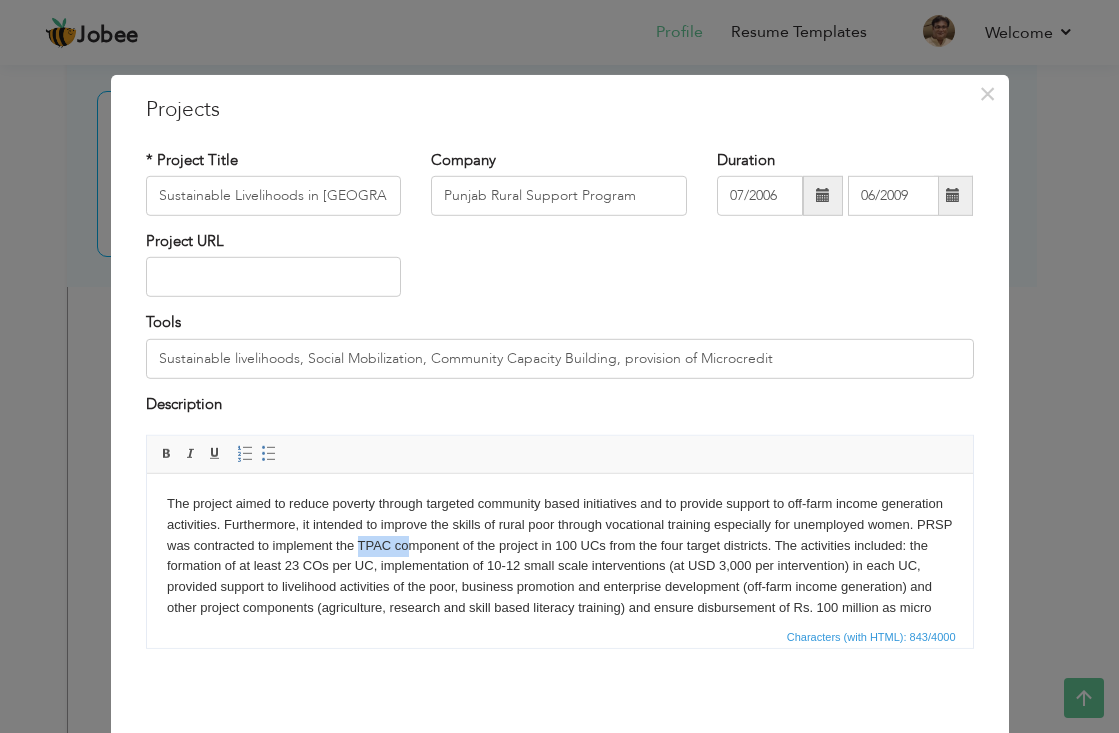 drag, startPoint x: 446, startPoint y: 545, endPoint x: 492, endPoint y: 548, distance: 46.09772 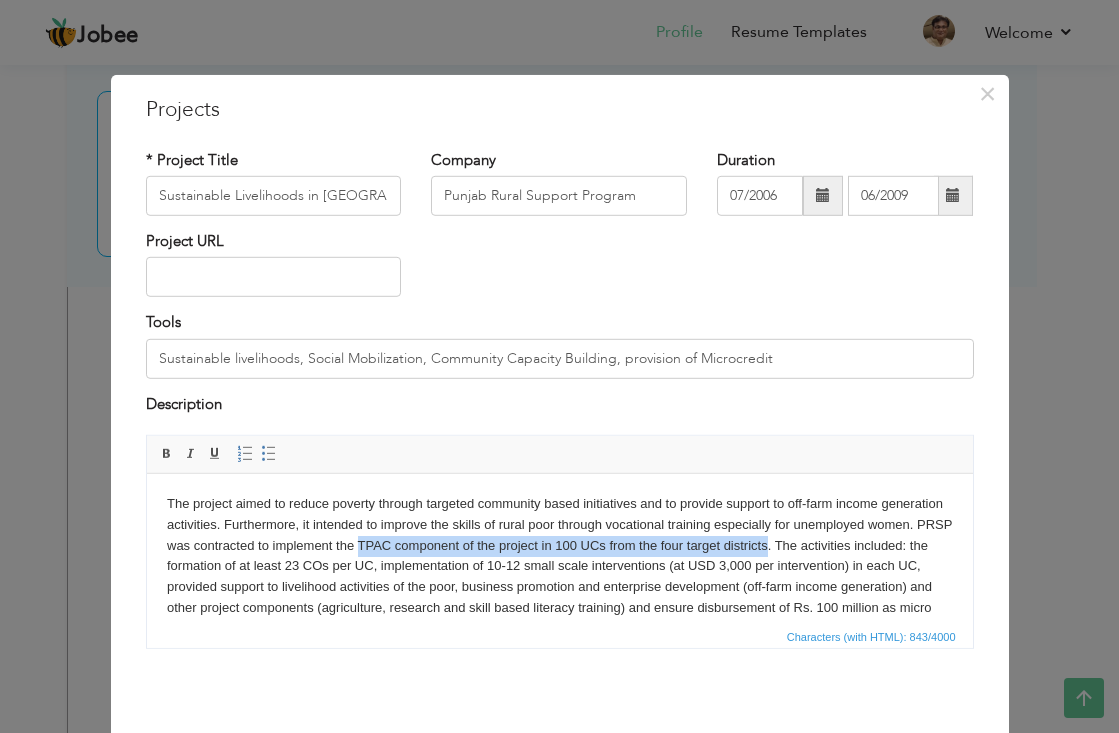 drag, startPoint x: 444, startPoint y: 542, endPoint x: 852, endPoint y: 551, distance: 408.09924 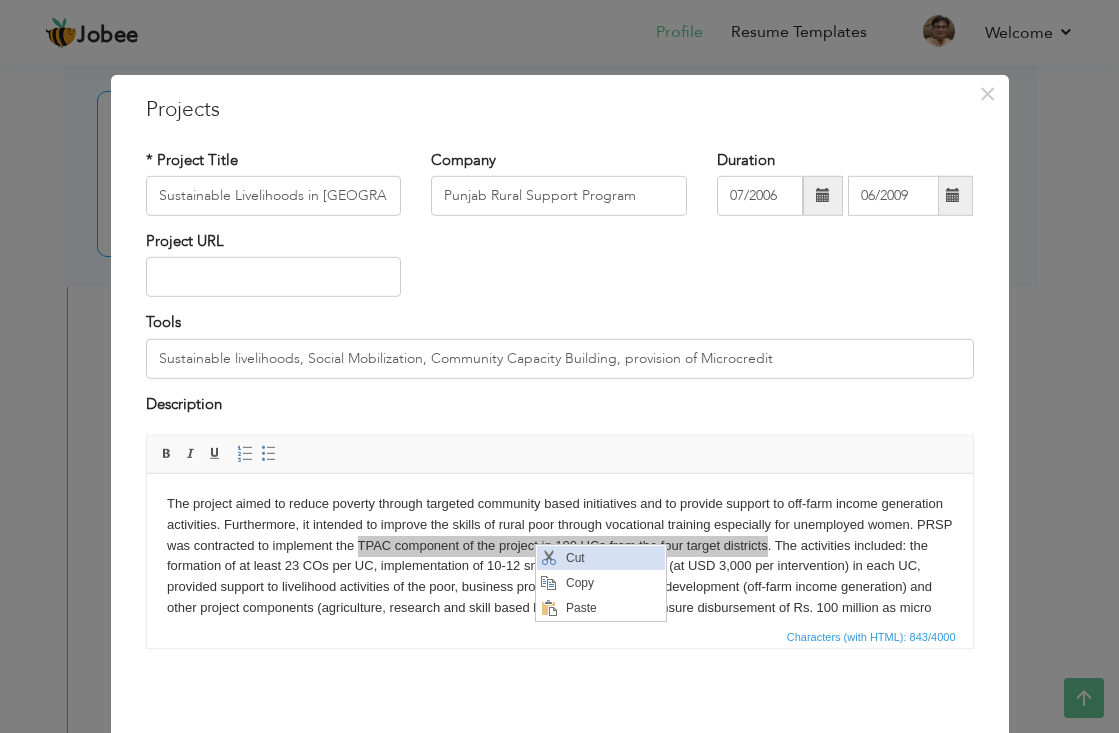 click on "Cut" at bounding box center [613, 557] 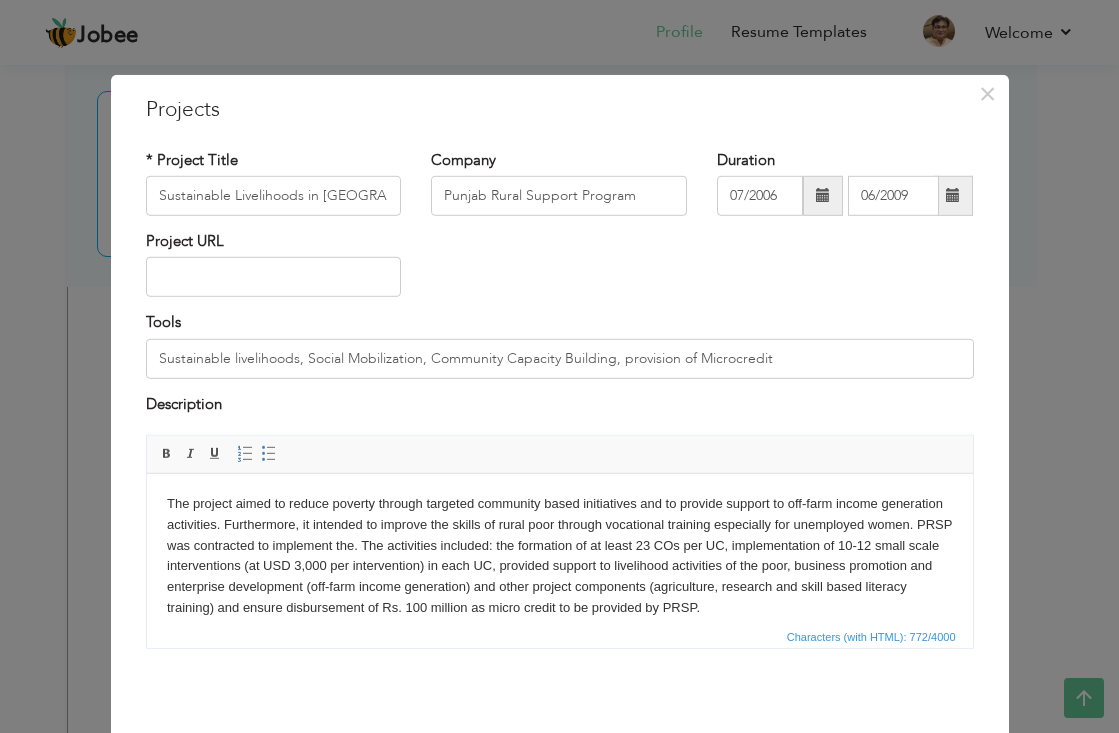 click on "The project aimed to reduce poverty through targeted community based initiatives and to provide support to off-farm income generation activities. Furthermore, it intended to improve the skills of rural poor through vocational training especially for unemployed women. PRSP was contracted to implement the  . The activities included: the formation of at least 23 COs per UC, implementation of 10-12 small scale interventions (at USD 3,000 per intervention) in each UC, provided support to livelihood activities of the poor, business promotion and enterprise development (off-farm income generation) and other project components (agriculture, research and skill based literacy training) and ensure disbursement of Rs. 100 million as micro credit to be provided by PRSP." at bounding box center [559, 556] 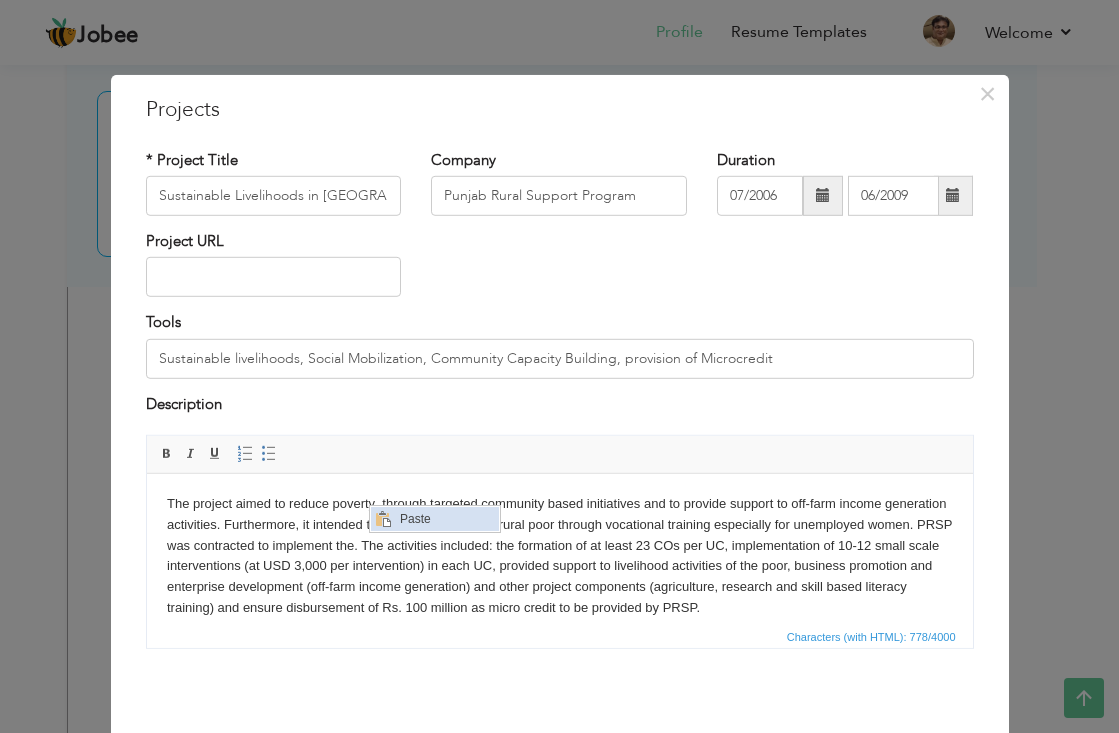 click on "Paste" at bounding box center (447, 518) 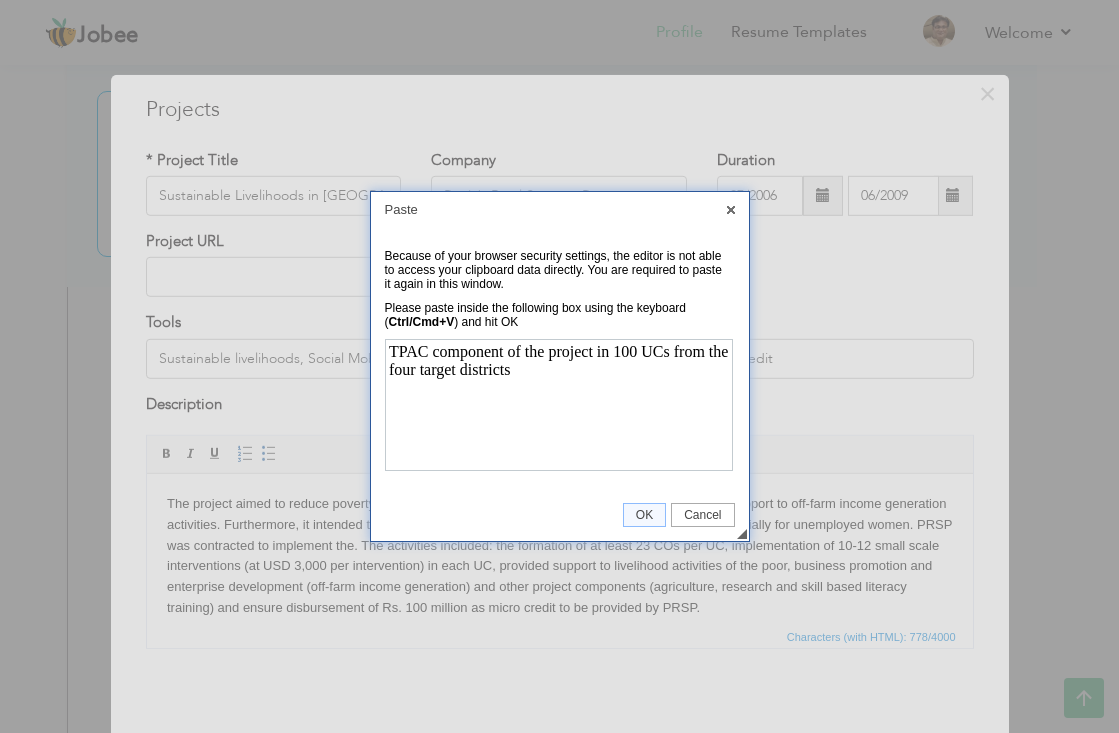 scroll, scrollTop: 0, scrollLeft: 0, axis: both 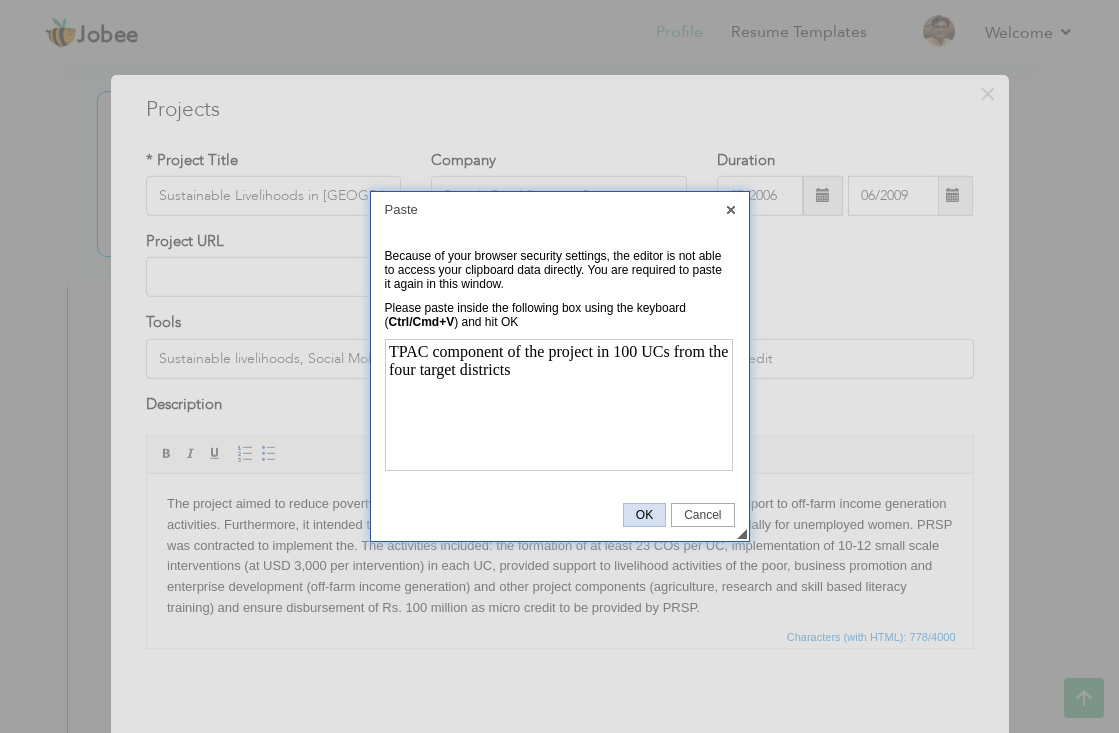 drag, startPoint x: 643, startPoint y: 510, endPoint x: 498, endPoint y: 35, distance: 496.6387 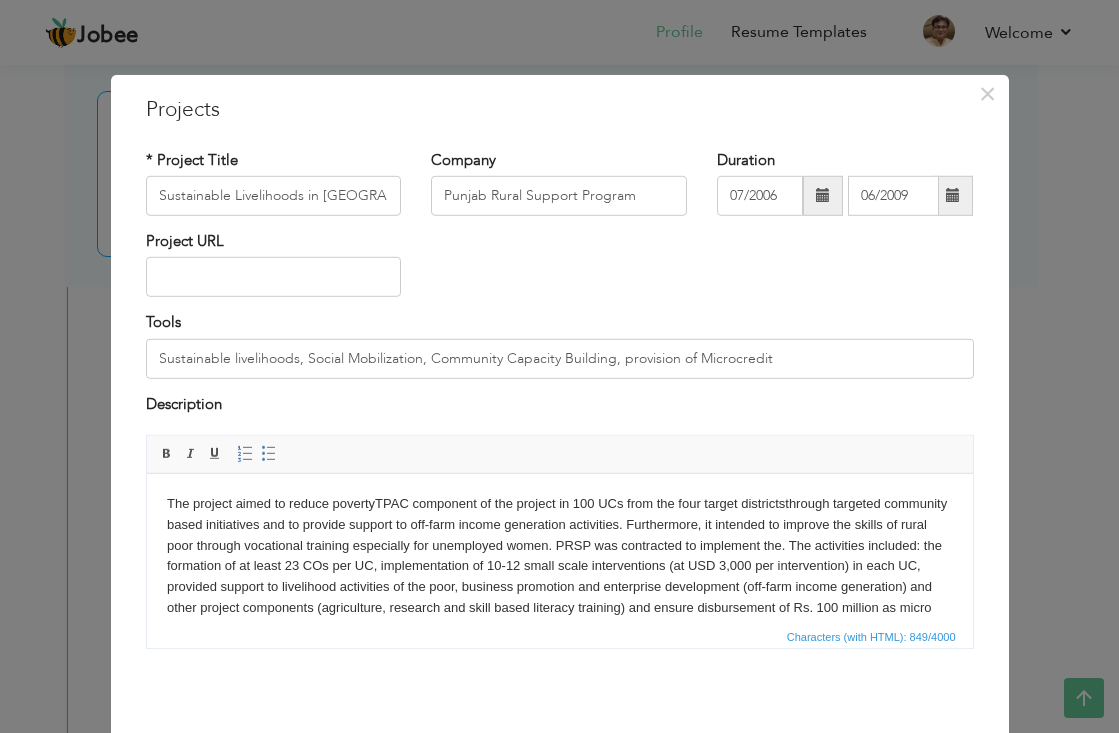 click on "The project aimed to reduce poverty  TPAC component of the project in 100 UCs from the four target districts  through targeted community based initiatives and to provide support to off-farm income generation activities. Furthermore, it intended to improve the skills of rural poor through vocational training especially for unemployed women. PRSP was contracted to implement the  . The activities included: the formation of at least 23 COs per UC, implementation of 10-12 small scale interventions (at USD 3,000 per intervention) in each UC, provided support to livelihood activities of the poor, business promotion and enterprise development (off-farm income generation) and other project components (agriculture, research and skill based literacy training) and ensure disbursement of Rs. 100 million as micro credit to be provided by PRSP." at bounding box center [559, 567] 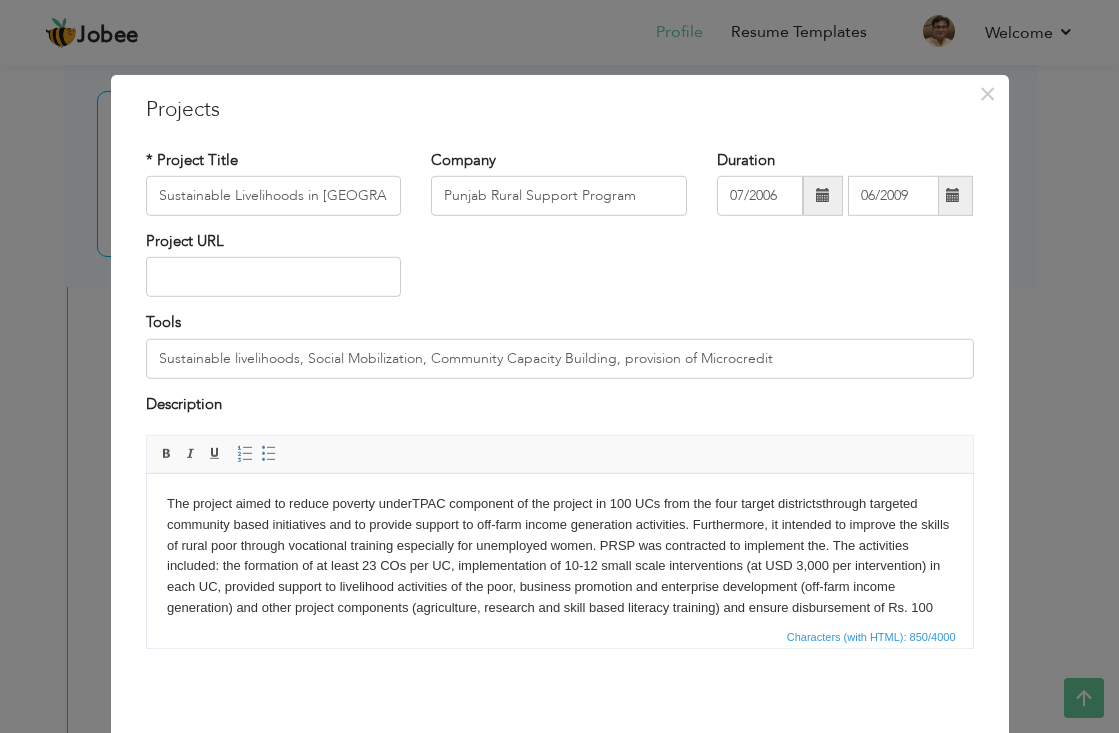 click on "The project aimed to reduce poverty under  TPAC component of the project in 100 UCs from the four target districts  through targeted community based initiatives and to provide support to off-farm income generation activities. Furthermore, it intended to improve the skills of rural poor through vocational training especially for unemployed women. PRSP was contracted to implement the  . The activities included: the formation of at least 23 COs per UC, implementation of 10-12 small scale interventions (at USD 3,000 per intervention) in each UC, provided support to livelihood activities of the poor, business promotion and enterprise development (off-farm income generation) and other project components (agriculture, research and skill based literacy training) and ensure disbursement of Rs. 100 million as micro credit to be provided by PRSP." at bounding box center (559, 567) 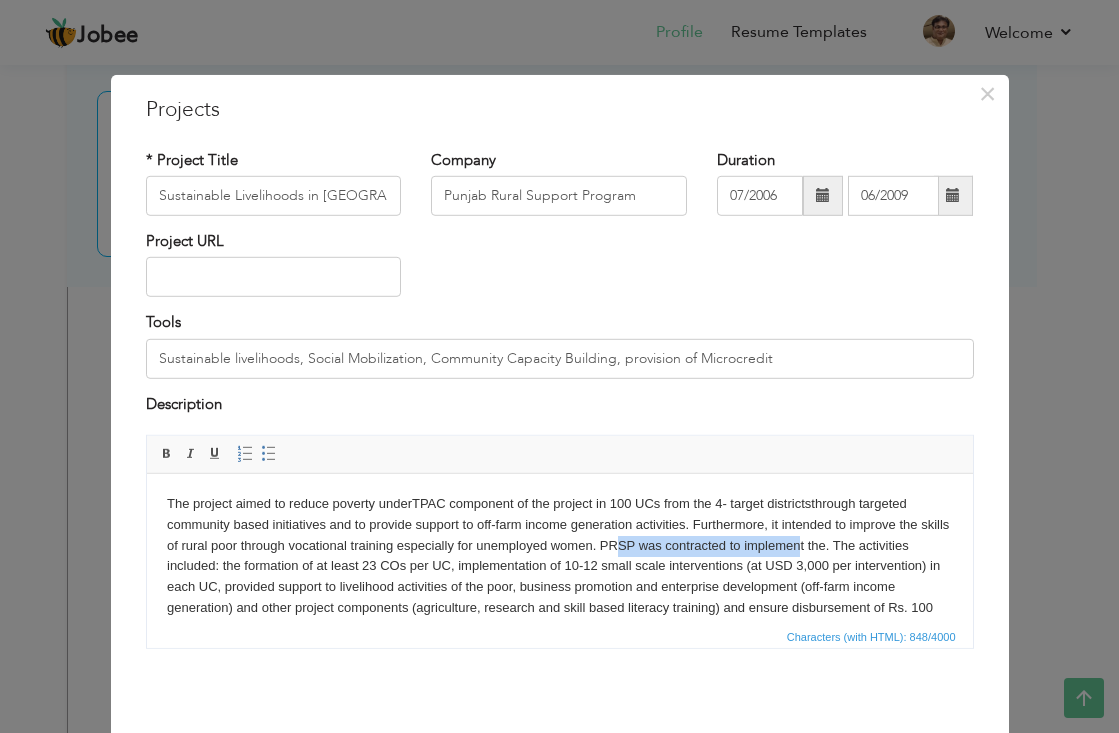 drag, startPoint x: 640, startPoint y: 545, endPoint x: 824, endPoint y: 545, distance: 184 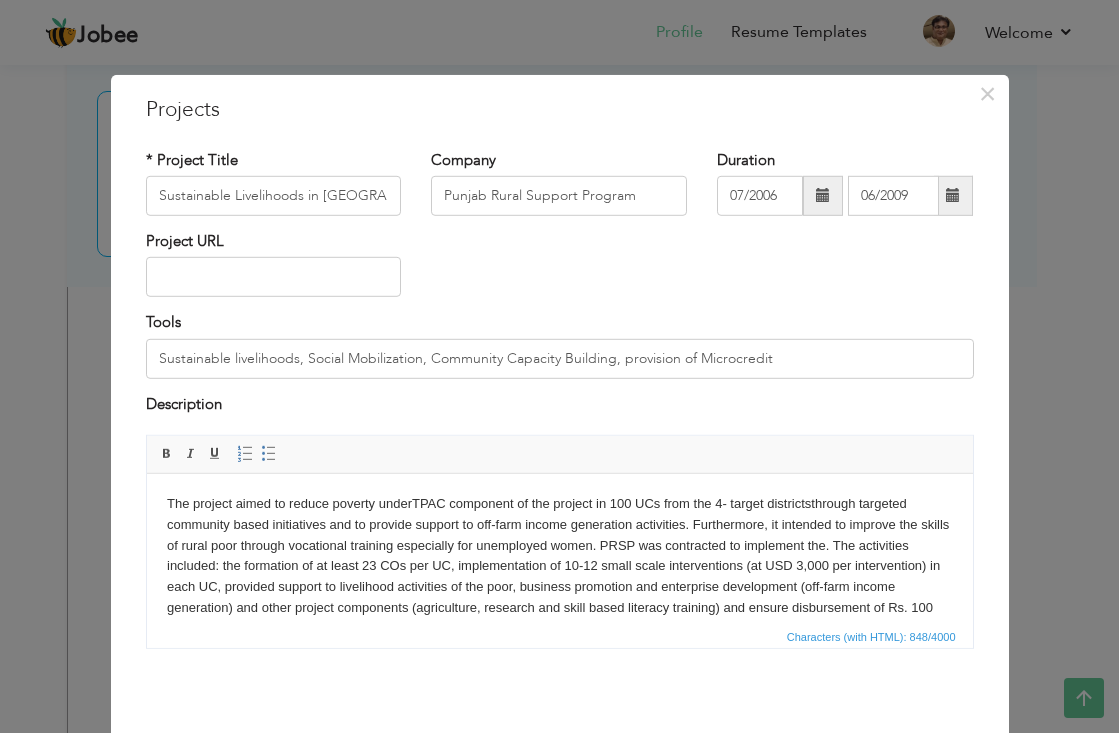 click on "The project aimed to reduce poverty under  TPAC component of the project in 100 UCs from the 4- target districts  through targeted community based initiatives and to provide support to off-farm income generation activities. Furthermore, it intended to improve the skills of rural poor through vocational training especially for unemployed women. PRSP was contracted to implement the  . The activities included: the formation of at least 23 COs per UC, implementation of 10-12 small scale interventions (at USD 3,000 per intervention) in each UC, provided support to livelihood activities of the poor, business promotion and enterprise development (off-farm income generation) and other project components (agriculture, research and skill based literacy training) and ensure disbursement of Rs. 100 million as micro credit to be provided by PRSP." at bounding box center (559, 567) 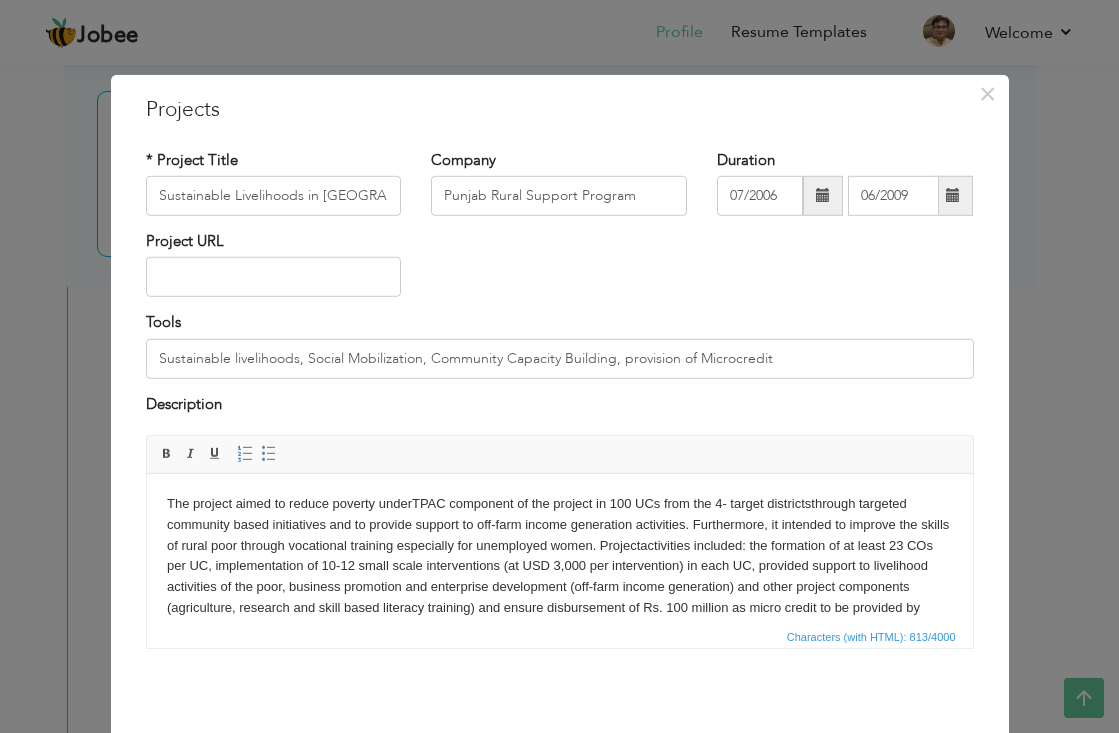 click on "The project aimed to reduce poverty under  TPAC component of the project in 100 UCs from the 4- target districts  through targeted community based initiatives and to provide support to off-farm income generation activities. Furthermore, it intended to improve the skills of rural poor through vocational training especially for unemployed women. Project  activities included: the formation of at least 23 COs per UC, implementation of 10-12 small scale interventions (at USD 3,000 per intervention) in each UC, provided support to livelihood activities of the poor, business promotion and enterprise development (off-farm income generation) and other project components (agriculture, research and skill based literacy training) and ensure disbursement of Rs. 100 million as micro credit to be provided by PRSP." at bounding box center (559, 567) 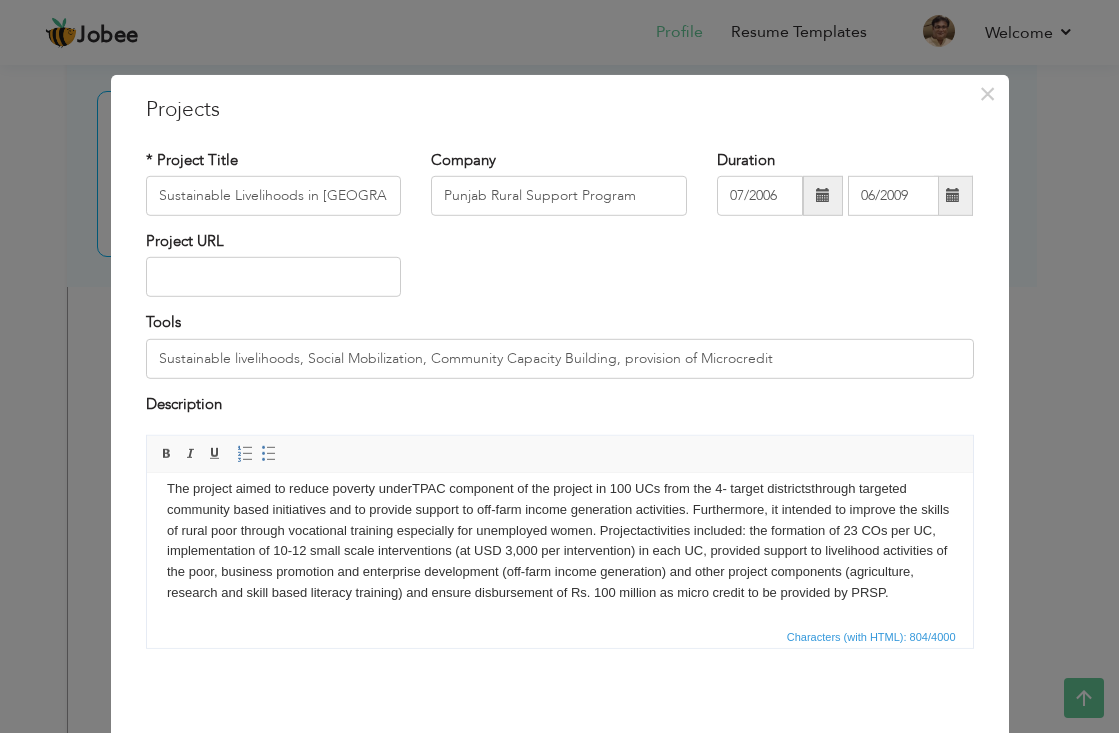 scroll, scrollTop: 36, scrollLeft: 0, axis: vertical 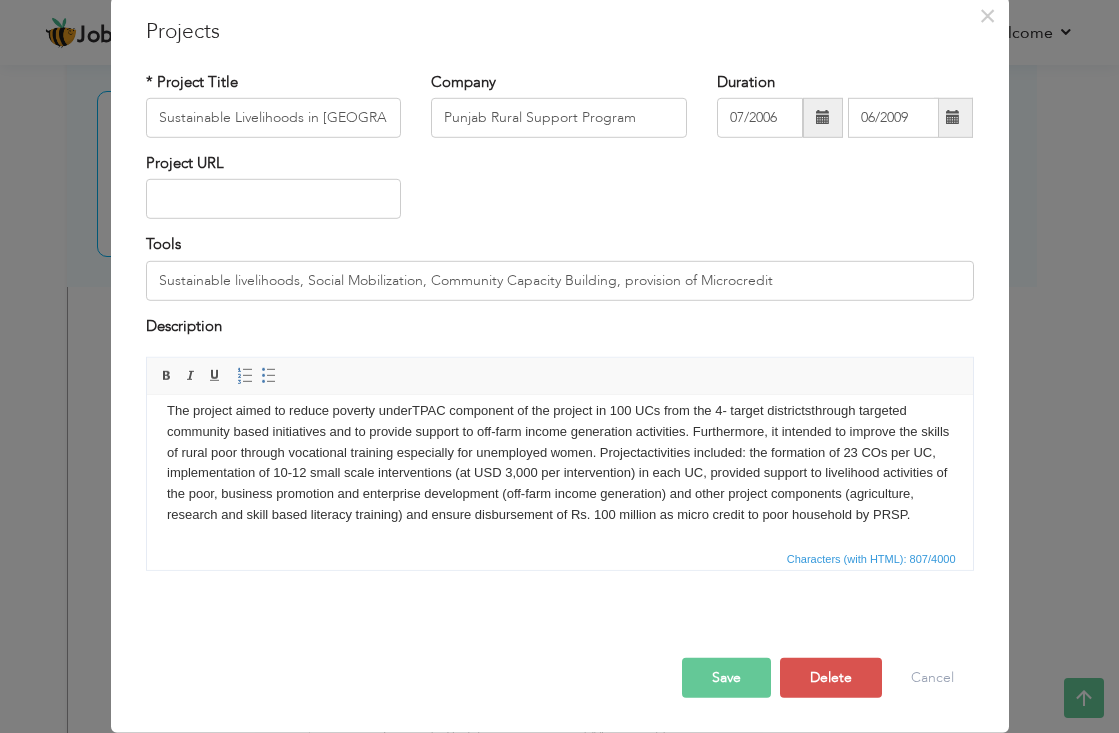 click on "Save" at bounding box center [726, 678] 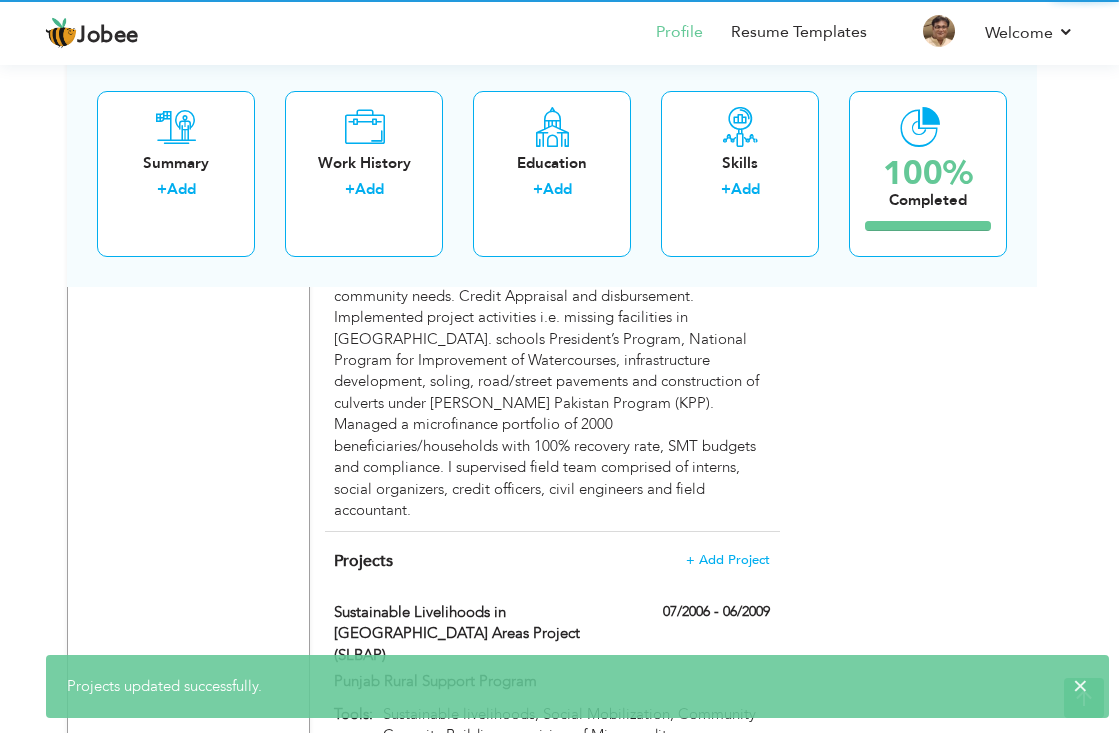 scroll, scrollTop: 0, scrollLeft: 0, axis: both 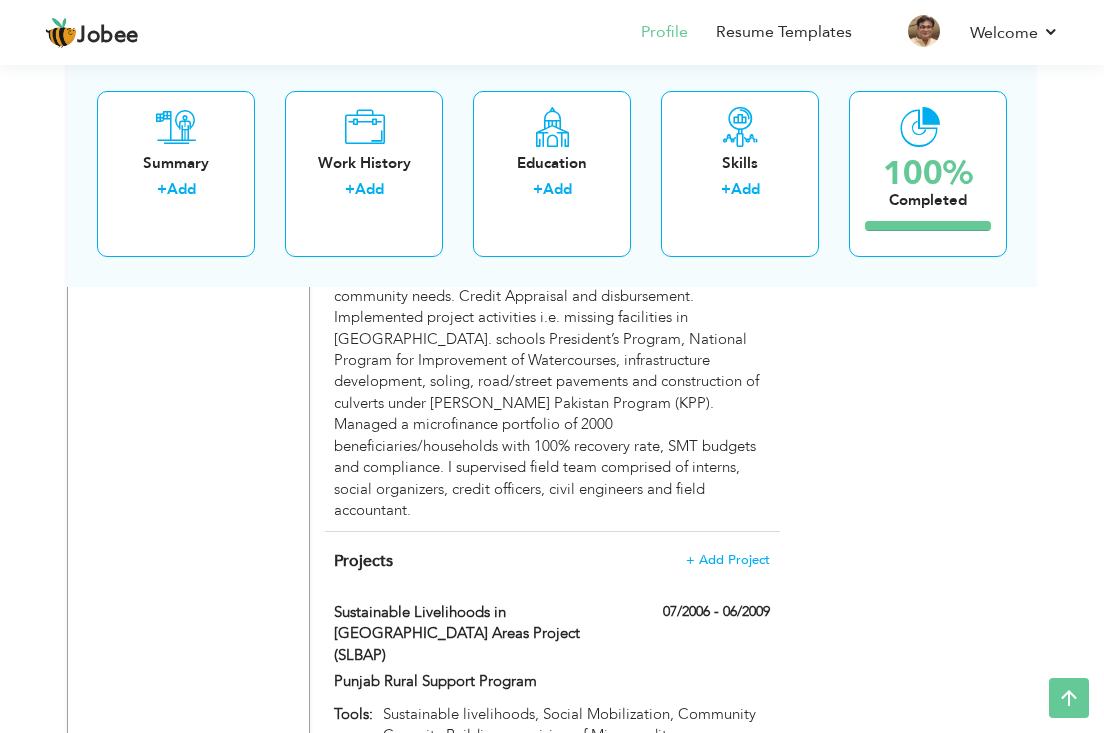 click on "The project aimed to reduce poverty under TPAC component of the project in 100 UCs from the 4- target districts through targeted community based initiatives and to provide support to off-farm income generation activities. Furthermore, it intended to improve the skills of rural poor through vocational training especially for unemployed women. Project activities included: the formation of 23 COs per UC, implementation of 10-12 small scale interventions (at USD 3,000 per intervention) in each UC, provided support to livelihood activities of the poor, business promotion and enterprise development (off-farm income generation) and other project components (agriculture, research and skill based literacy training) and ensure disbursement of Rs. 100 million as micro credit to poor household by PRSP." at bounding box center (552, 895) 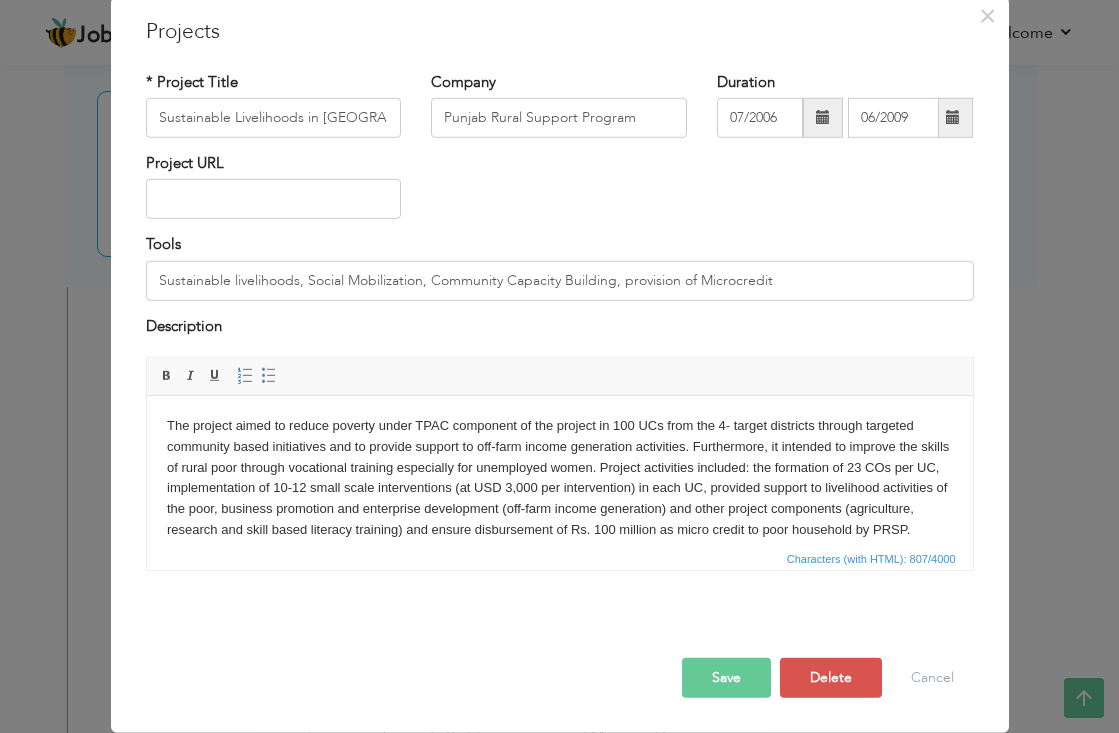 scroll, scrollTop: 0, scrollLeft: 0, axis: both 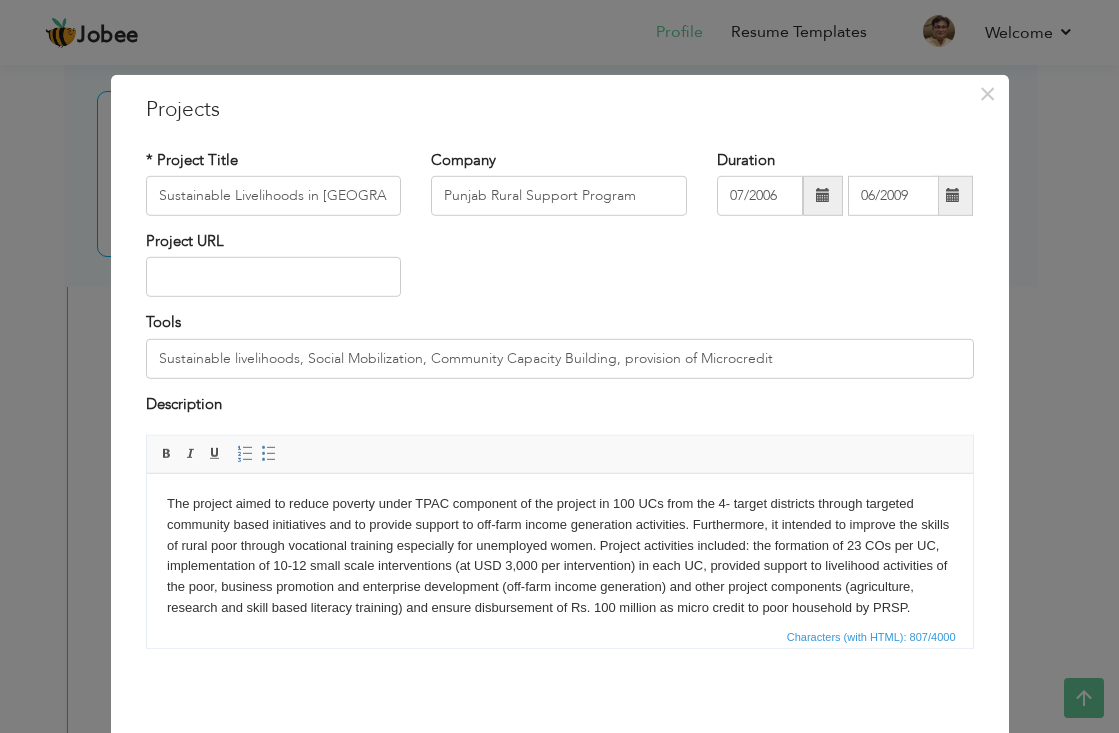 click on "The project aimed to reduce poverty under TPAC component of the project in 100 UCs from the 4- target districts through targeted community based initiatives and to provide support to off-farm income generation activities. Furthermore, it intended to improve the skills of rural poor through vocational training especially for unemployed women. Project activities included: the formation of 23 COs per UC, implementation of 10-12 small scale interventions (at USD 3,000 per intervention) in each UC, provided support to livelihood activities of the poor, business promotion and enterprise development (off-farm income generation) and other project components (agriculture, research and skill based literacy training) and ensure disbursement of Rs. 100 million as micro credit to poor household by PRSP." at bounding box center [559, 556] 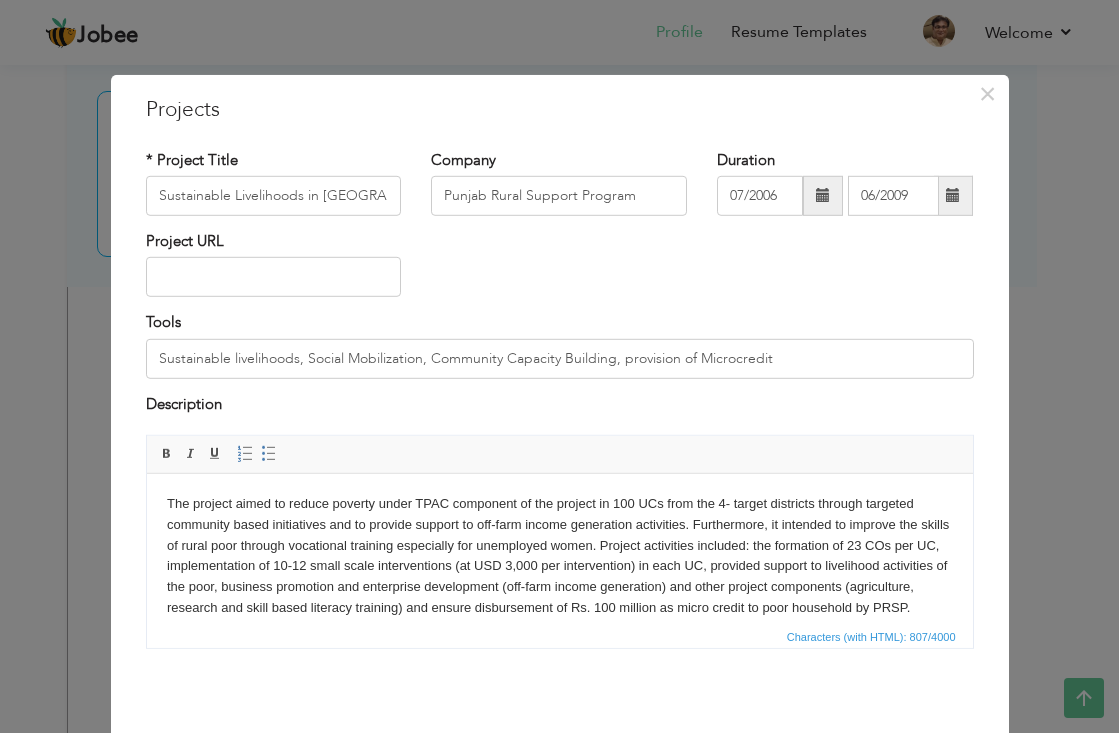 click on "The project aimed to reduce poverty under TPAC component of the project in 100 UCs from the 4- target districts through targeted community based initiatives and to provide support to off-farm income generation activities. Furthermore, it intended to improve the skills of rural poor through vocational training especially for unemployed women. Project activities included: the formation of 23 COs per UC, implementation of 10-12 small scale interventions (at USD 3,000 per intervention) in each UC, provided support to livelihood activities of the poor, business promotion and enterprise development (off-farm income generation) and other project components (agriculture, research and skill based literacy training) and ensure disbursement of Rs. 100 million as micro credit to poor household by PRSP." at bounding box center (559, 556) 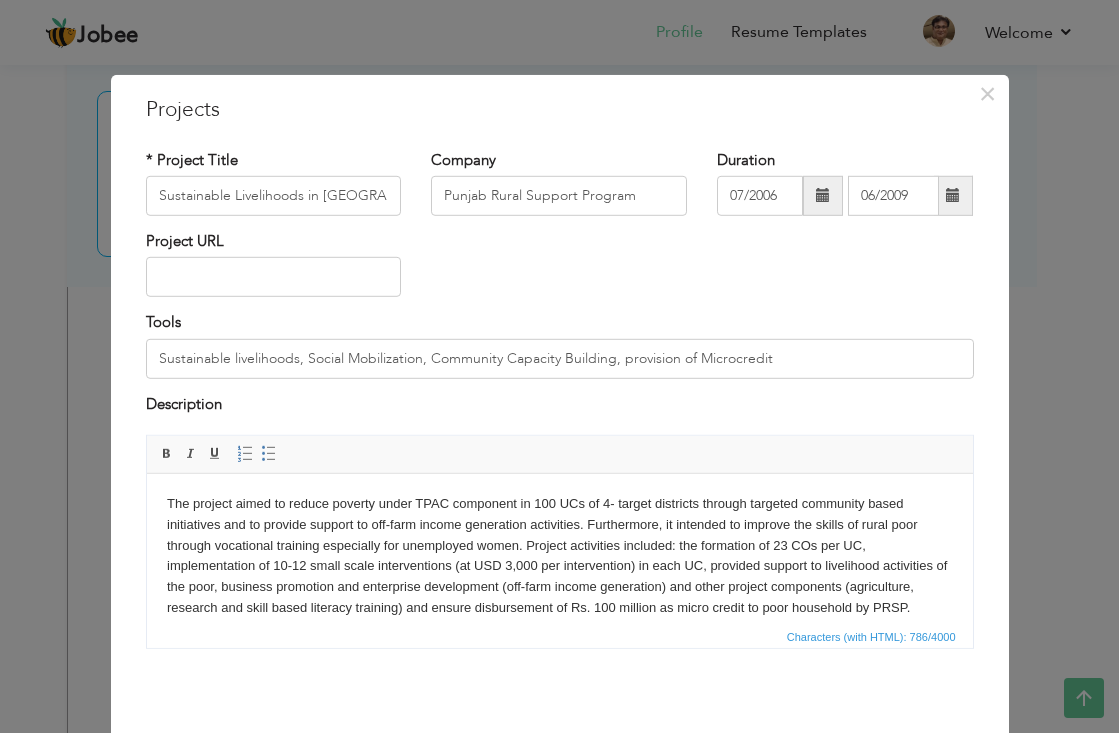 click on "The project aimed to reduce poverty under TPAC component in 100 UCs of 4- target districts through targeted community based initiatives and to provide support to off-farm income generation activities. Furthermore, it intended to improve the skills of rural poor through vocational training especially for unemployed women. Project activities included: the formation of 23 COs per UC, implementation of 10-12 small scale interventions (at USD 3,000 per intervention) in each UC, provided support to livelihood activities of the poor, business promotion and enterprise development (off-farm income generation) and other project components (agriculture, research and skill based literacy training) and ensure disbursement of Rs. 100 million as micro credit to poor household by PRSP." at bounding box center [559, 556] 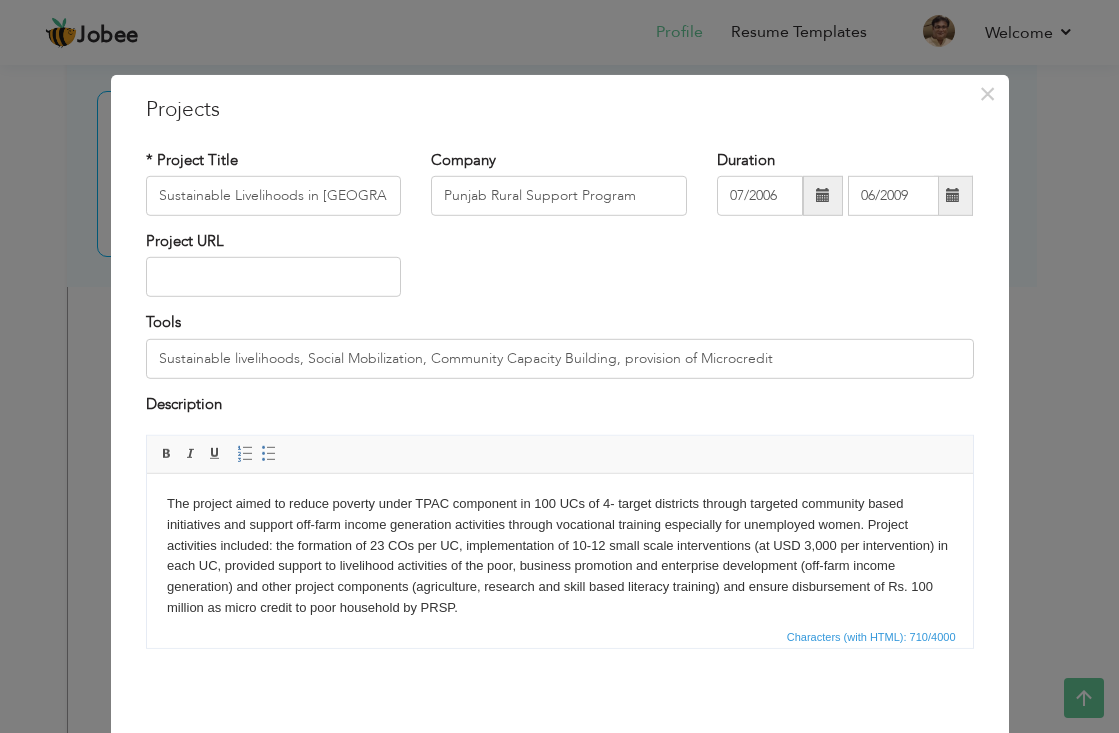 click on "The project aimed to reduce poverty under TPAC component in 100 UCs of 4- target districts through targeted community based initiatives and support off-farm income generation activities through vocational training especially for unemployed women. Project activities included: the formation of 23 COs per UC, implementation of 10-12 small scale interventions (at USD 3,000 per intervention) in each UC, provided support to livelihood activities of the poor, business promotion and enterprise development (off-farm income generation) and other project components (agriculture, research and skill based literacy training) and ensure disbursement of Rs. 100 million as micro credit to poor household by PRSP." at bounding box center [559, 556] 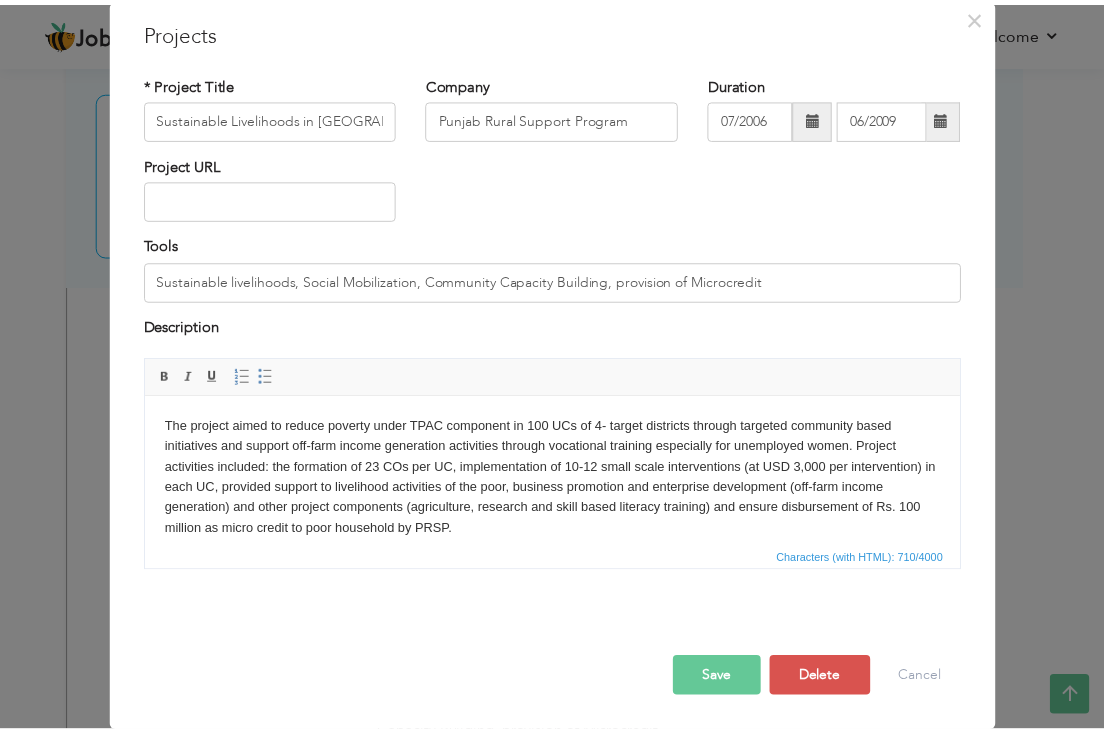 scroll, scrollTop: 78, scrollLeft: 0, axis: vertical 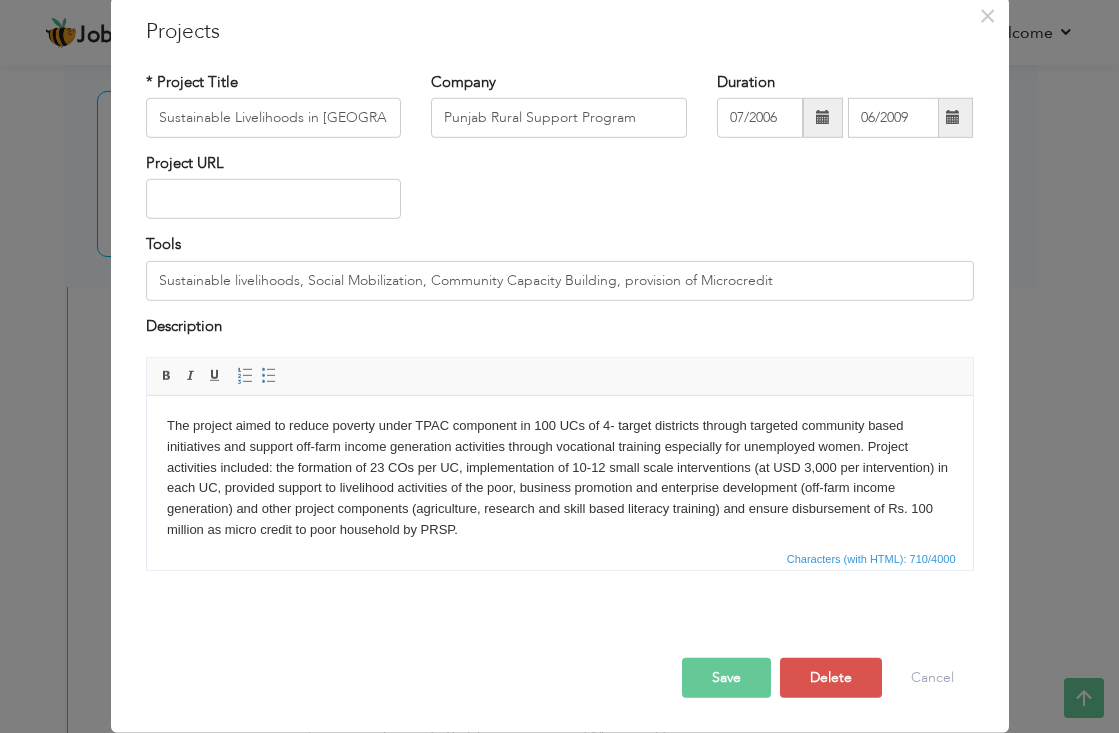 click on "Save" at bounding box center (726, 678) 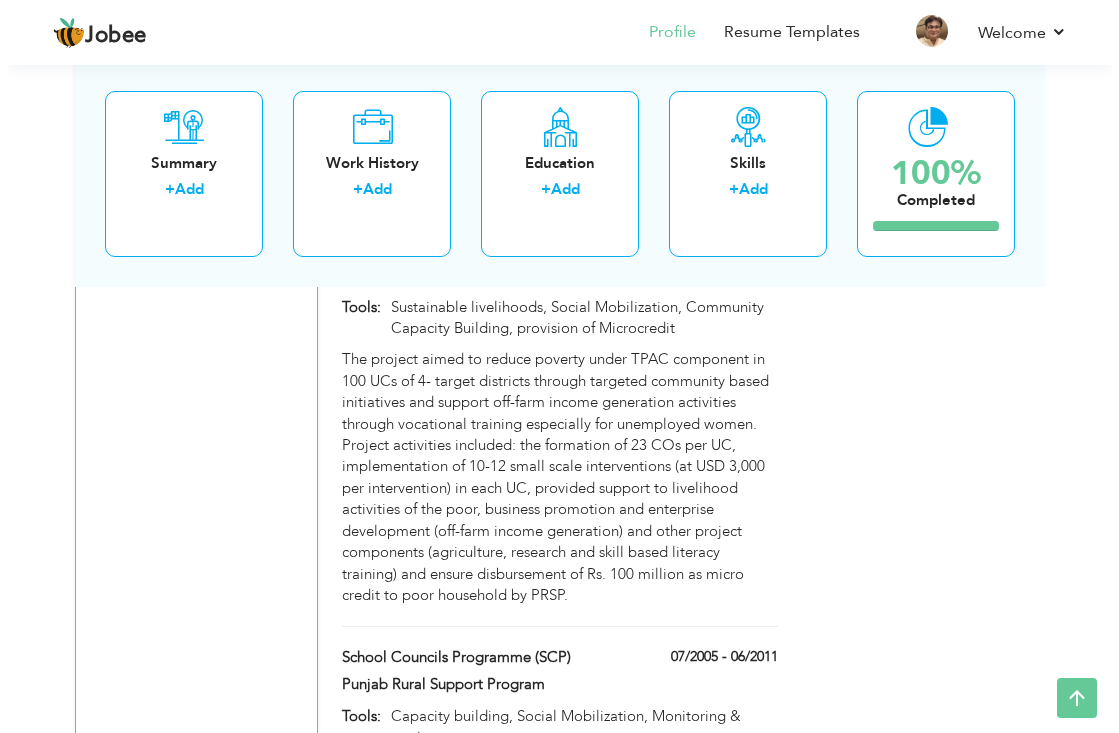 scroll, scrollTop: 5350, scrollLeft: 0, axis: vertical 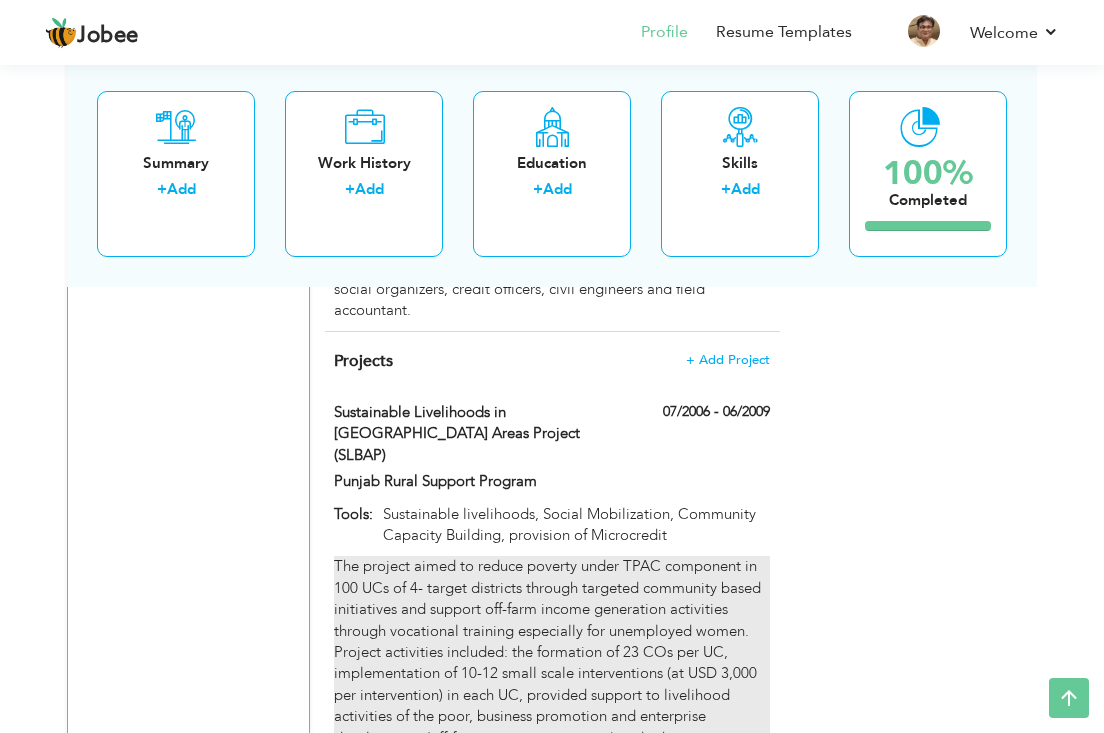 click on "The project aimed to reduce poverty under TPAC component in 100 UCs of 4- target districts through targeted community based initiatives and support off-farm income generation activities through vocational training especially for unemployed women. Project activities included: the formation of 23 COs per UC, implementation of 10-12 small scale interventions (at USD 3,000 per intervention) in each UC, provided support to livelihood activities of the poor, business promotion and enterprise development (off-farm income generation) and other project components (agriculture, research and skill based literacy training) and ensure disbursement of Rs. 100 million as micro credit to poor household by PRSP." at bounding box center [552, 684] 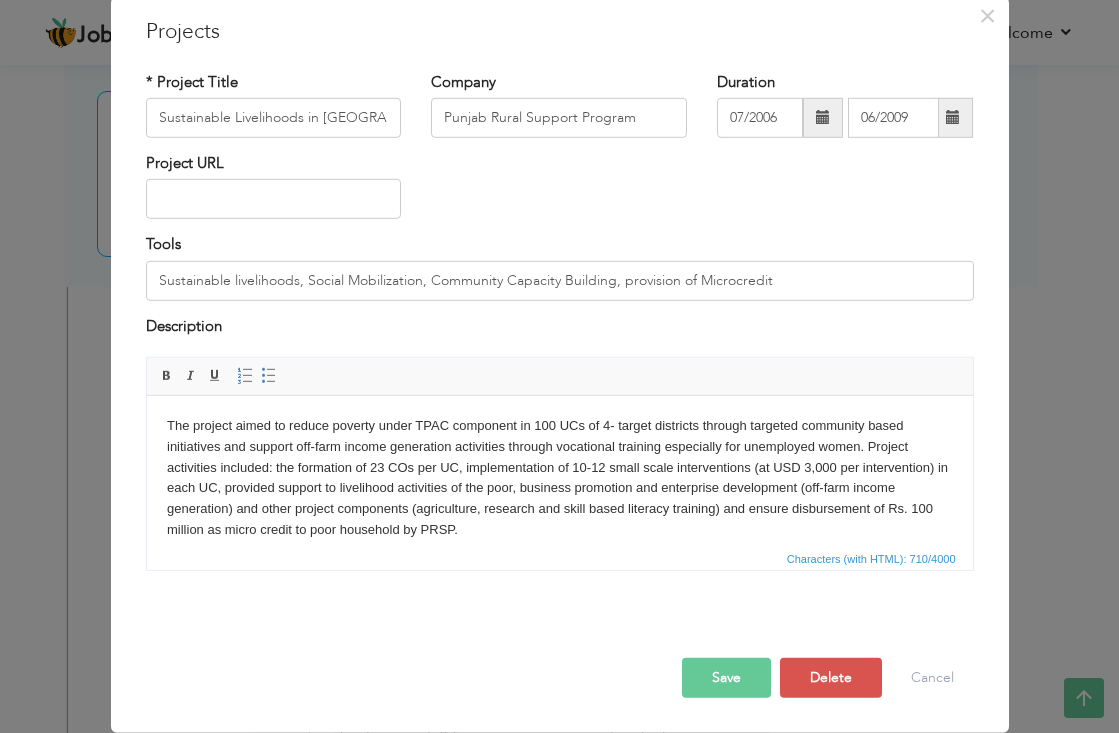 scroll, scrollTop: 0, scrollLeft: 0, axis: both 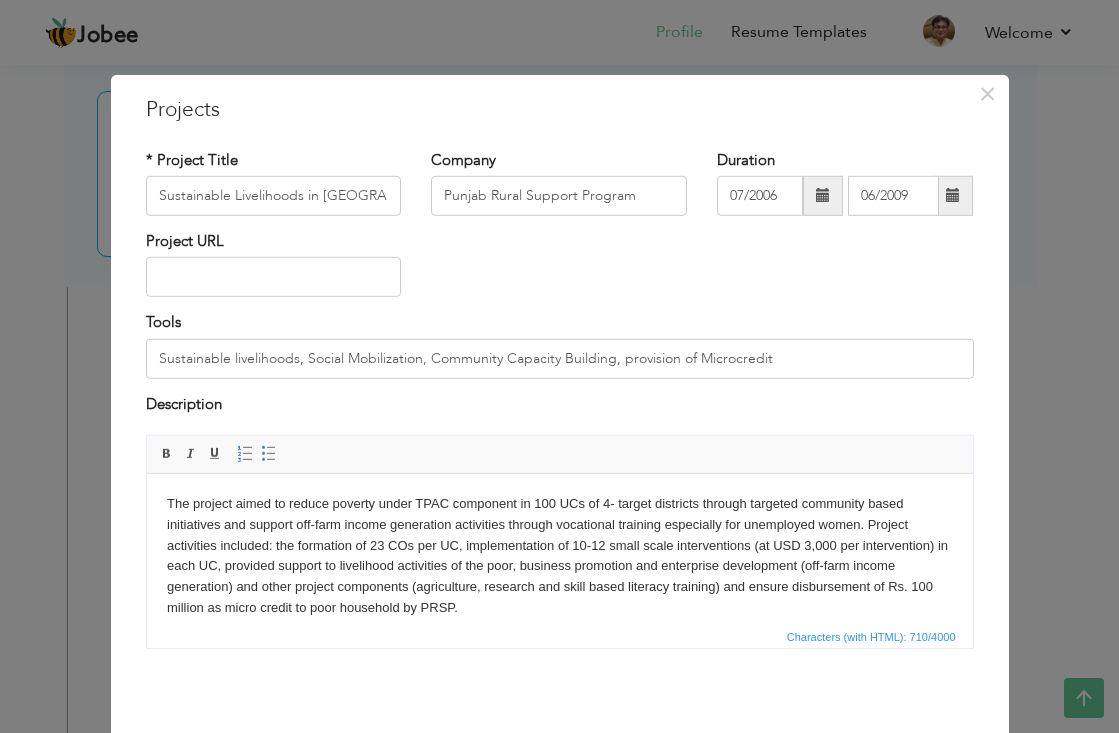 click on "Characters (with HTML): 710/4000" at bounding box center [560, 636] 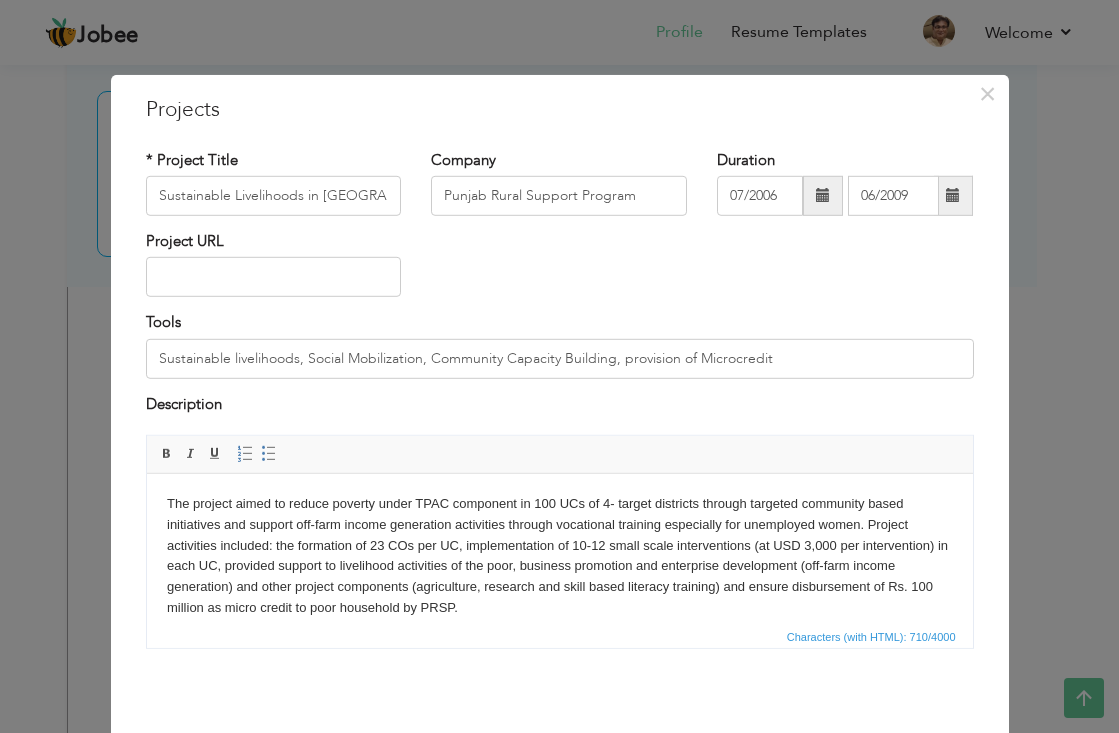 click on "The project aimed to reduce poverty under TPAC component in 100 UCs of 4- target districts through targeted community based initiatives and support off-farm income generation activities through vocational training especially for unemployed women. Project activities included: the formation of 23 COs per UC, implementation of 10-12 small scale interventions (at USD 3,000 per intervention) in each UC, provided support to livelihood activities of the poor, business promotion and enterprise development (off-farm income generation) and other project components (agriculture, research and skill based literacy training) and ensure disbursement of Rs. 100 million as micro credit to poor household by PRSP." at bounding box center (559, 556) 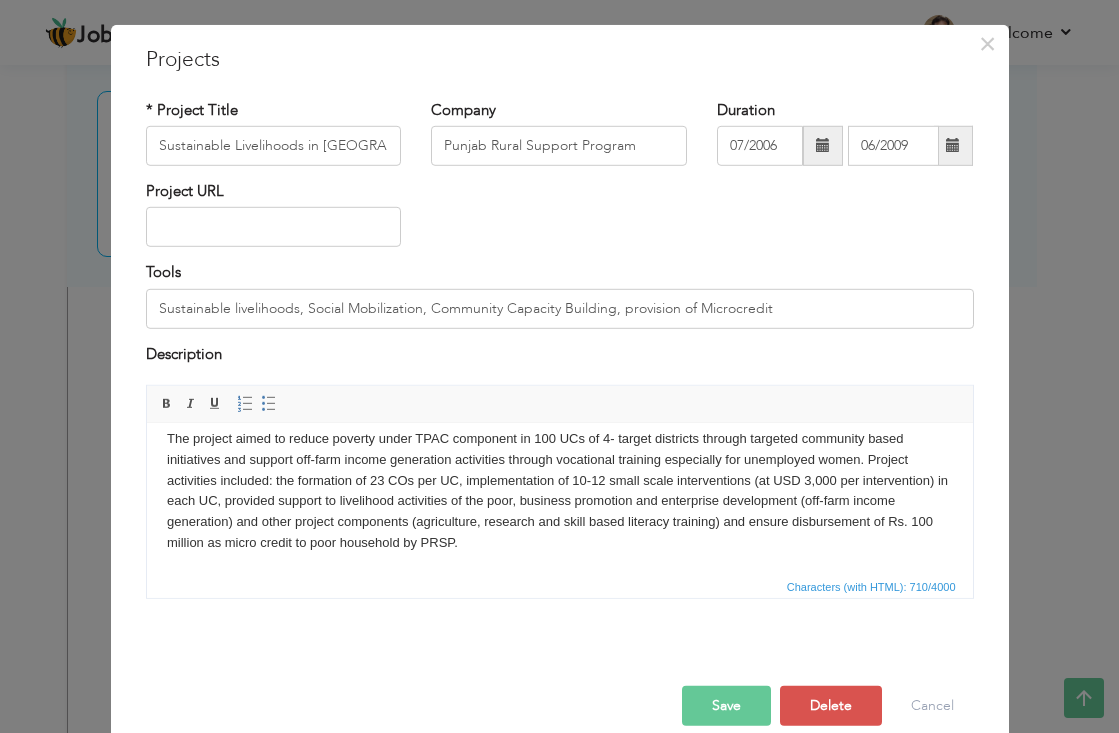 scroll, scrollTop: 78, scrollLeft: 0, axis: vertical 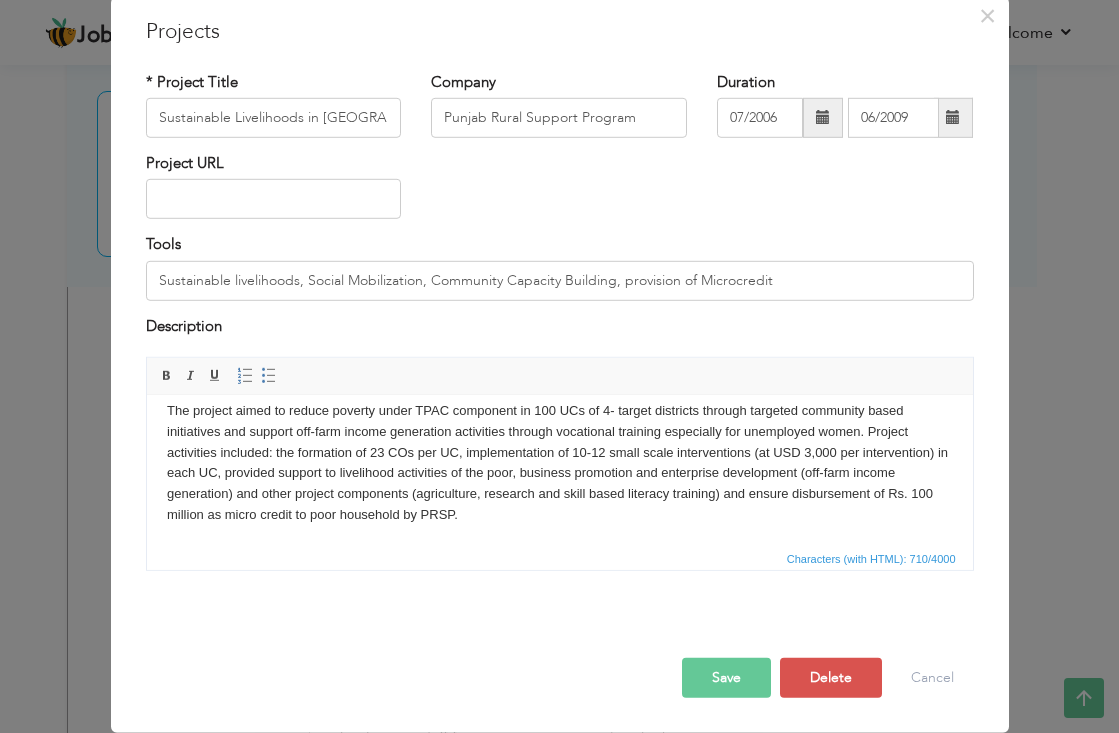 click on "Save" at bounding box center (726, 678) 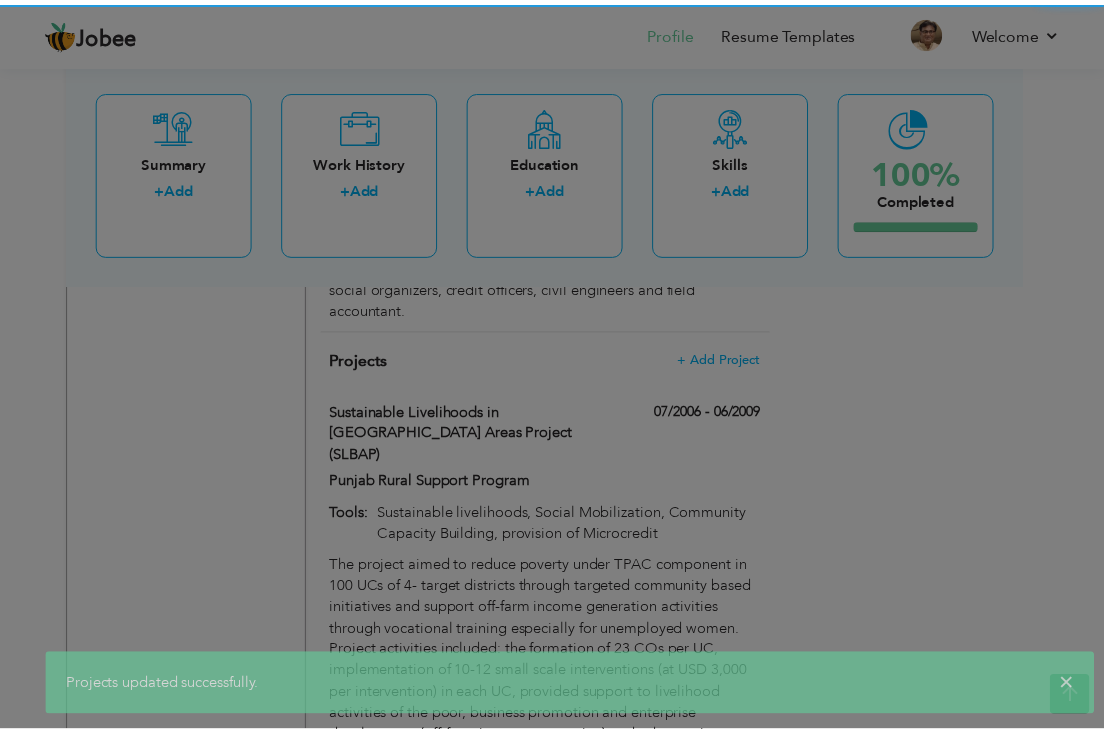 scroll, scrollTop: 0, scrollLeft: 0, axis: both 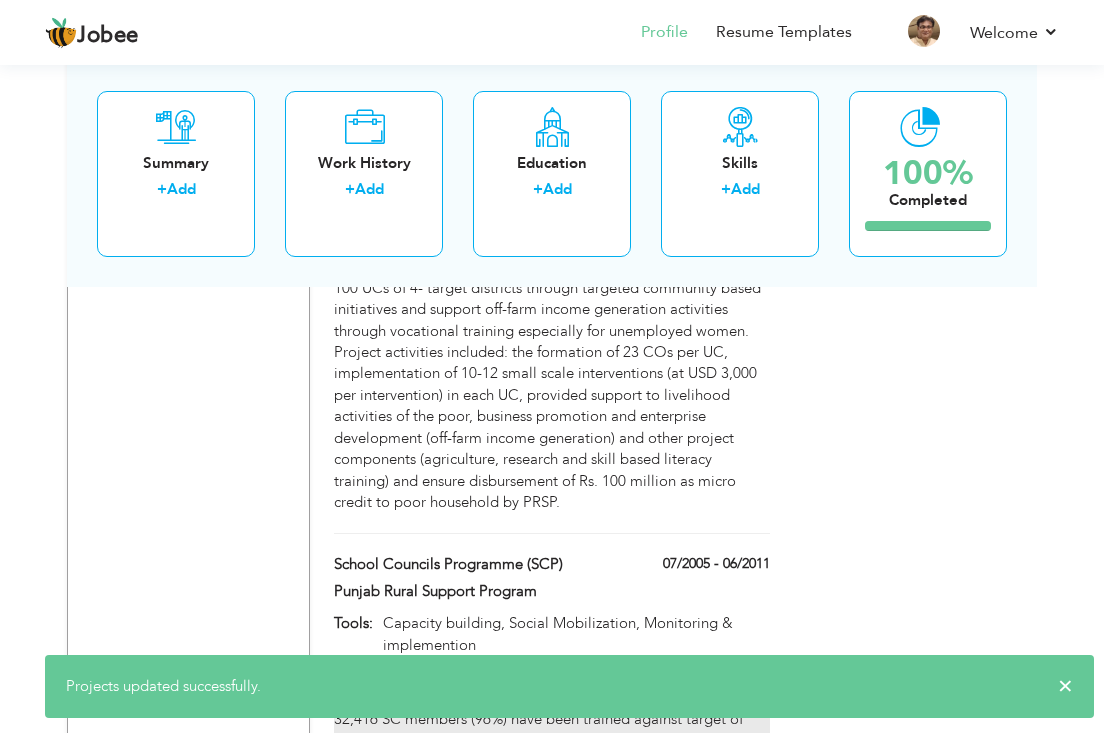 click on "One event has been held to train 44 Mas ter Trainers, 20 ToT events have been held to train 400 Trainers at 20 districts. • 32,416 SC members (96%) have been trained against target of 33,795, • 9,698 (98%) Head Teachers have been trained out of 9,925 and 100% School Councils (SCs) have been constituted at 20 Dsitricts." at bounding box center [552, 730] 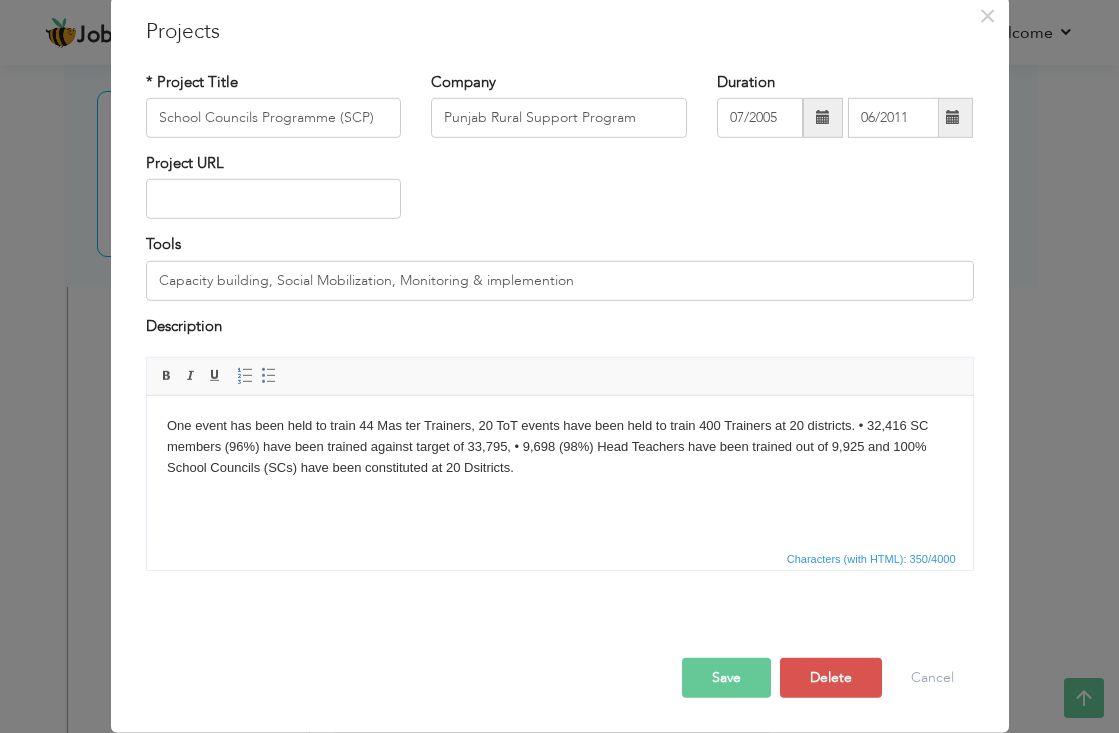 scroll, scrollTop: 0, scrollLeft: 0, axis: both 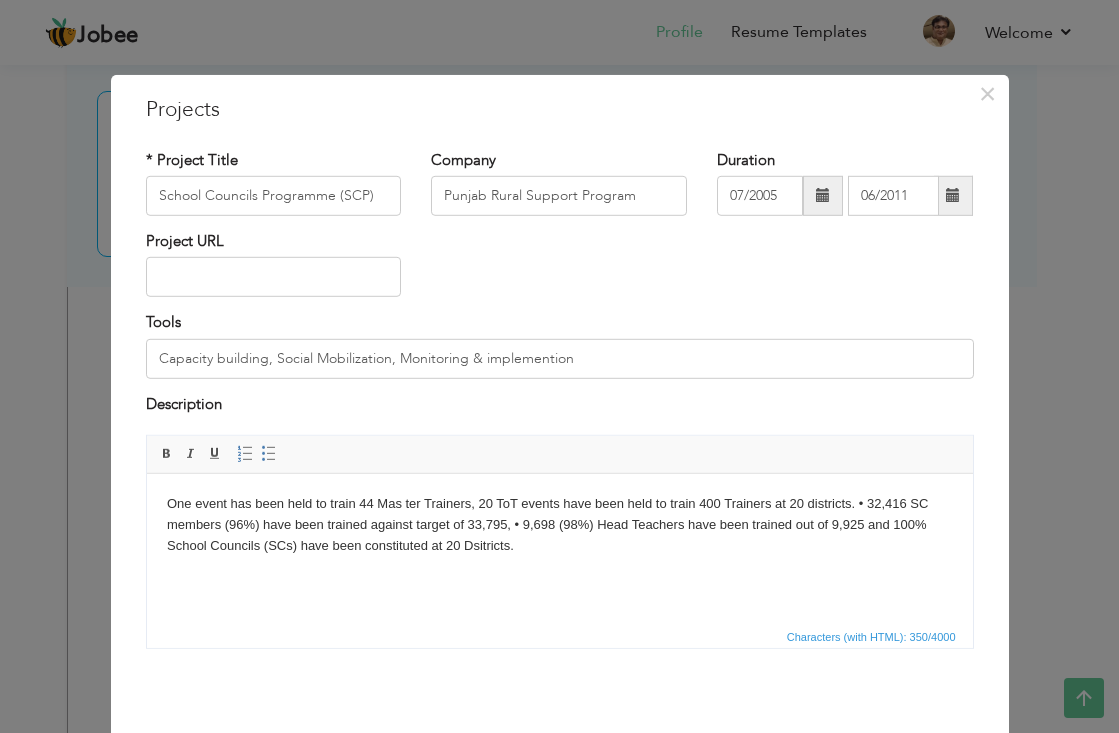 click on "One event has been held to train 44 Mas ter Trainers, 20 ToT events have been held to train 400 Trainers at 20 districts. • 32,416 SC members (96%) have been trained against target of 33,795, • 9,698 (98%) Head Teachers have been trained out of 9,925 and 100% School Councils (SCs) have been constituted at 20 Dsitricts." at bounding box center (559, 525) 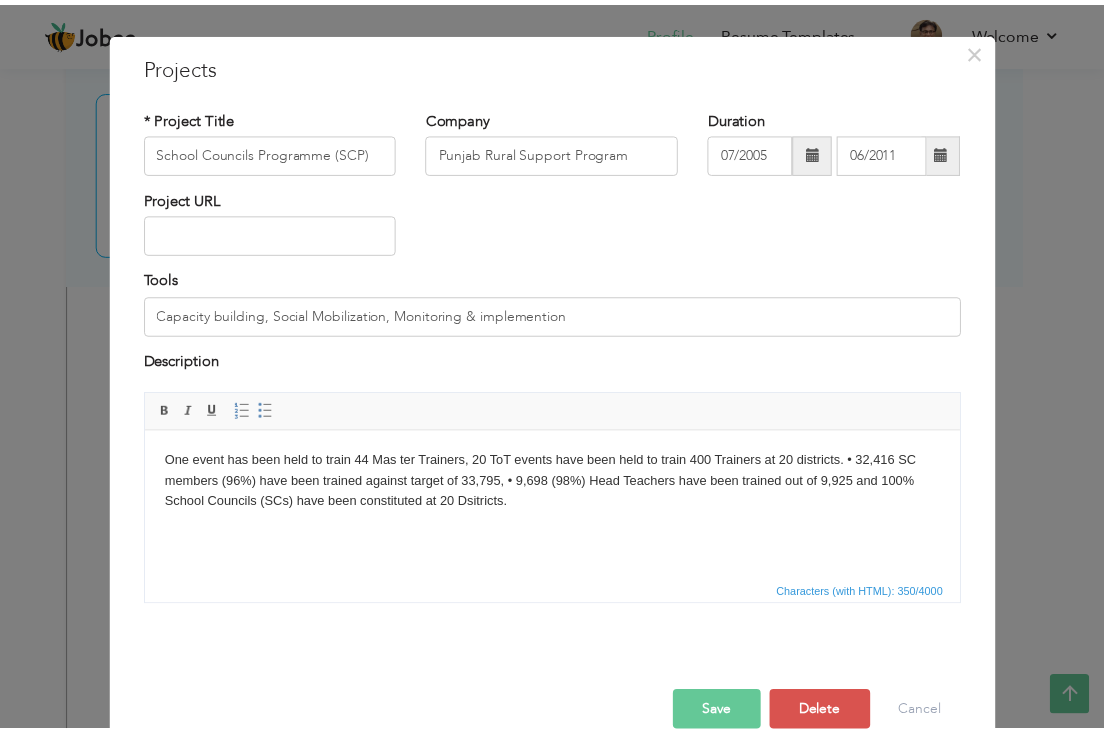 scroll, scrollTop: 78, scrollLeft: 0, axis: vertical 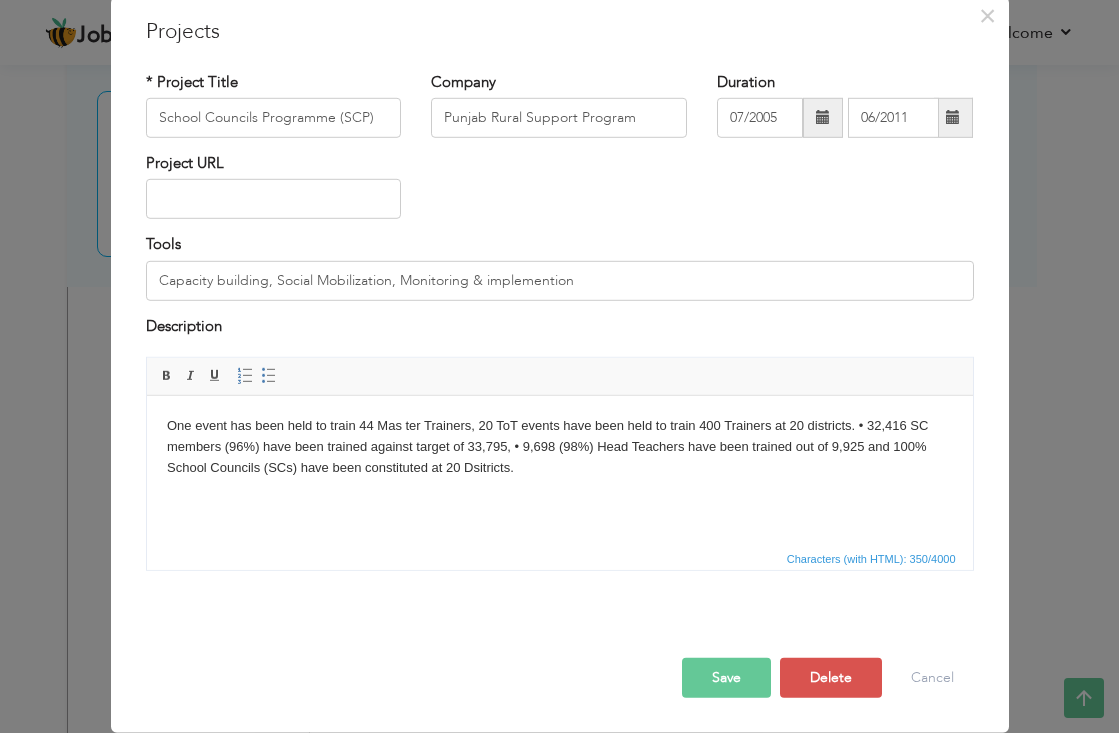 click on "Save" at bounding box center [726, 678] 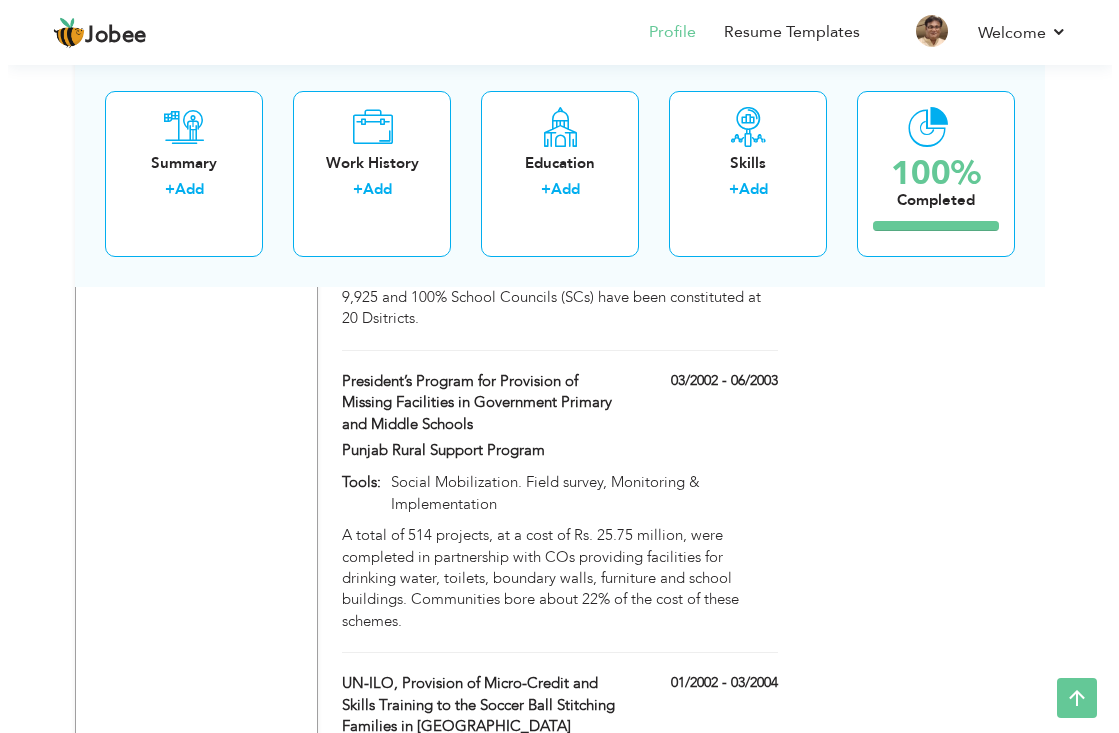 scroll, scrollTop: 6150, scrollLeft: 0, axis: vertical 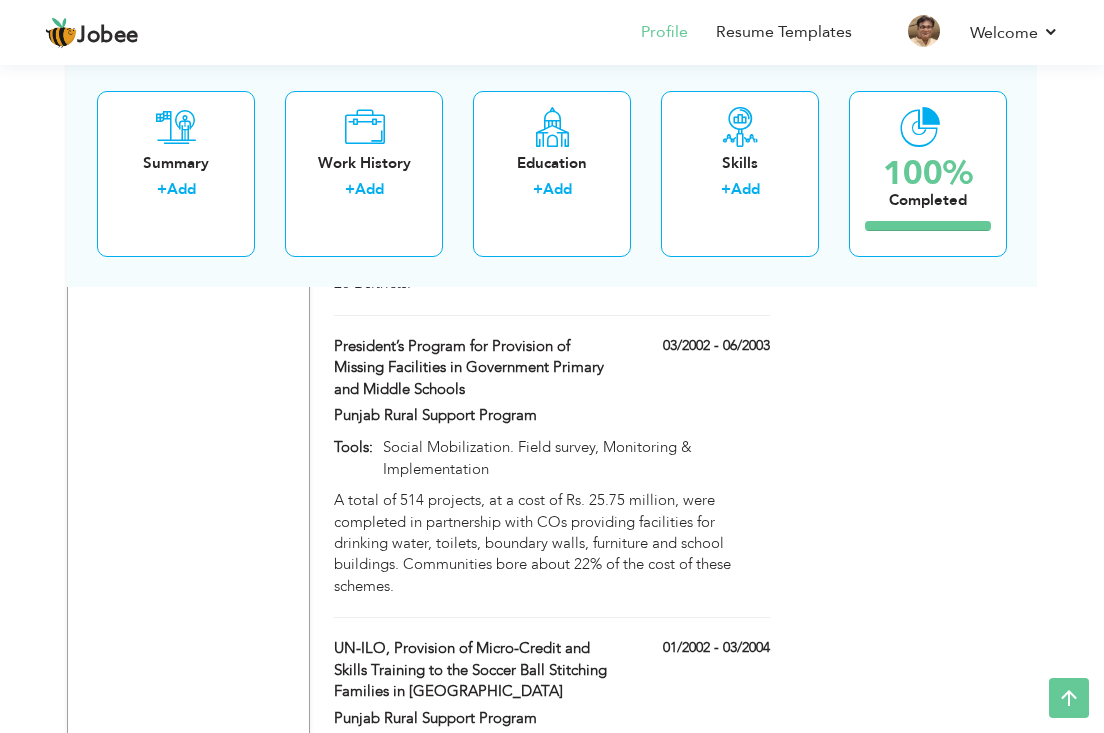 click on "ILO provided operational funds around 79,000 US$ while PRSP used its regular programme’s credit line (PPAF) for disbursement. Soccer Ball stitching household were identified from the CO members or were made members of the COs after identification from community and were given micro-credit and skill training so that they could enhance their household income by enhancing their economic activities." at bounding box center [552, 868] 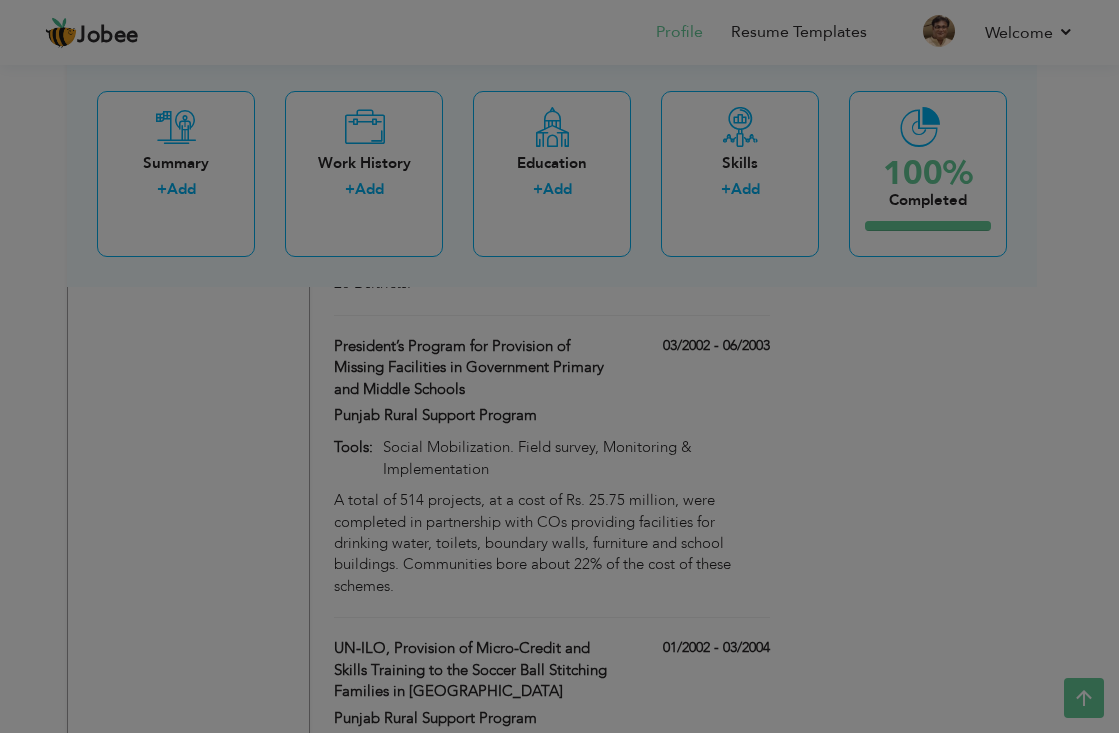 scroll, scrollTop: 0, scrollLeft: 0, axis: both 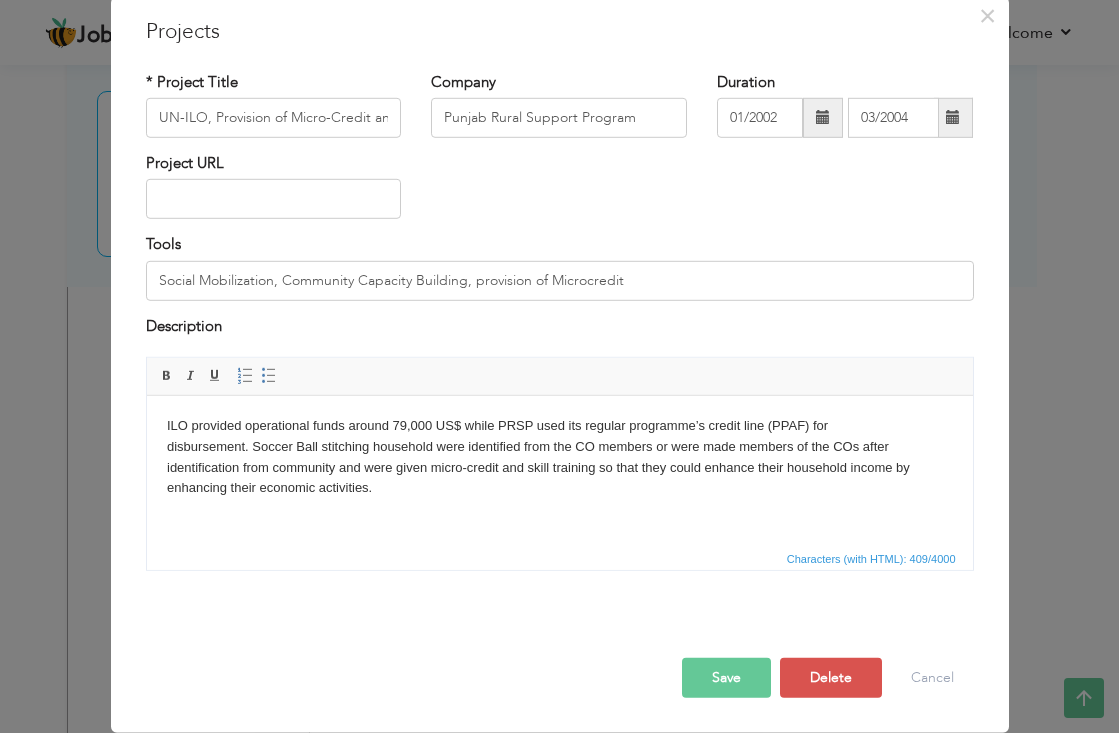 click on "Save" at bounding box center [726, 678] 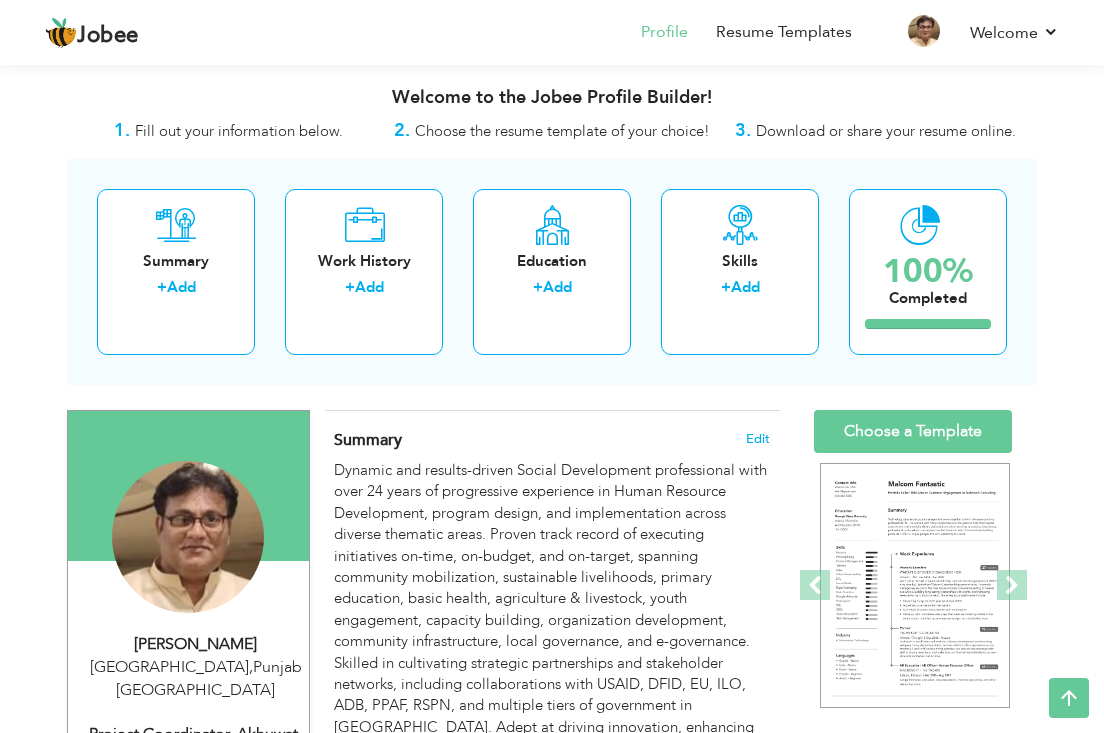 scroll, scrollTop: 0, scrollLeft: 0, axis: both 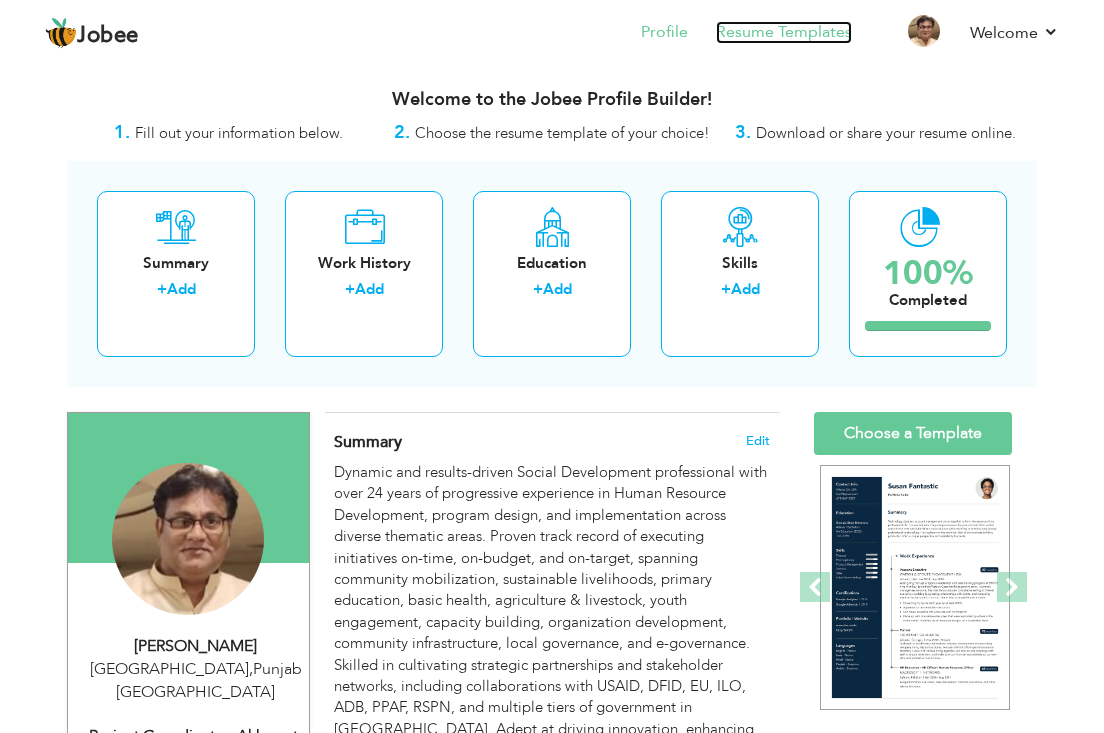 click on "Resume Templates" at bounding box center (784, 32) 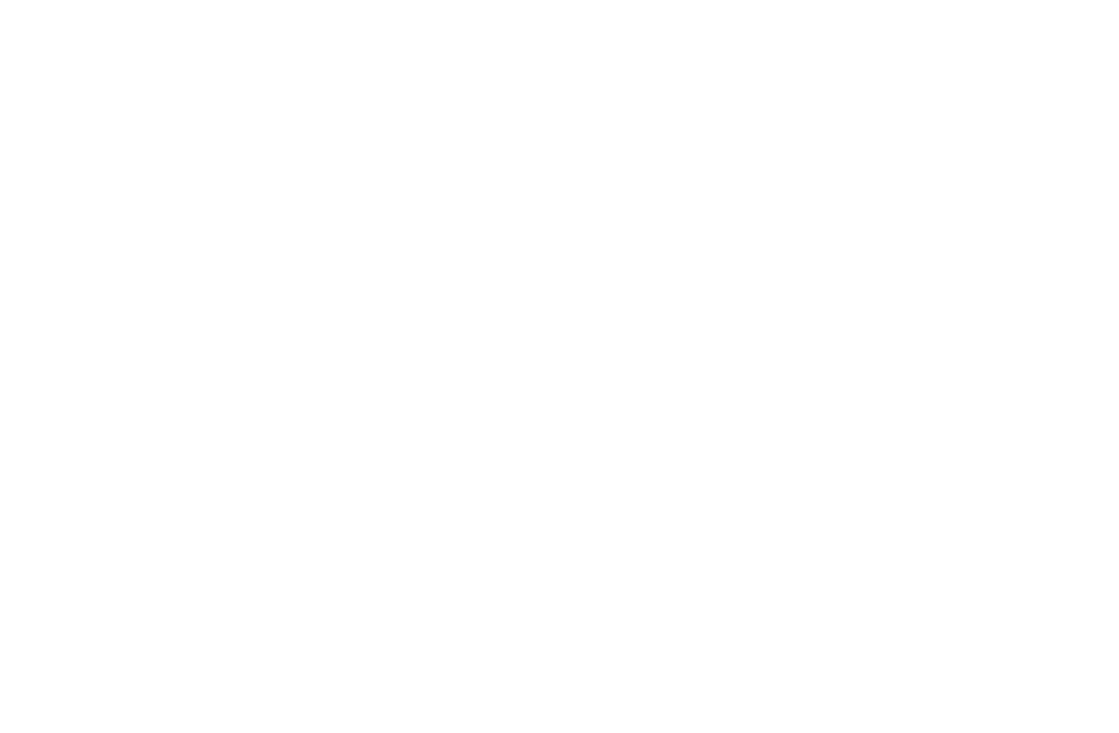 scroll, scrollTop: 0, scrollLeft: 0, axis: both 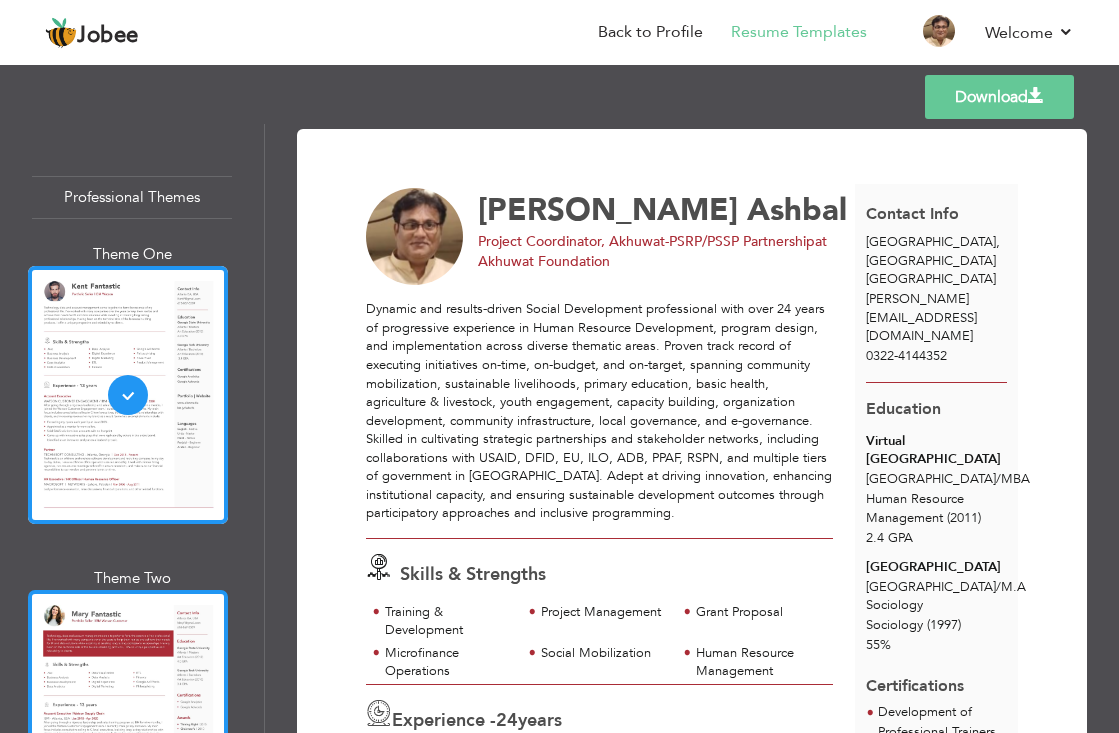 click at bounding box center [128, 719] 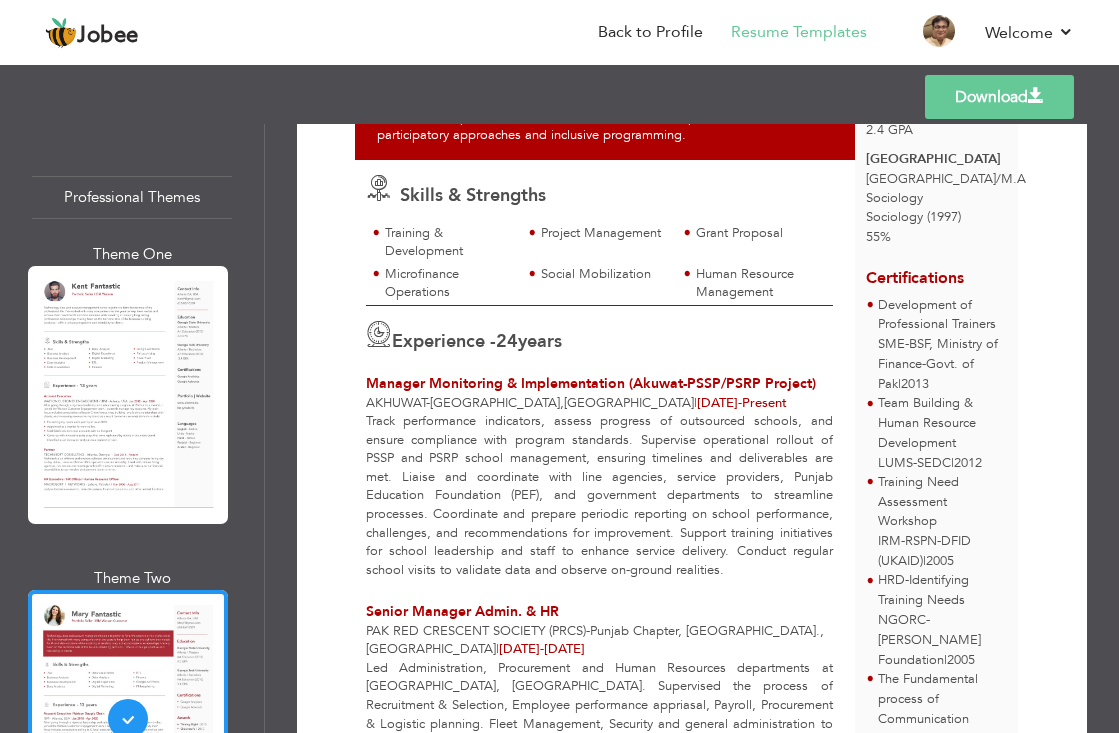 scroll, scrollTop: 500, scrollLeft: 0, axis: vertical 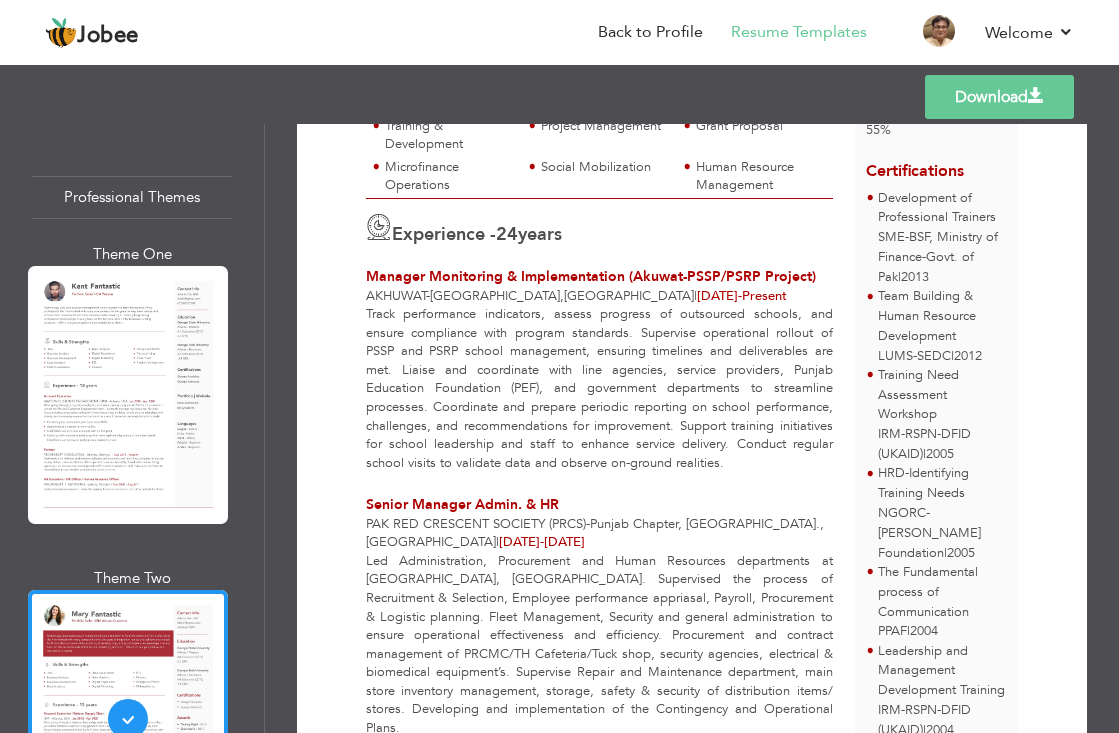 click on "Download
Ahmad   Ashbal
Project Coordinator, Akhuwat-PSRP/PSSP Partnership  at Akhuwat Foundation
24 ," at bounding box center [692, 428] 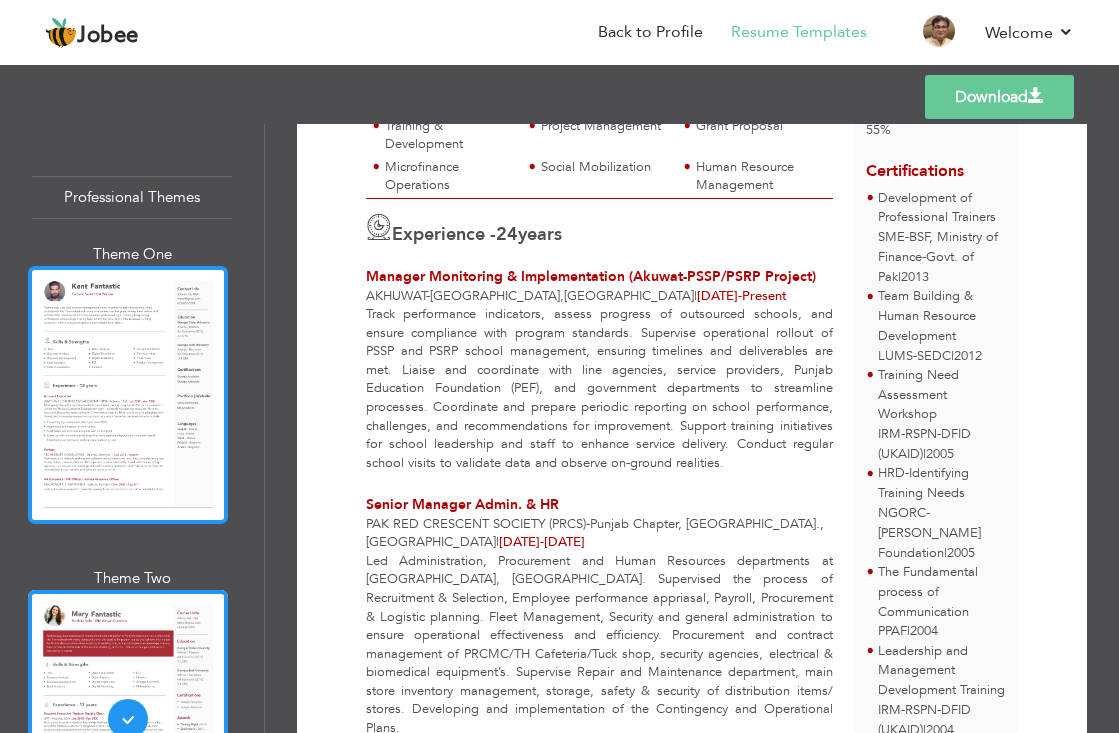 click at bounding box center (128, 395) 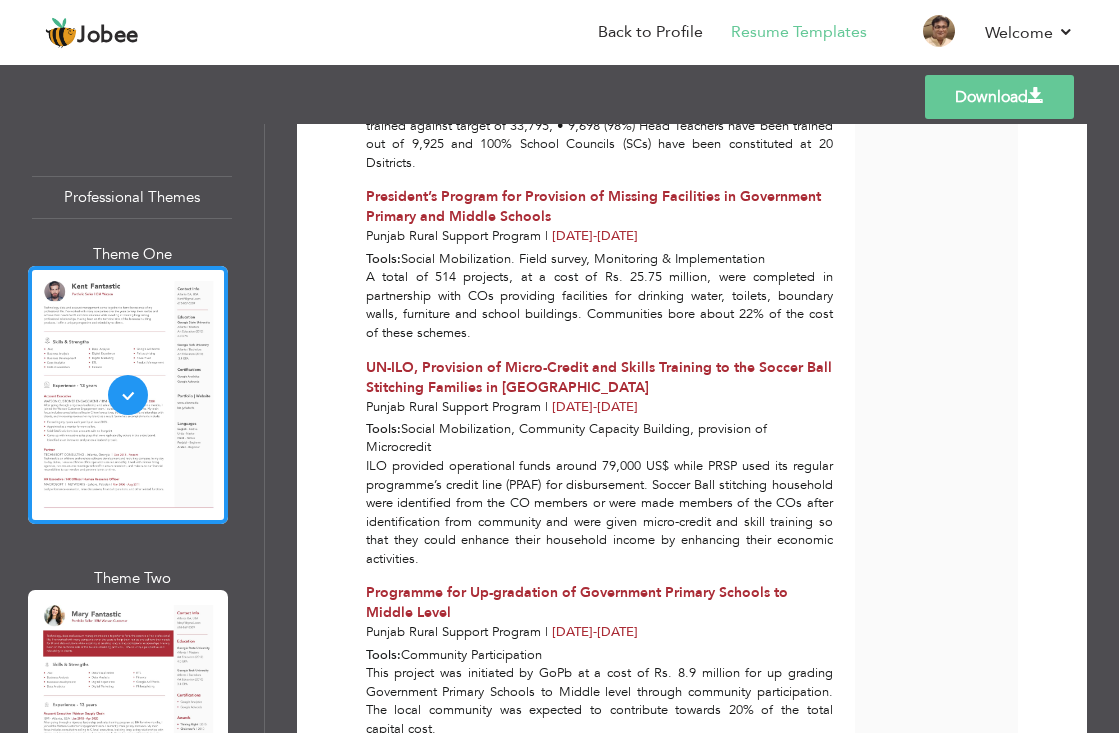 scroll, scrollTop: 4300, scrollLeft: 0, axis: vertical 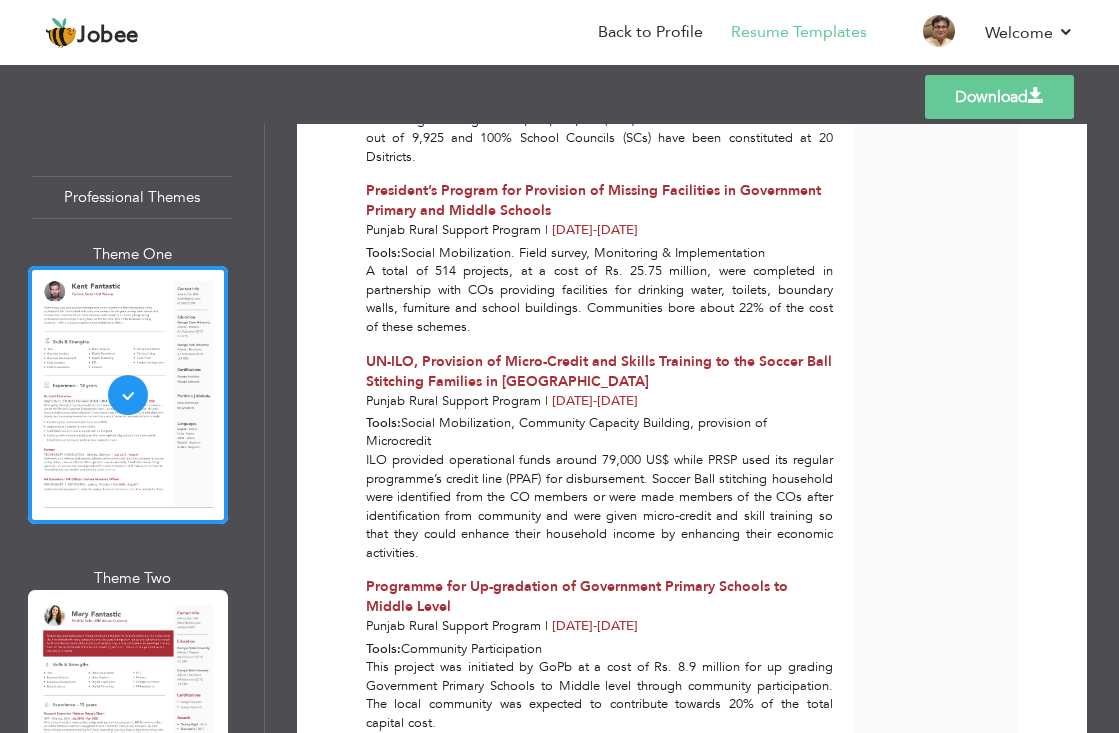 click at bounding box center (128, 719) 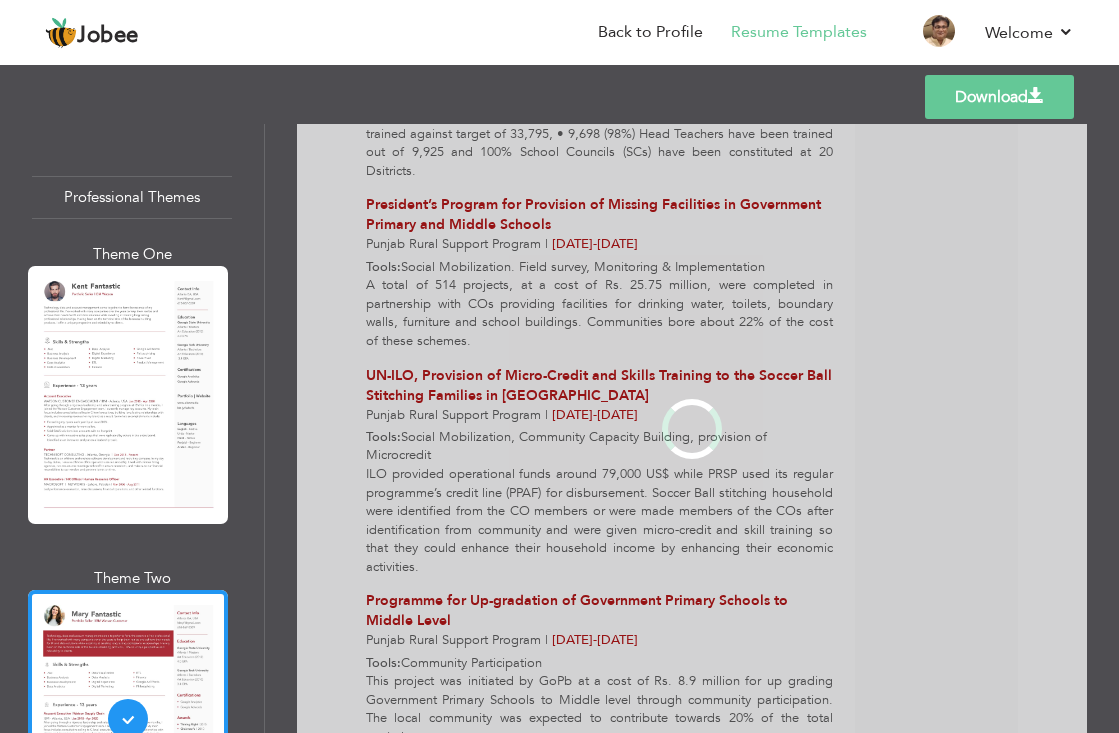 scroll, scrollTop: 0, scrollLeft: 0, axis: both 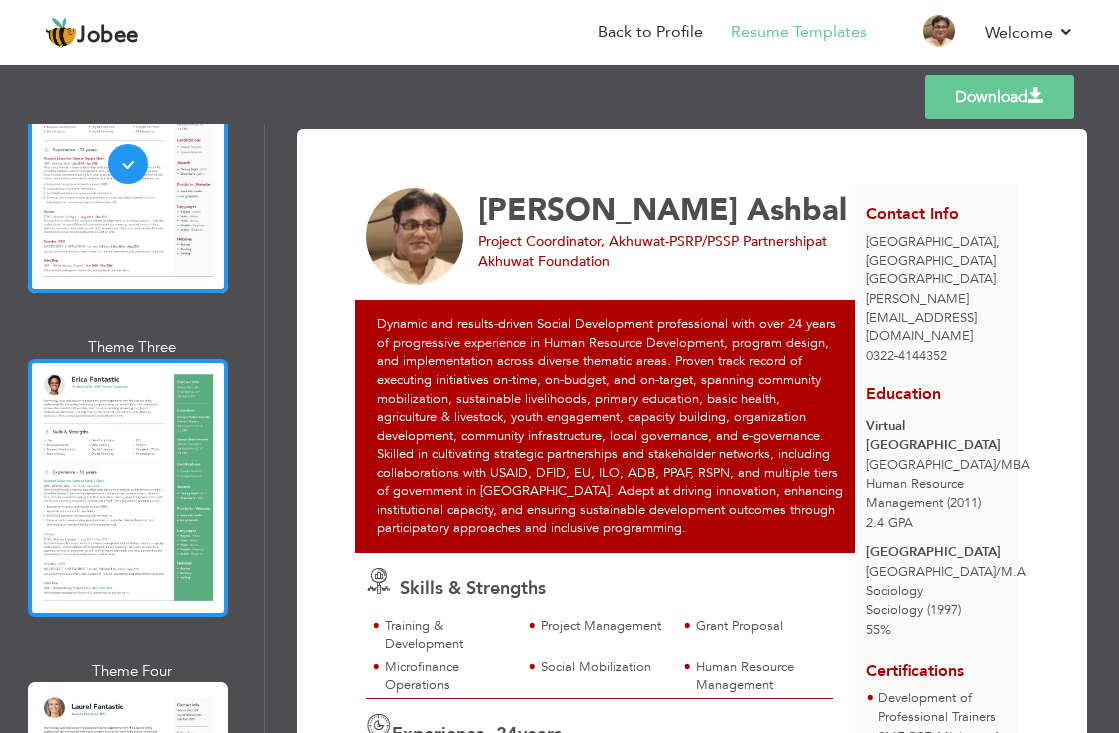 click at bounding box center (128, 488) 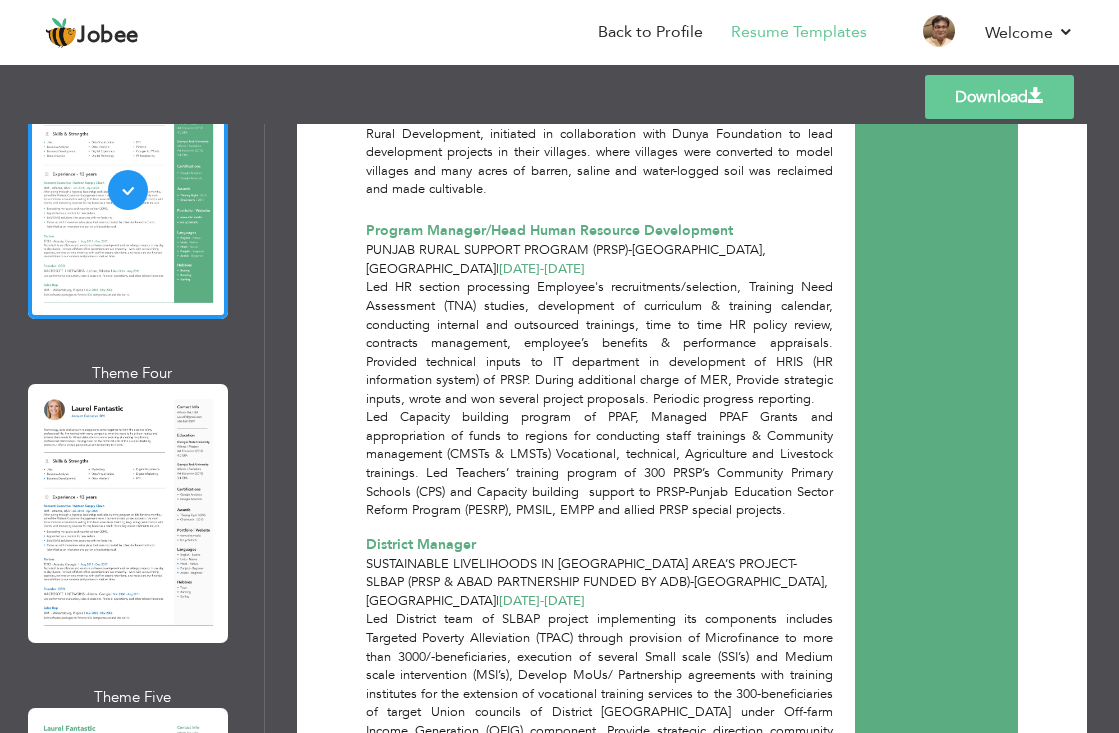 scroll, scrollTop: 2500, scrollLeft: 0, axis: vertical 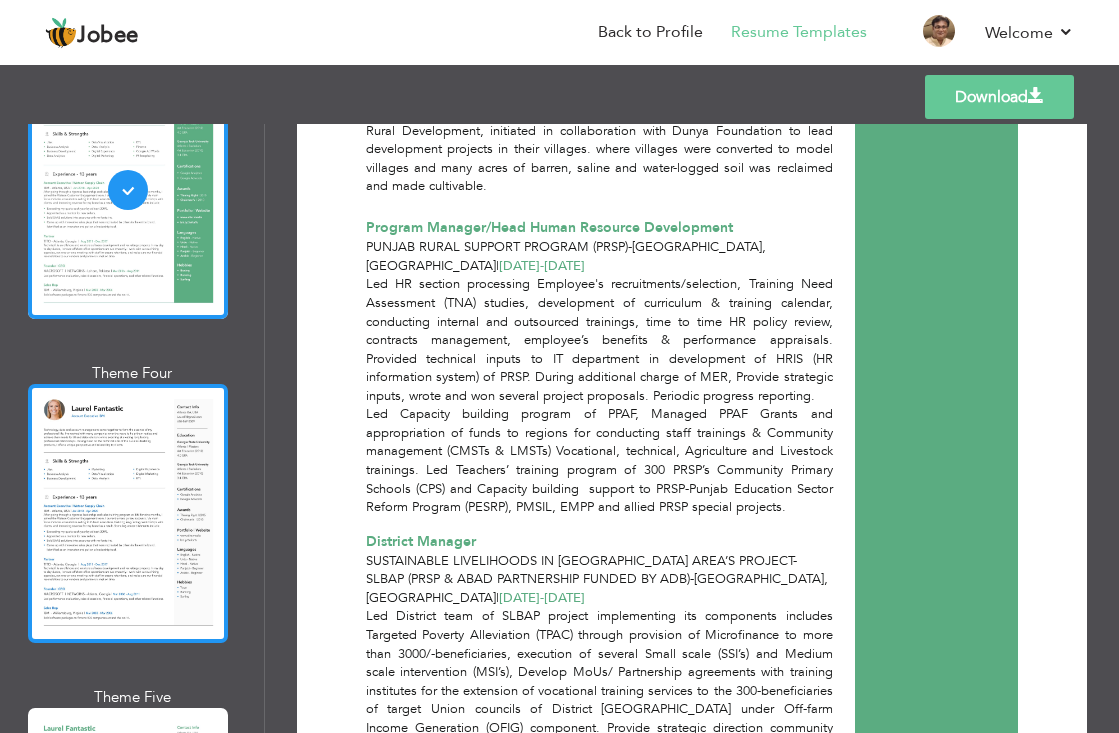 click at bounding box center [128, 513] 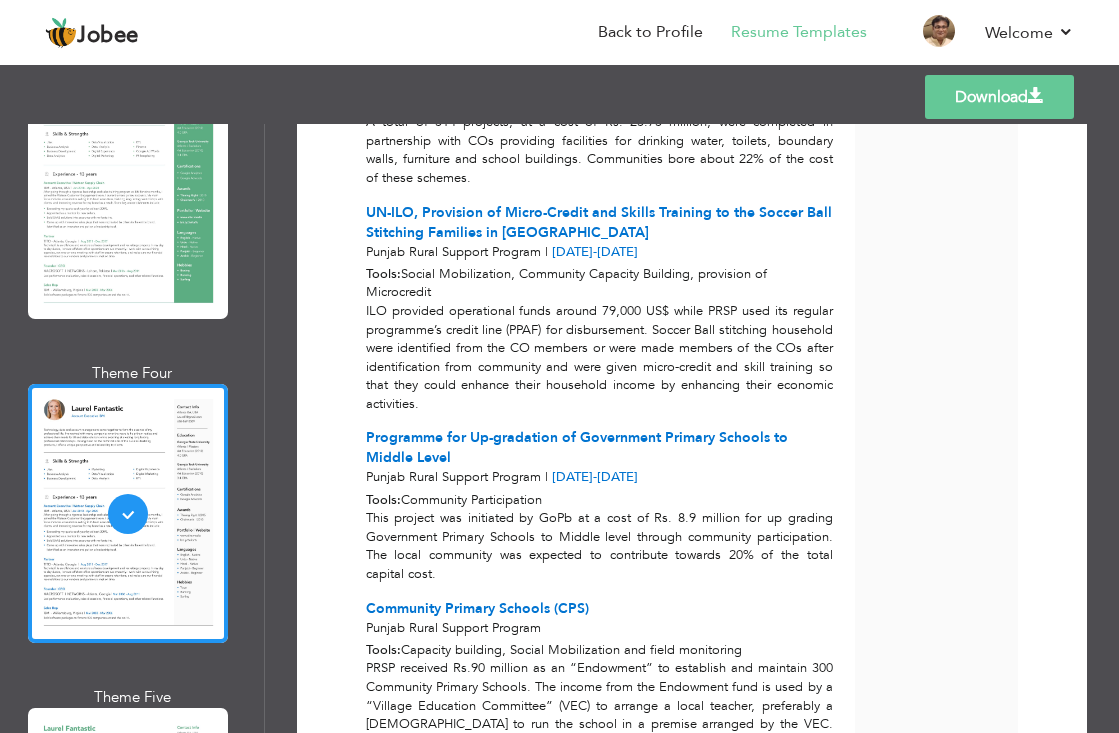 scroll, scrollTop: 4452, scrollLeft: 0, axis: vertical 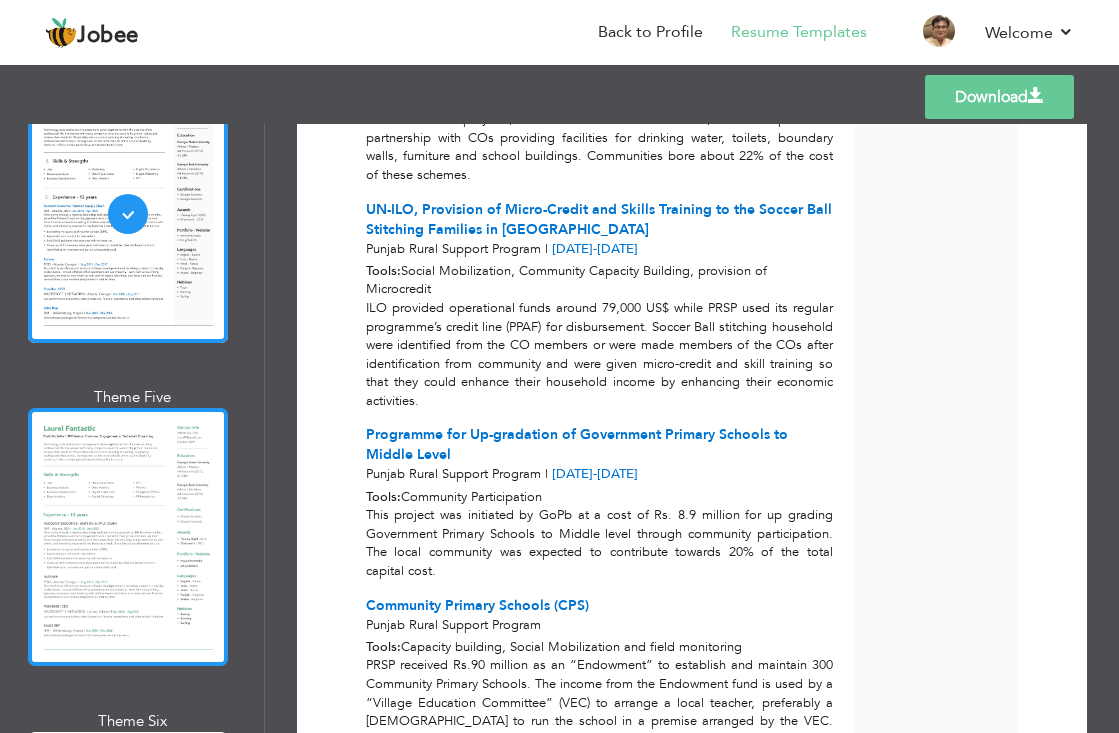 click at bounding box center (128, 537) 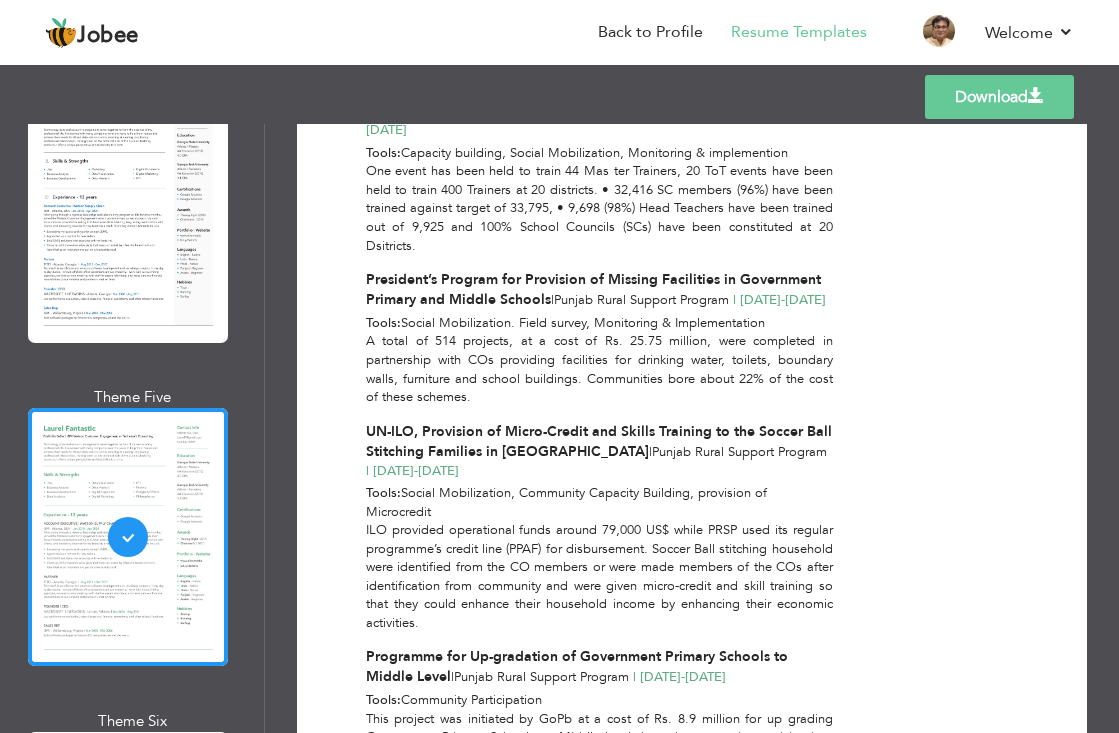 scroll, scrollTop: 3848, scrollLeft: 0, axis: vertical 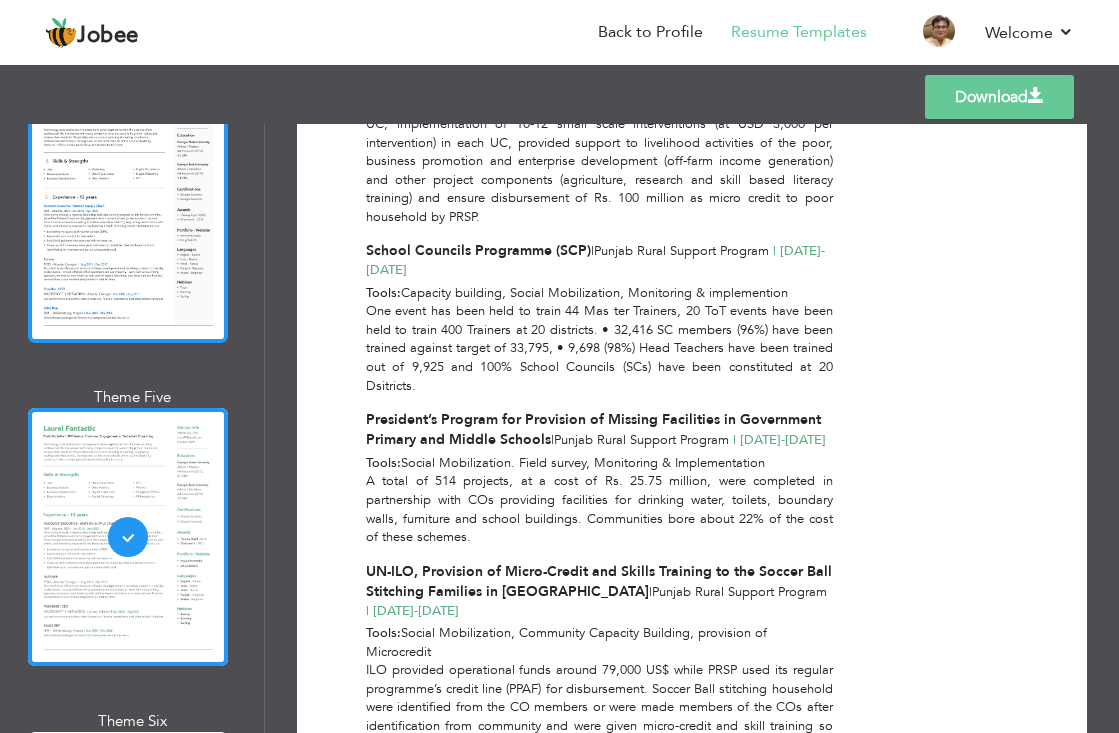 click at bounding box center [128, 213] 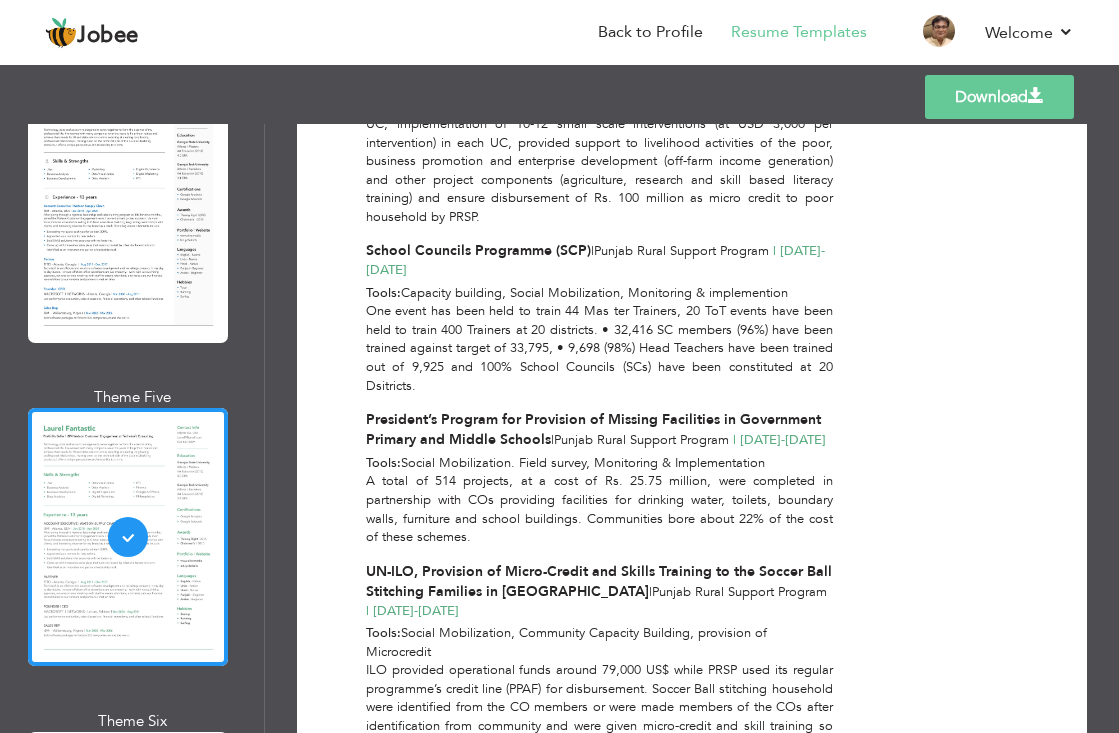 scroll, scrollTop: 0, scrollLeft: 0, axis: both 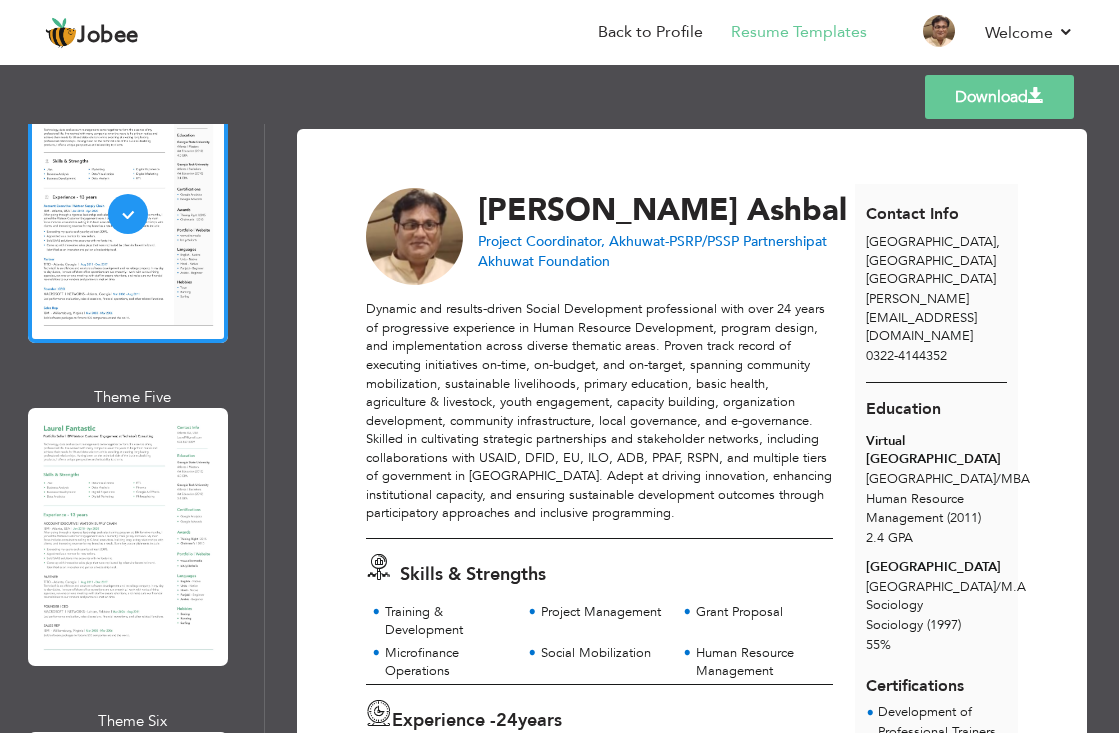 click on "Download" at bounding box center (999, 97) 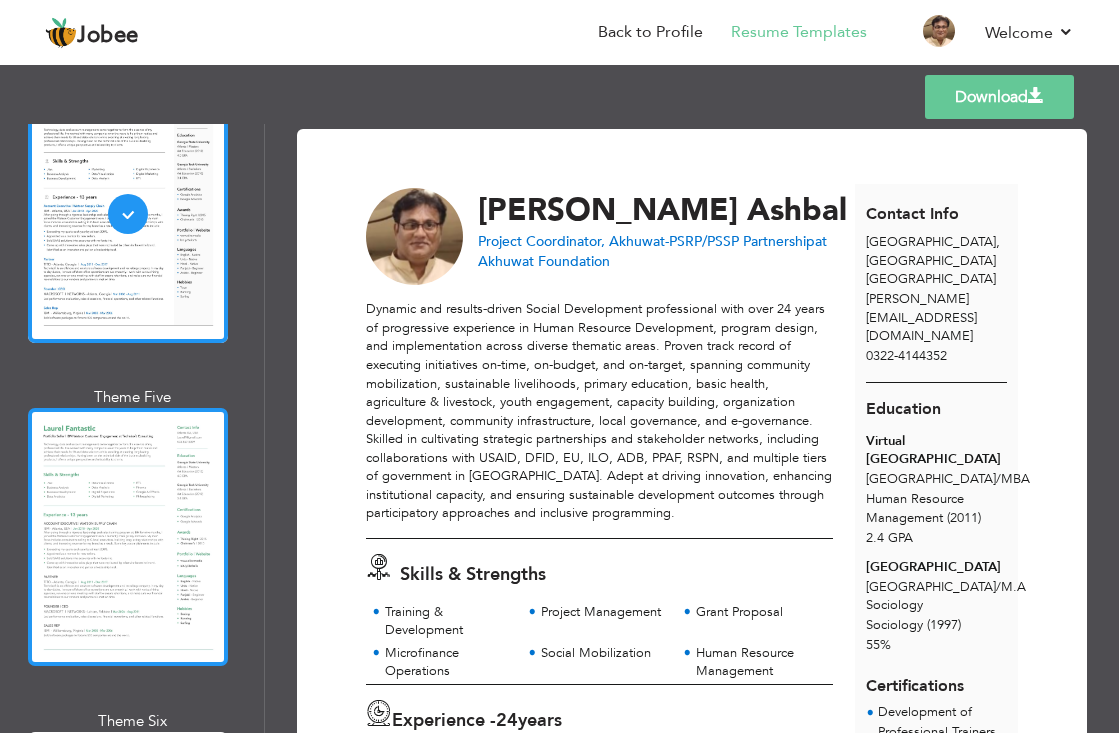click at bounding box center [128, 537] 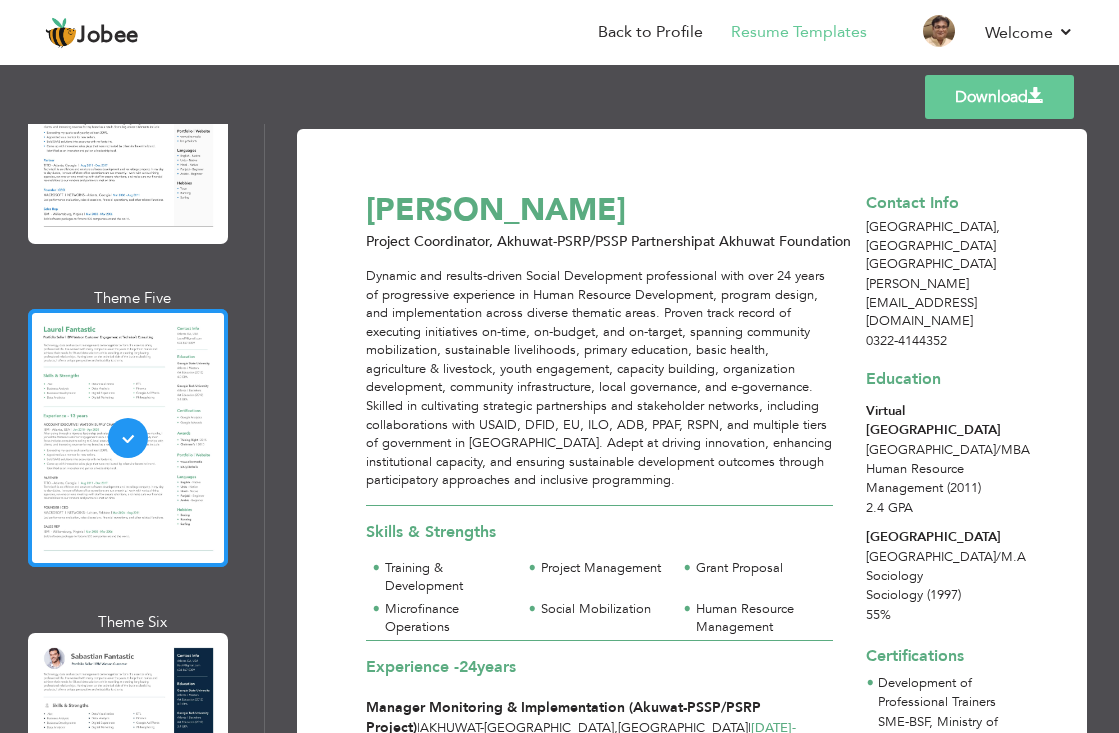 scroll, scrollTop: 1253, scrollLeft: 0, axis: vertical 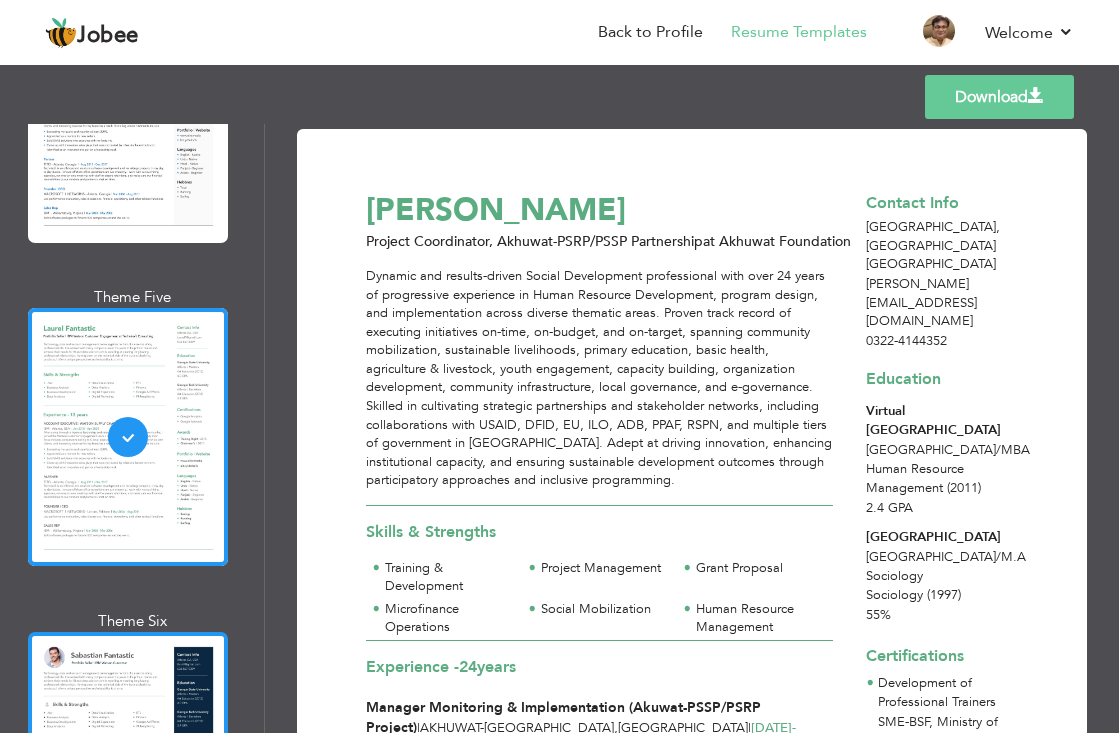 click at bounding box center (128, 761) 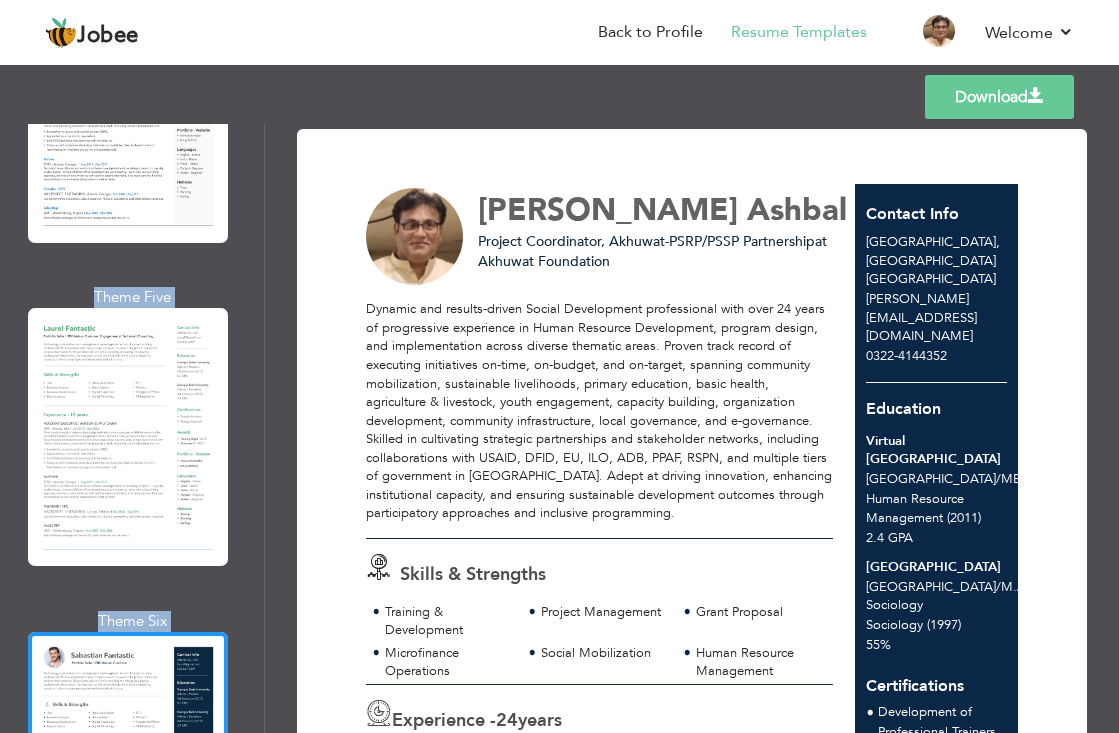 drag, startPoint x: 264, startPoint y: 235, endPoint x: 267, endPoint y: 252, distance: 17.262676 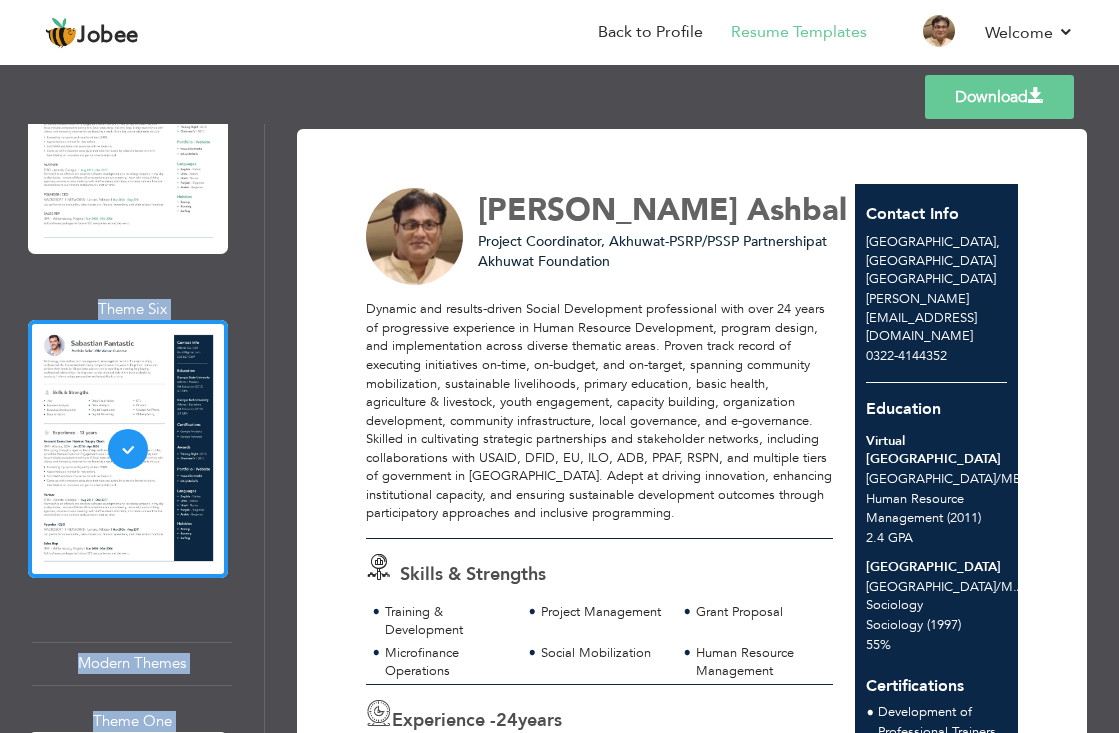 scroll, scrollTop: 1607, scrollLeft: 0, axis: vertical 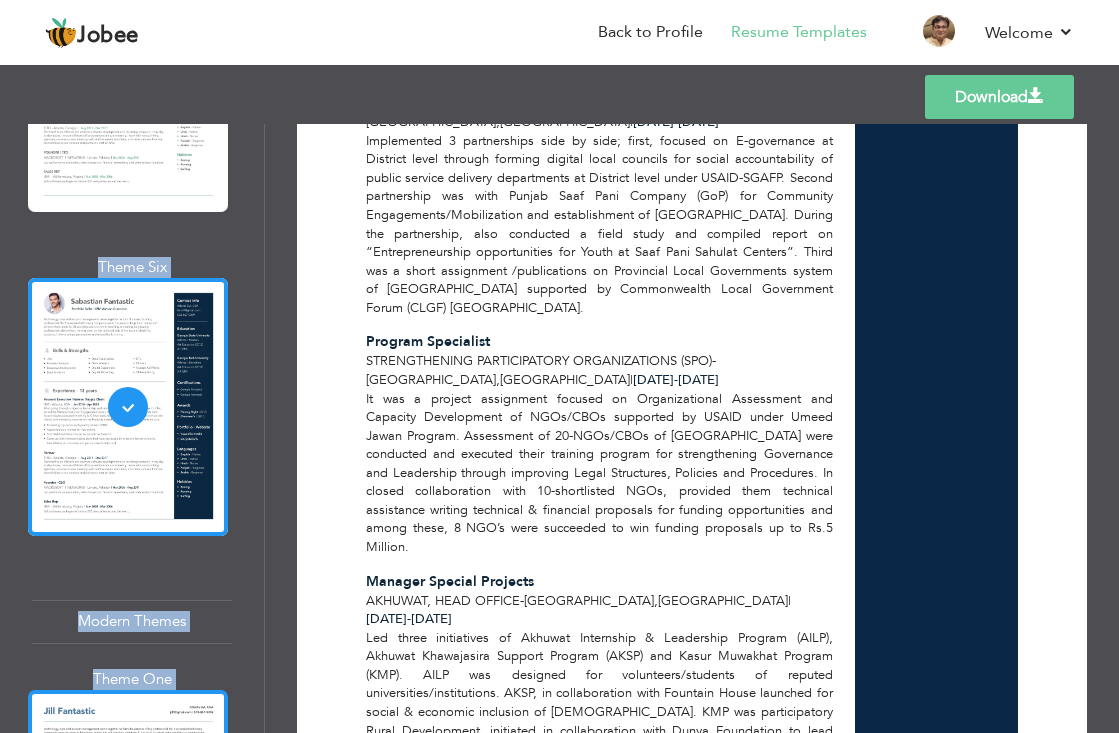 click at bounding box center (128, 819) 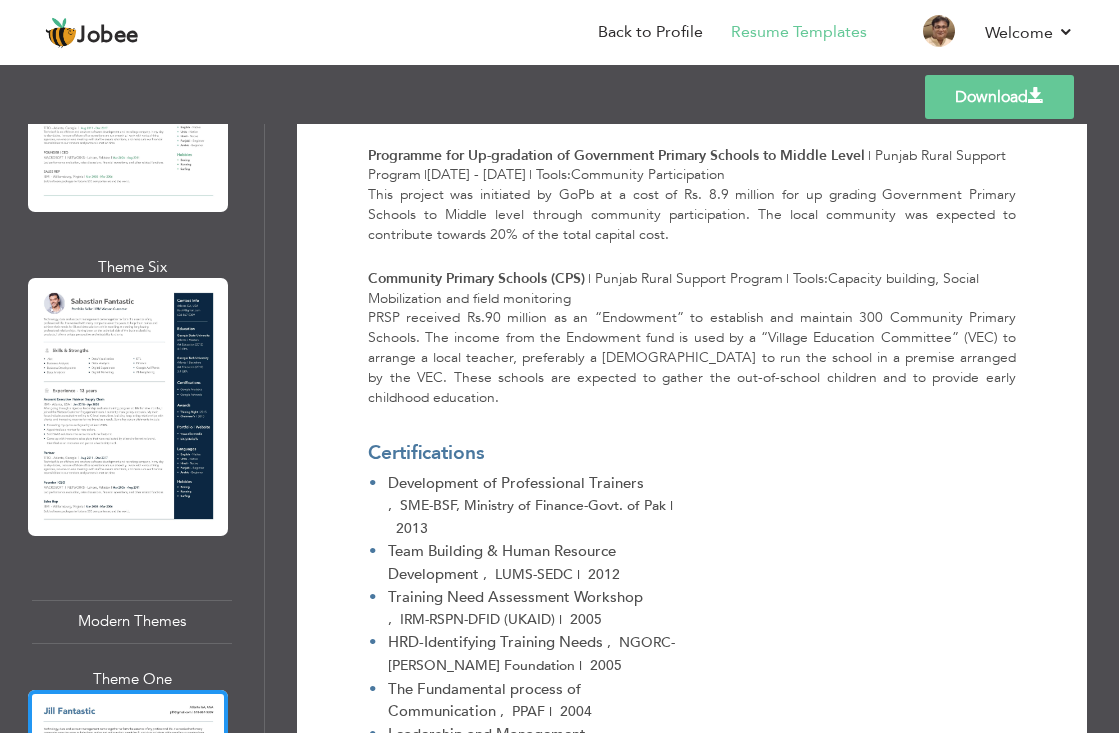 scroll, scrollTop: 4336, scrollLeft: 0, axis: vertical 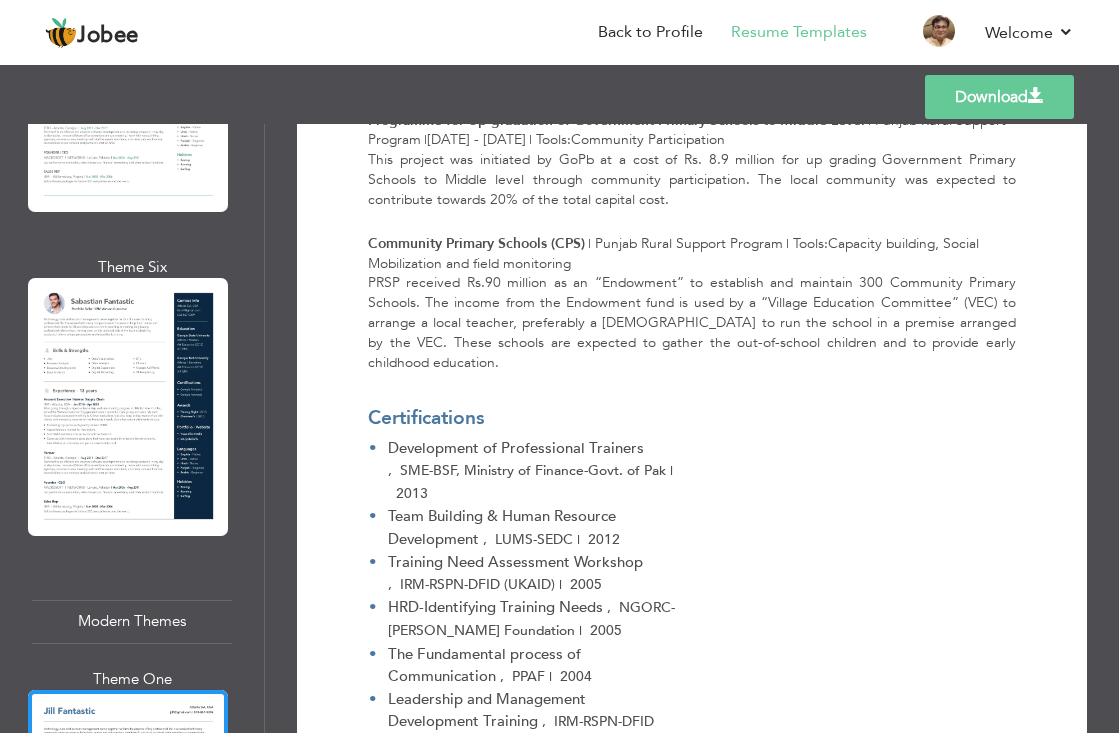 click on "Download" at bounding box center [999, 97] 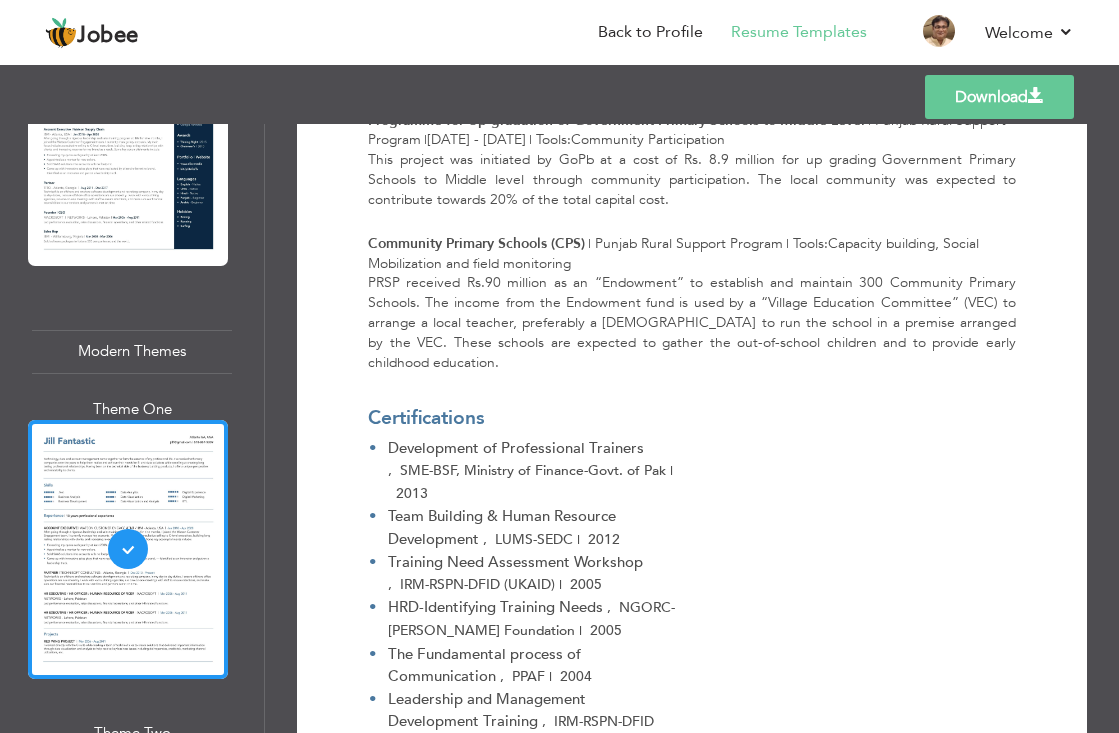 scroll, scrollTop: 1963, scrollLeft: 0, axis: vertical 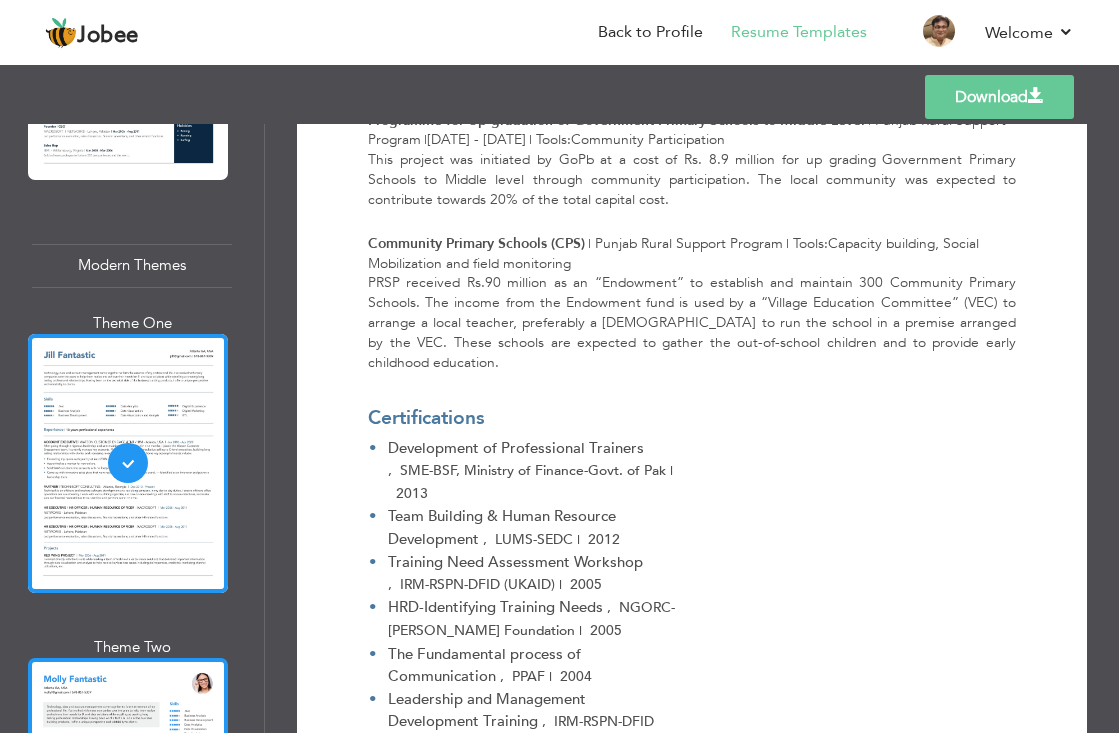 click at bounding box center (128, 787) 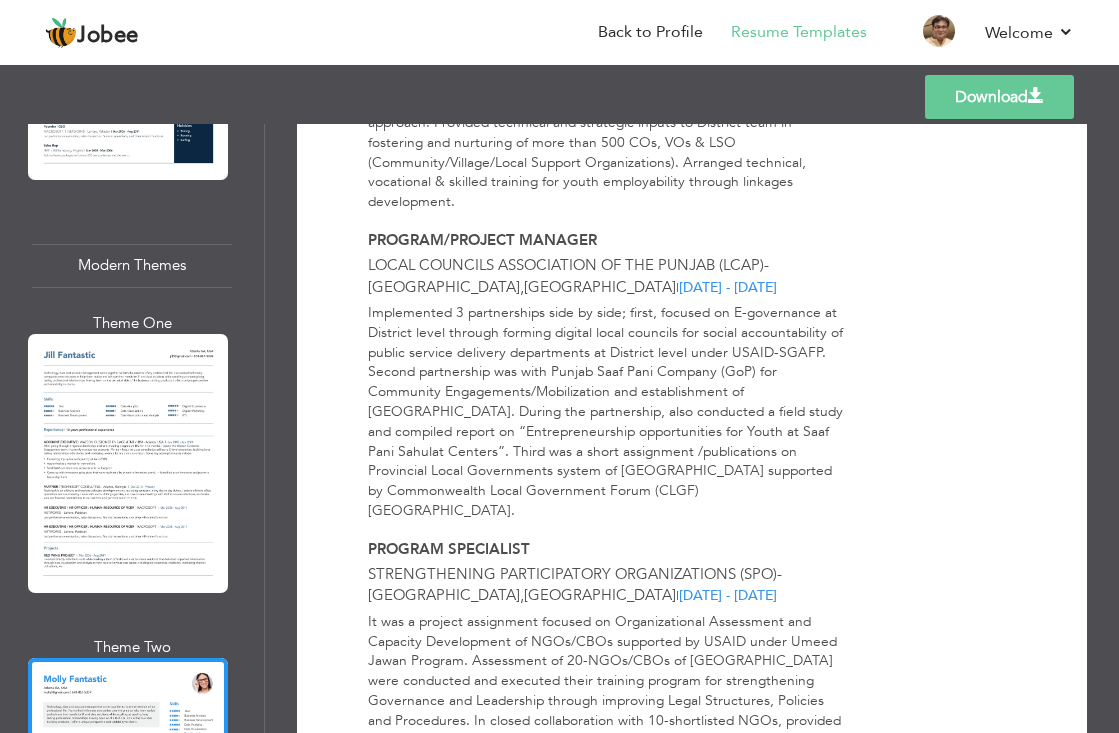 scroll, scrollTop: 2000, scrollLeft: 0, axis: vertical 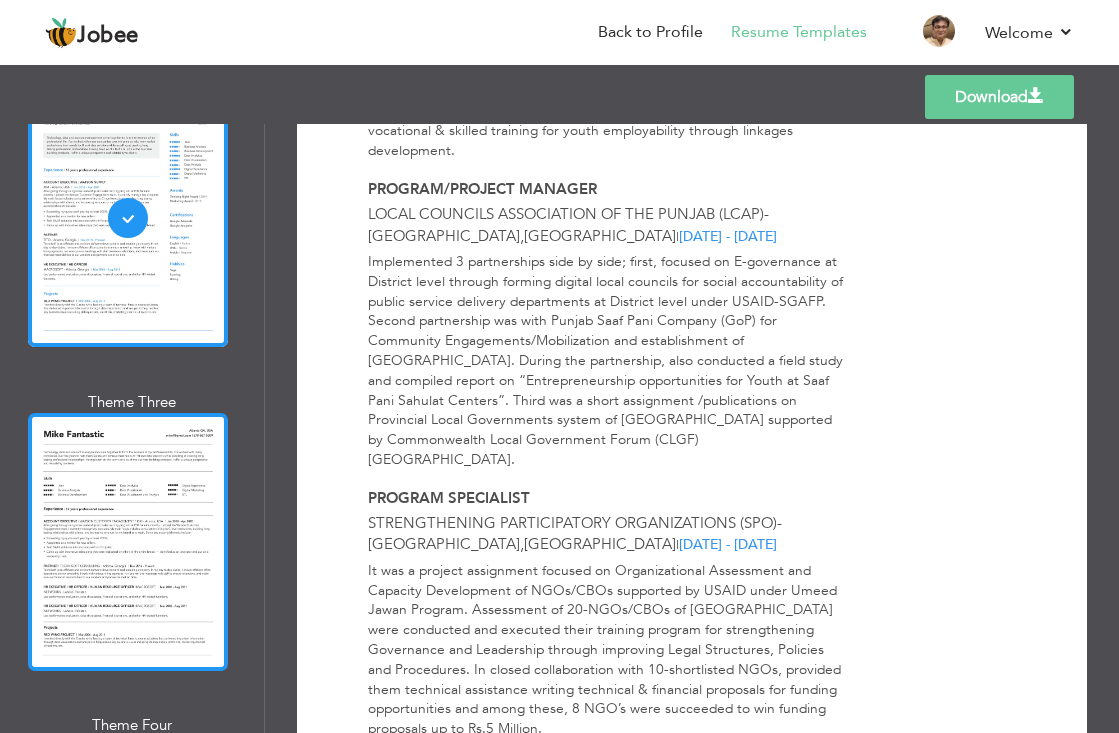click at bounding box center (128, 542) 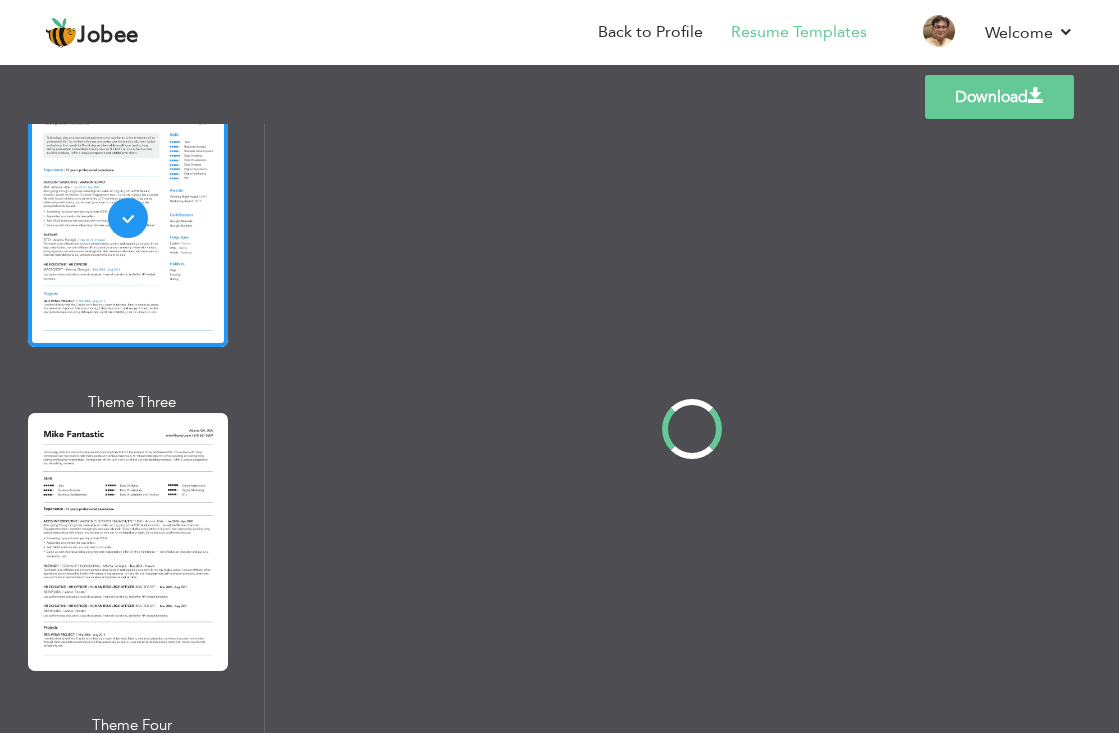 scroll, scrollTop: 0, scrollLeft: 0, axis: both 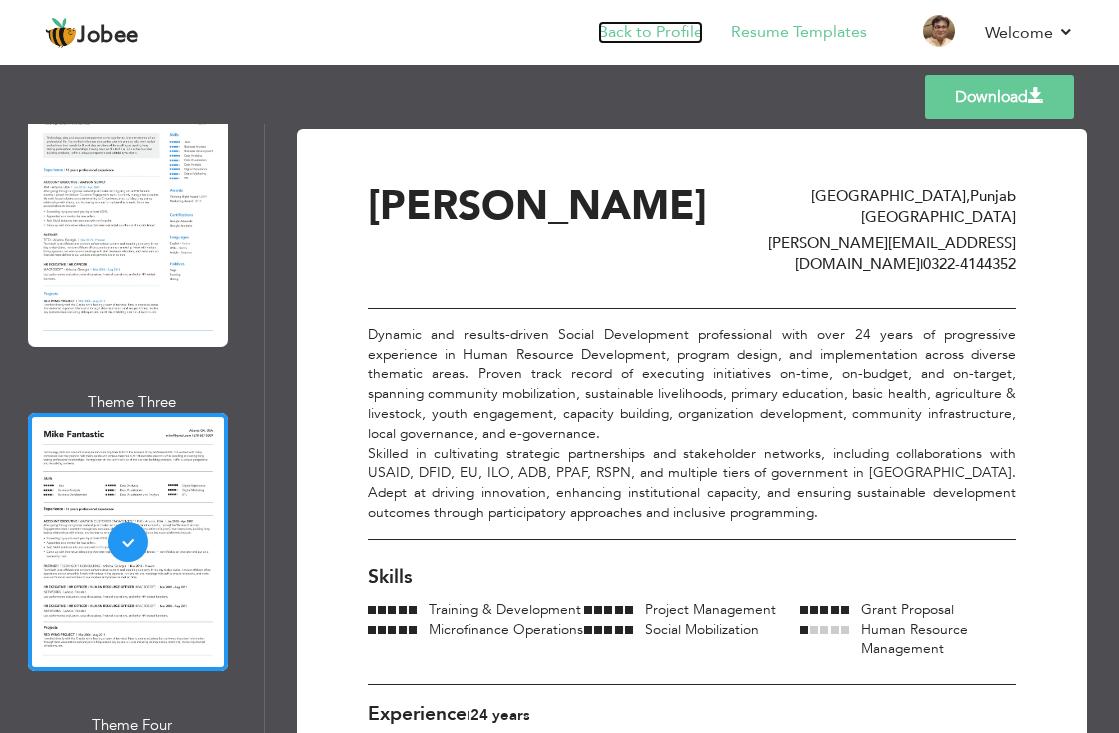 click on "Back to Profile" at bounding box center [650, 32] 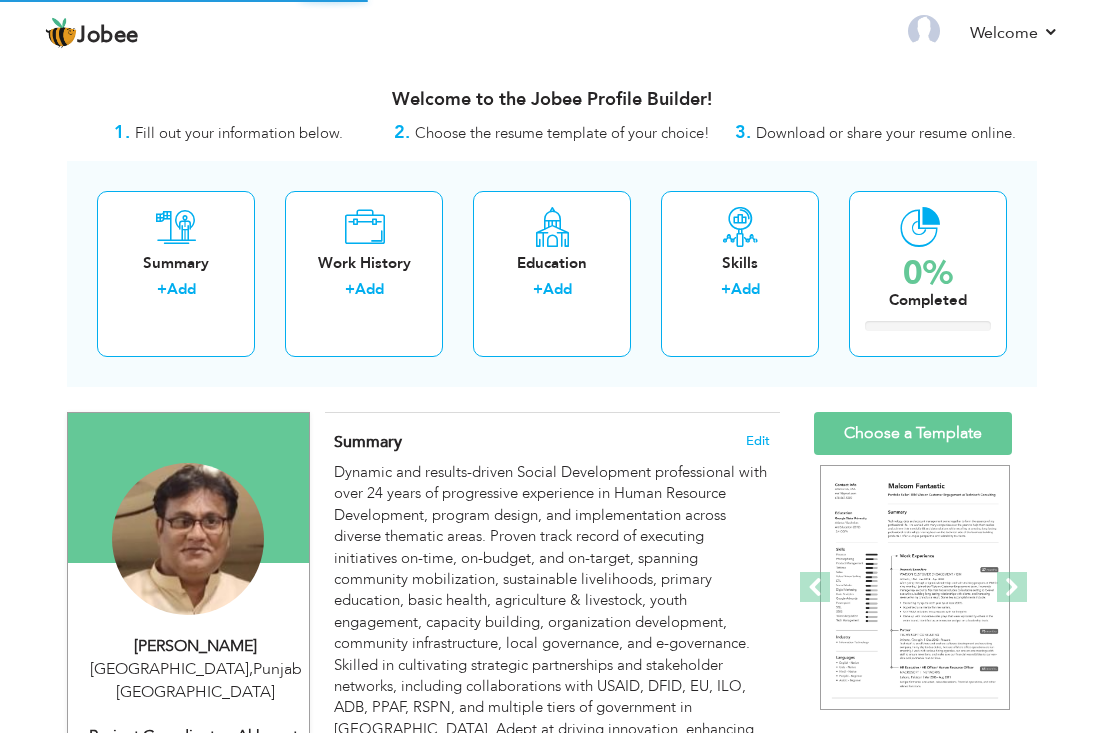 scroll, scrollTop: 0, scrollLeft: 0, axis: both 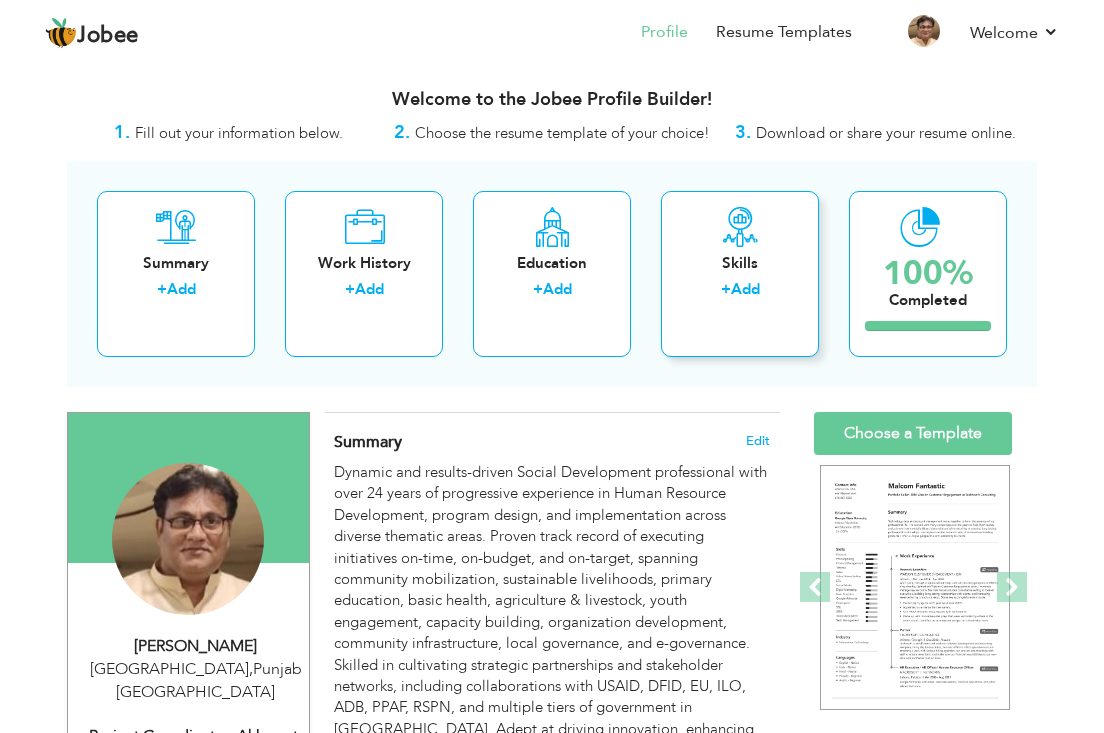 click on "Skills" at bounding box center (740, 263) 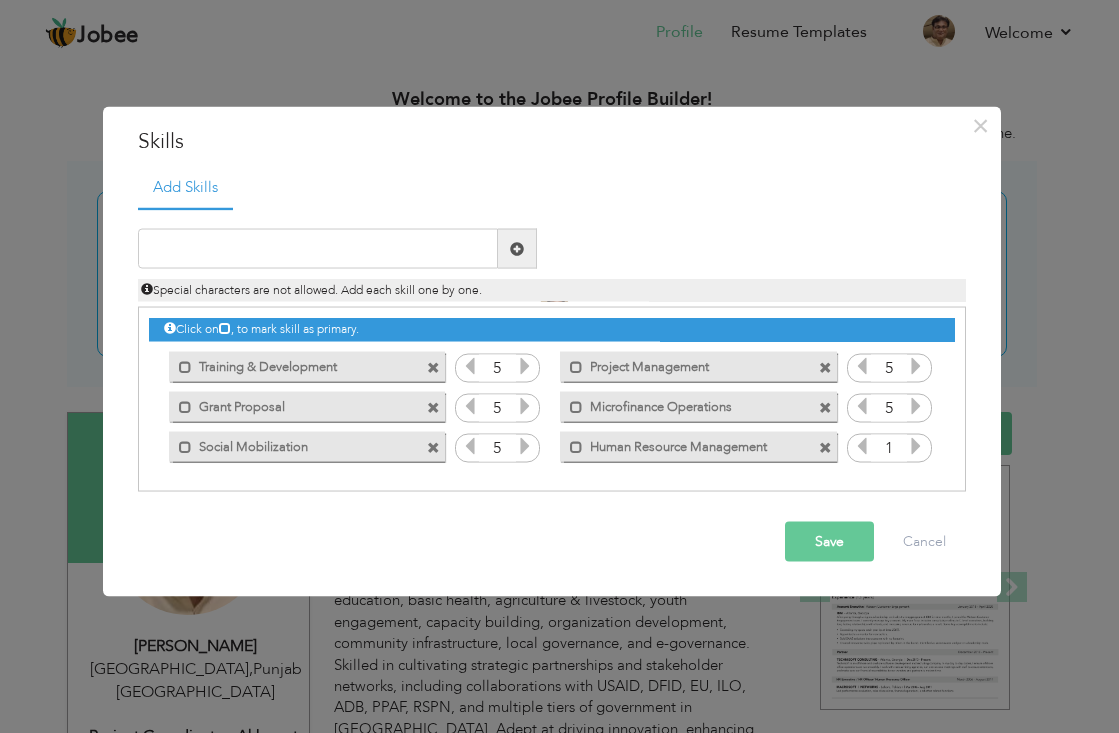 click at bounding box center (916, 446) 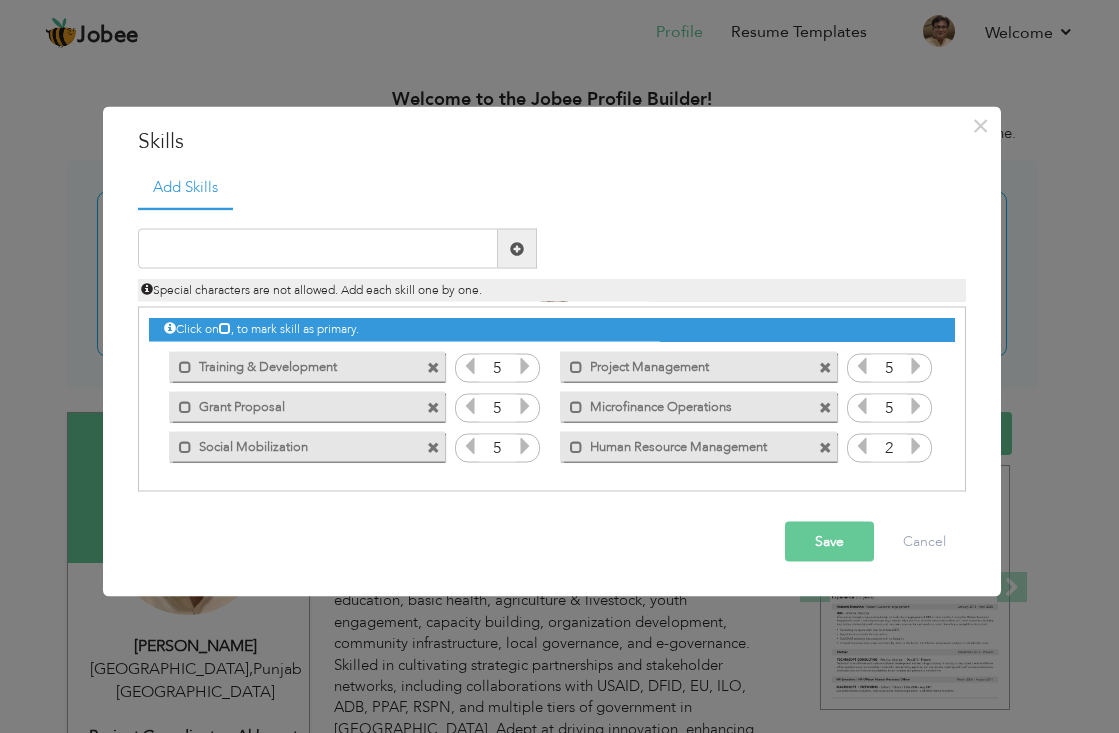 click at bounding box center [916, 446] 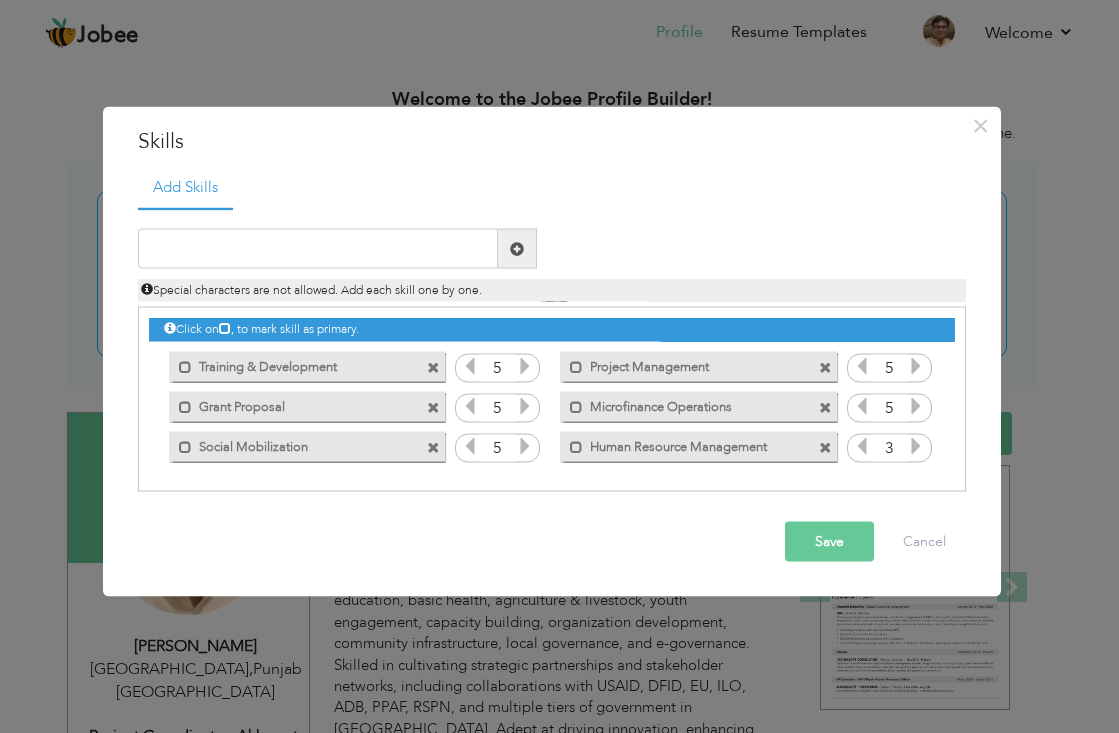 click at bounding box center [916, 446] 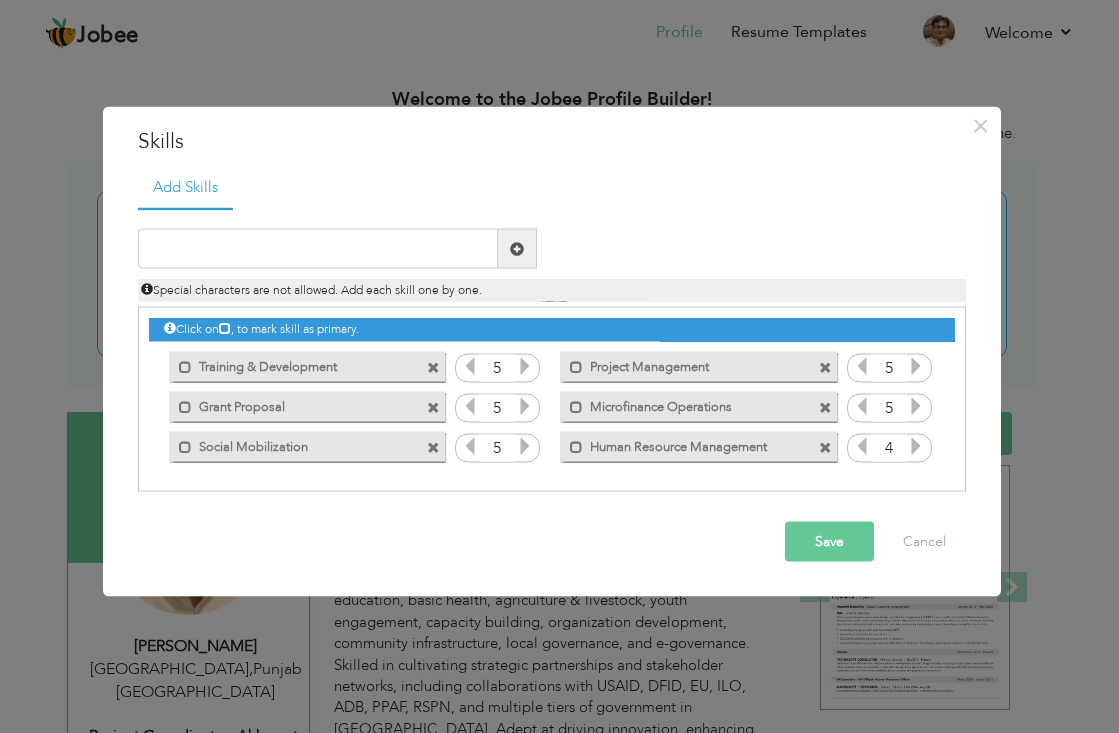 click at bounding box center [916, 446] 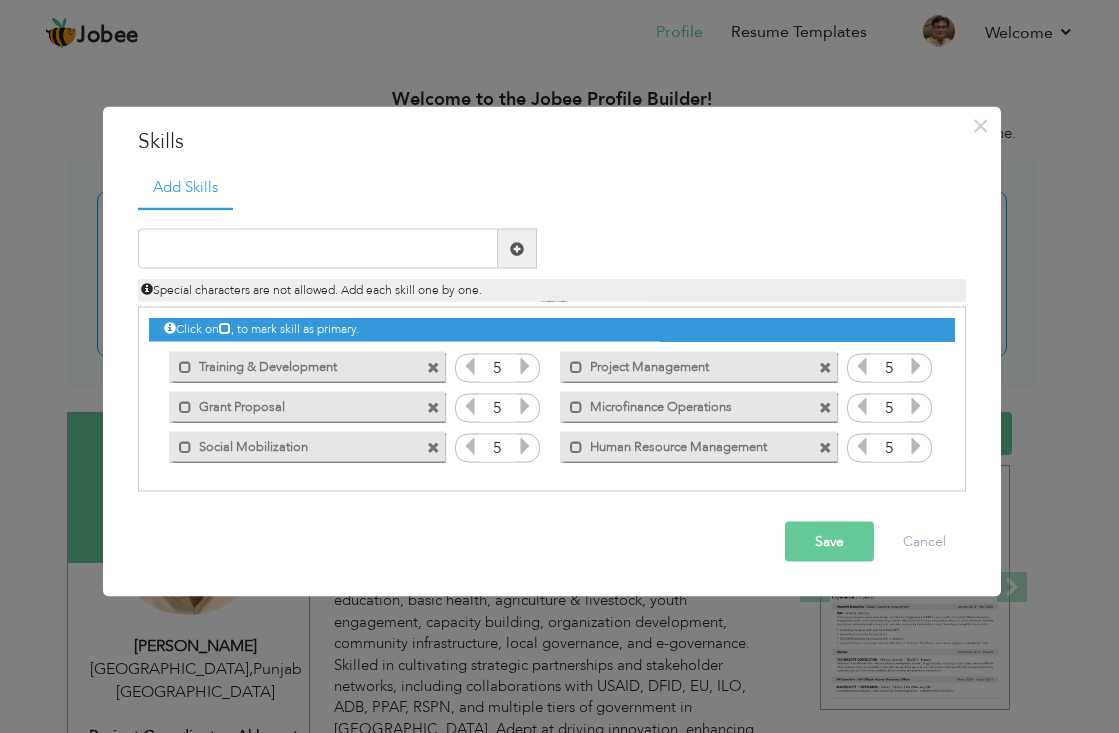 click at bounding box center (916, 446) 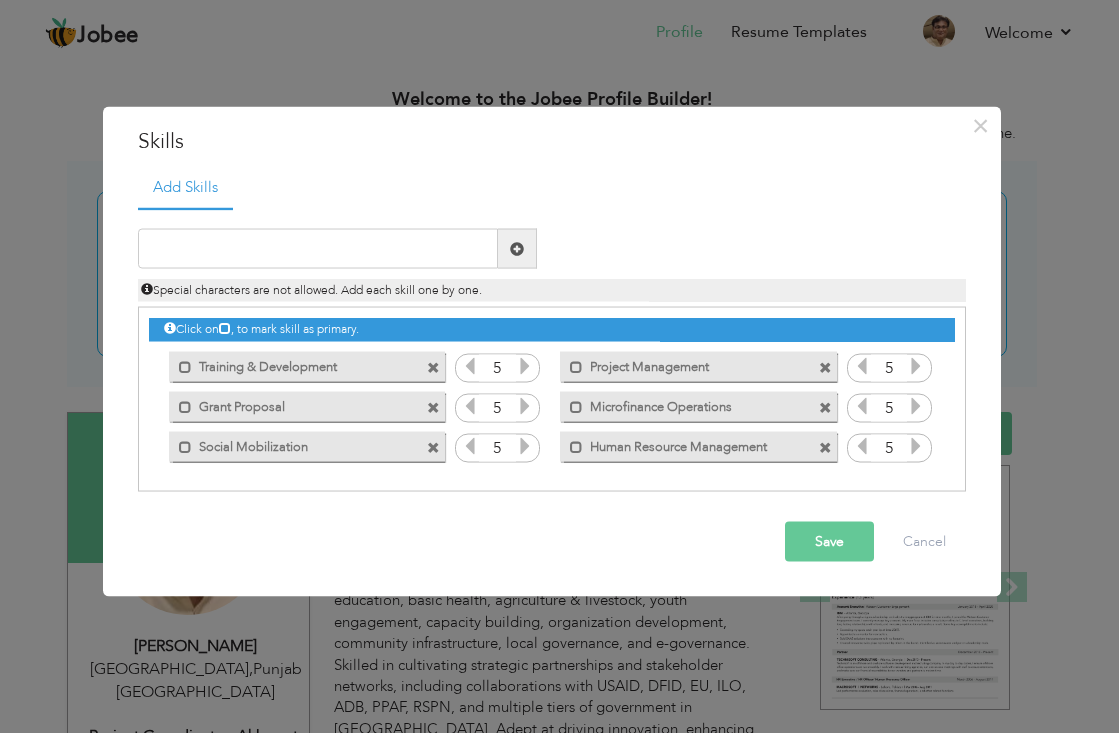 click on "Save" at bounding box center [829, 542] 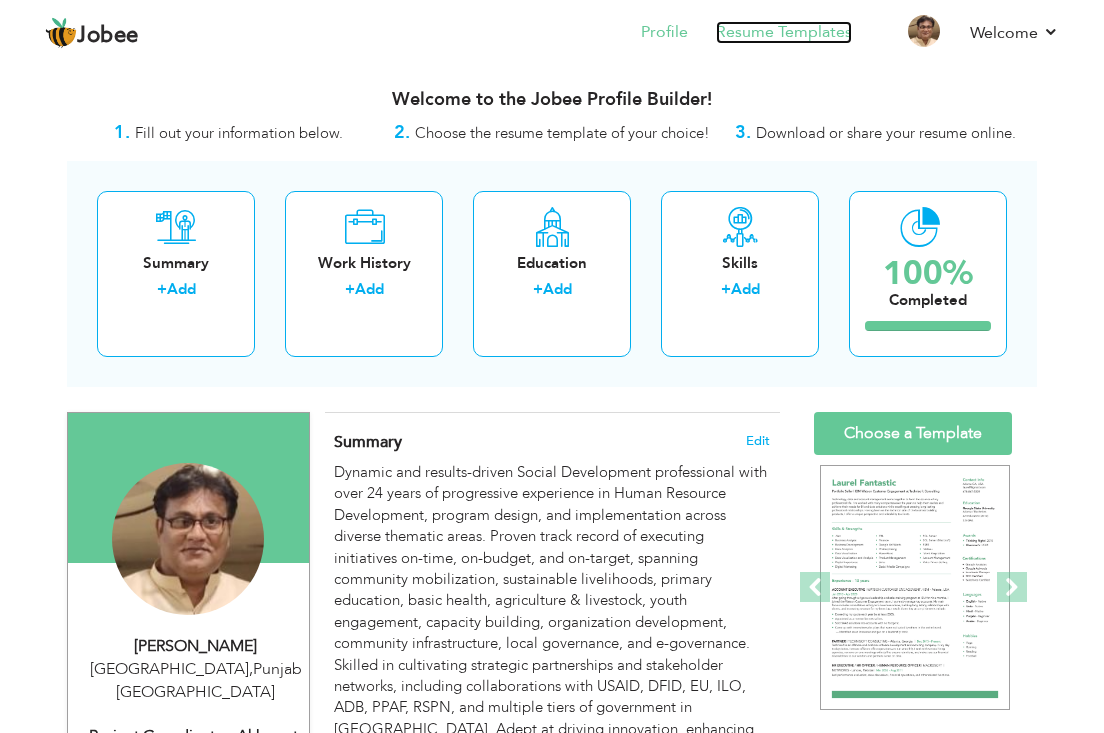 click on "Resume Templates" at bounding box center (784, 32) 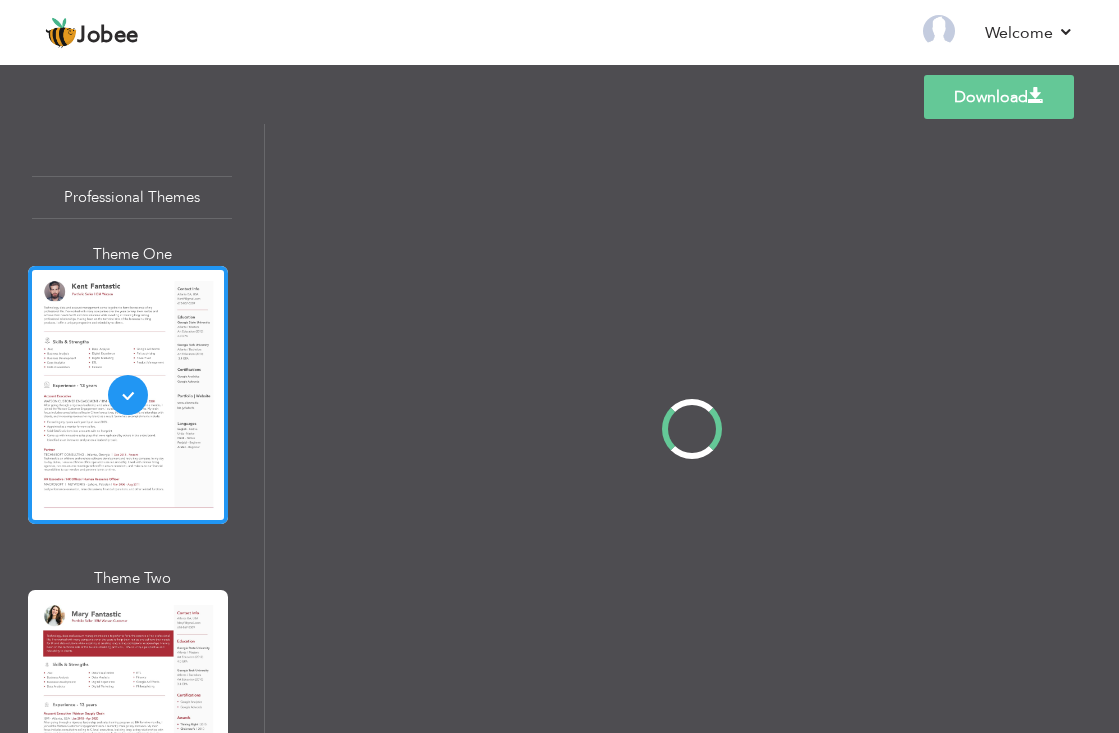 scroll, scrollTop: 0, scrollLeft: 0, axis: both 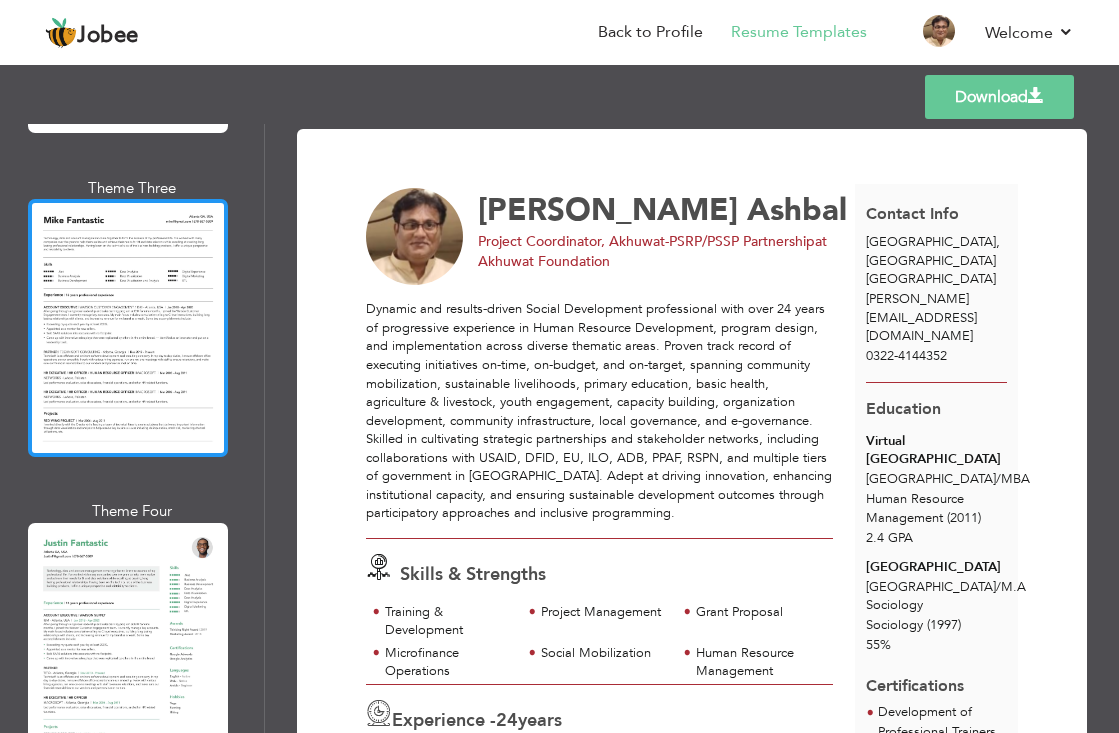 click at bounding box center [128, 328] 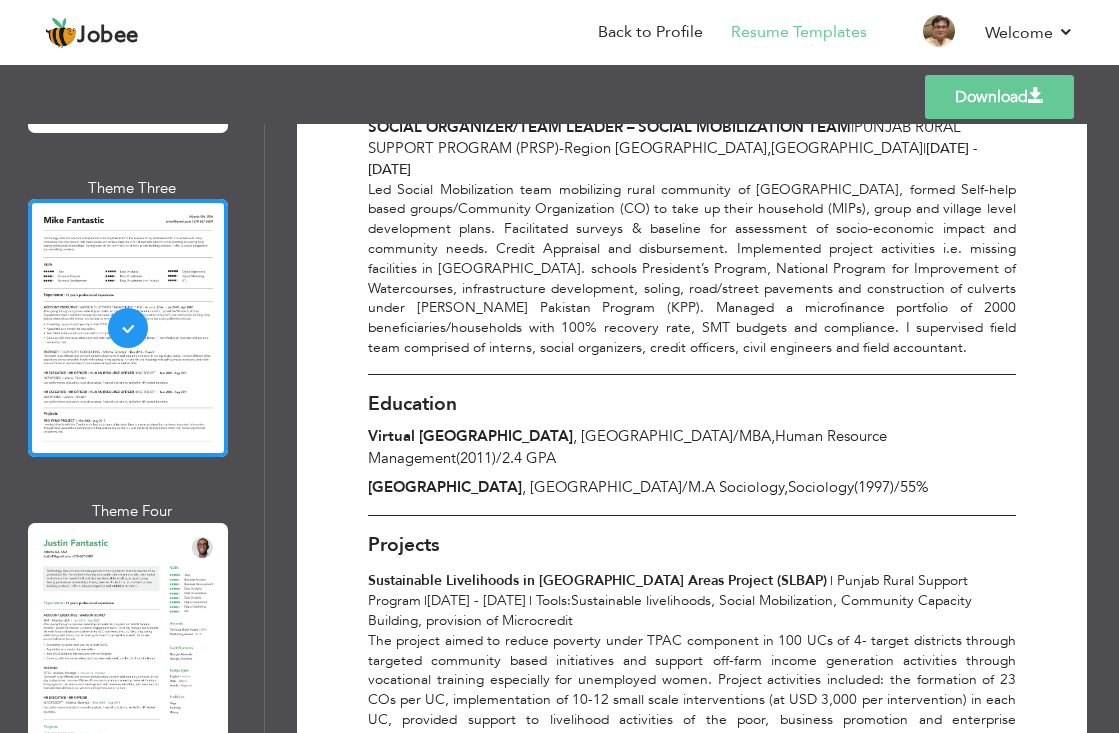 scroll, scrollTop: 3200, scrollLeft: 0, axis: vertical 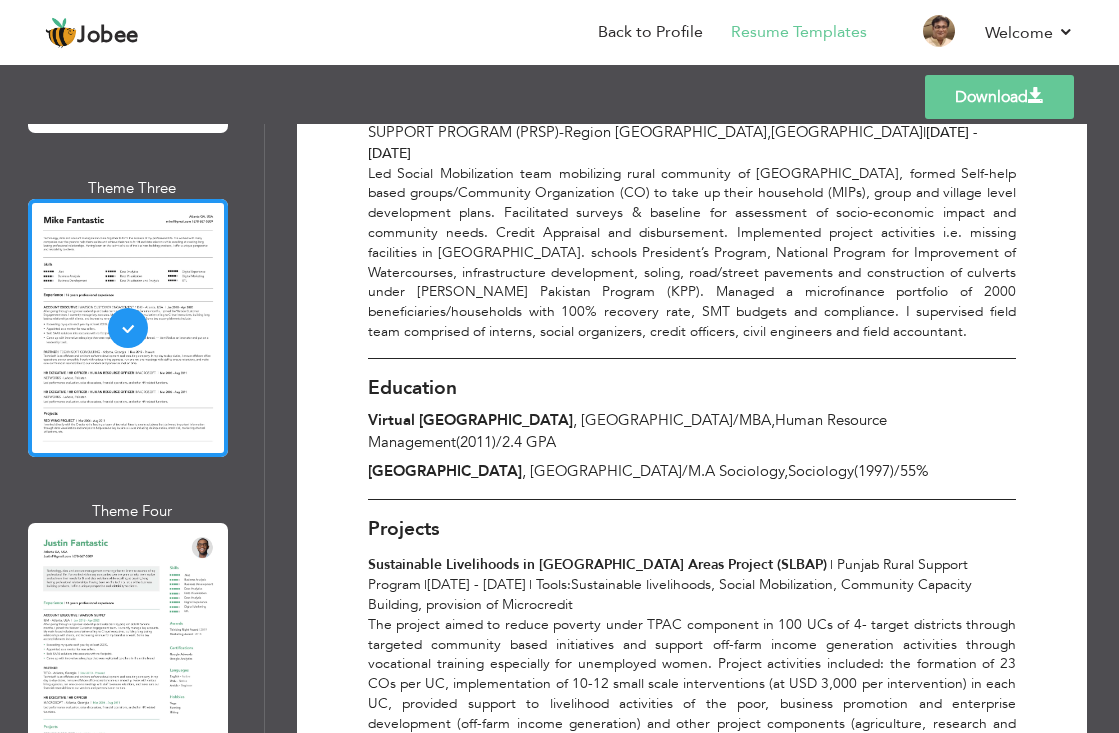 click on "Professional Themes
Theme One
Theme Two
Theme Three
Theme Six" at bounding box center [132, 428] 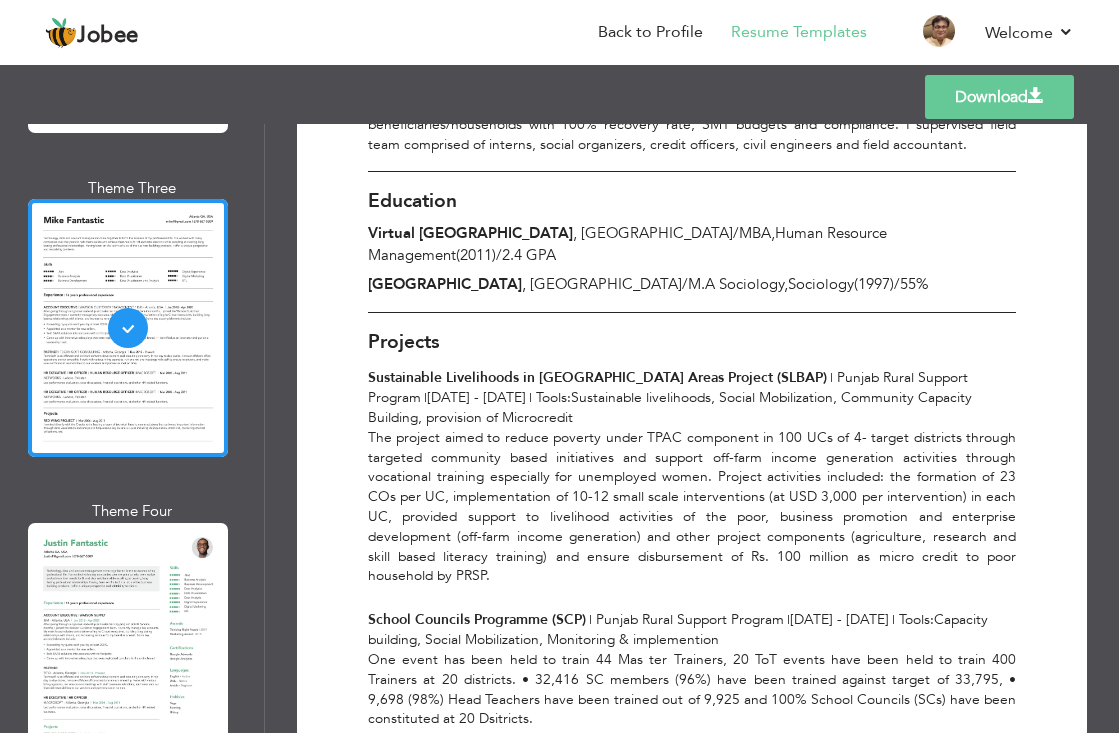 scroll, scrollTop: 3400, scrollLeft: 0, axis: vertical 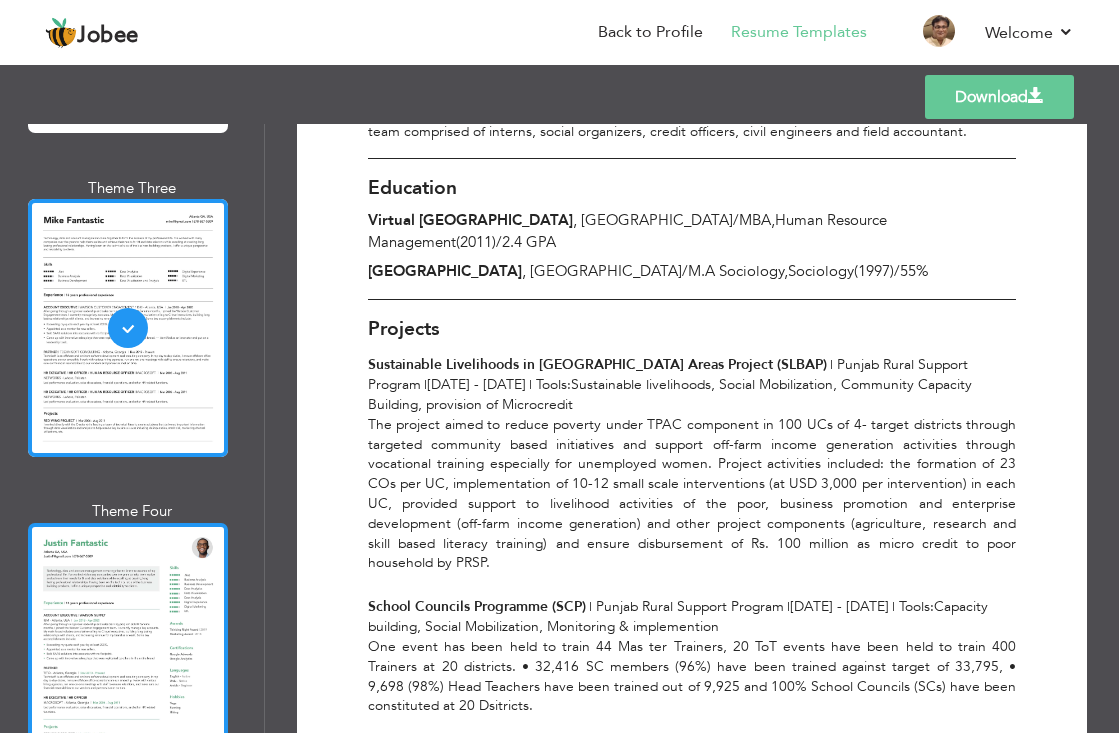 click at bounding box center (128, 652) 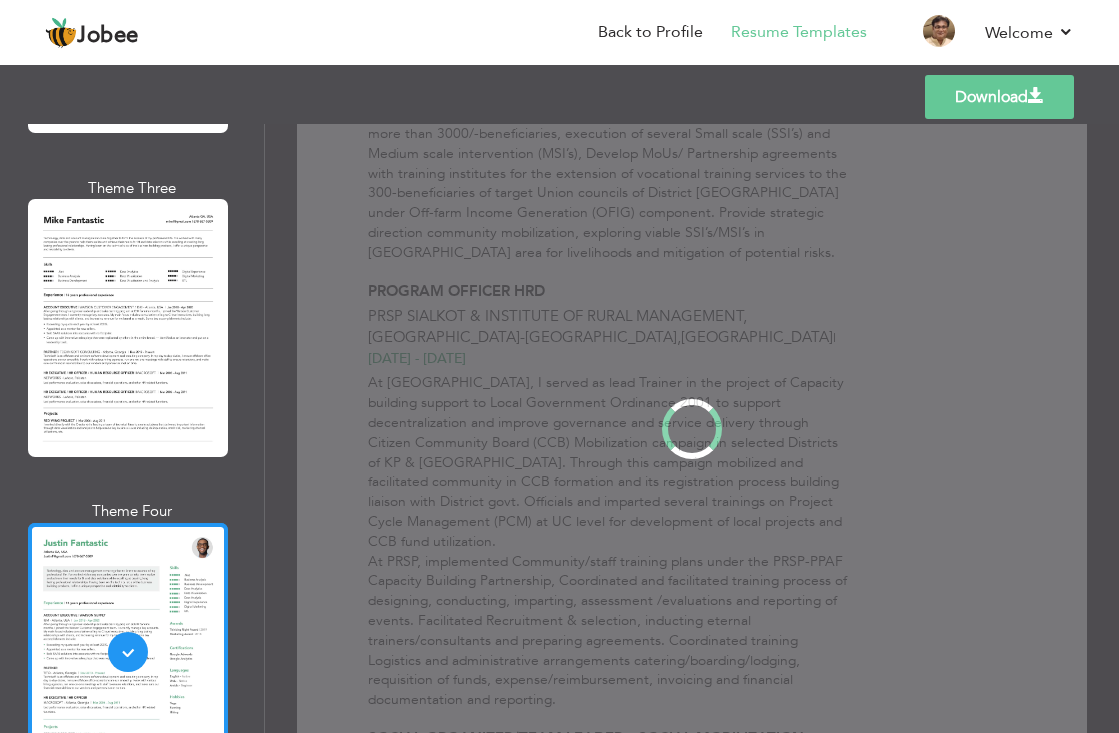 scroll, scrollTop: 0, scrollLeft: 0, axis: both 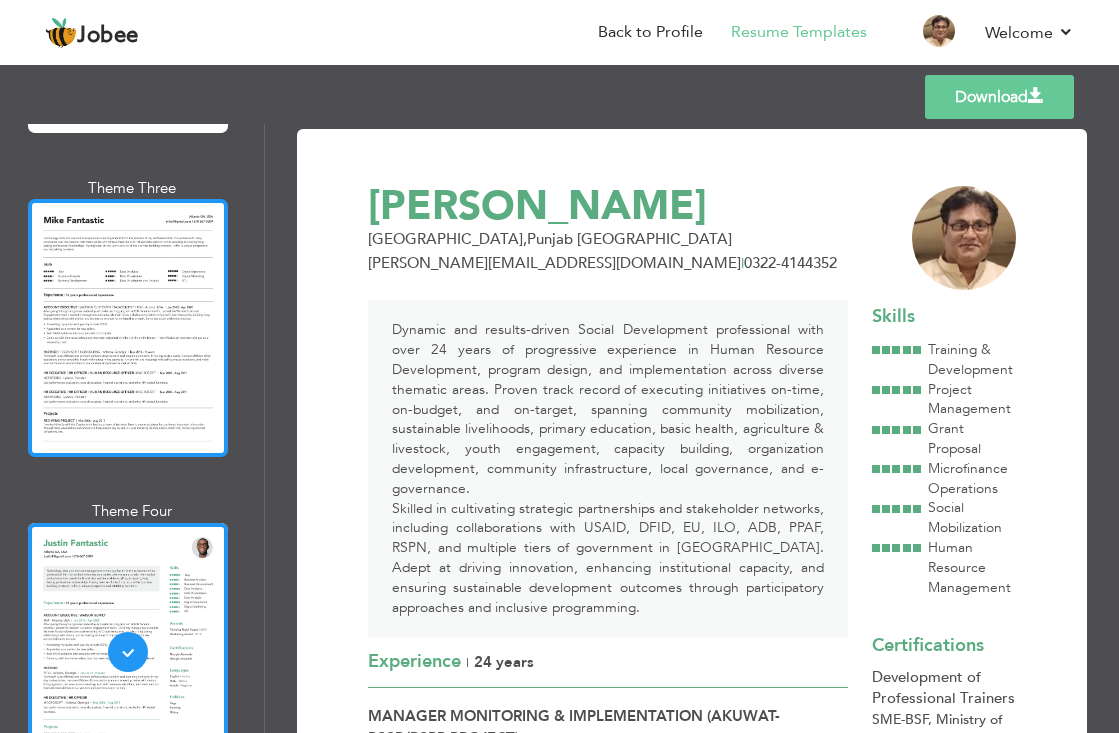 click at bounding box center [128, 328] 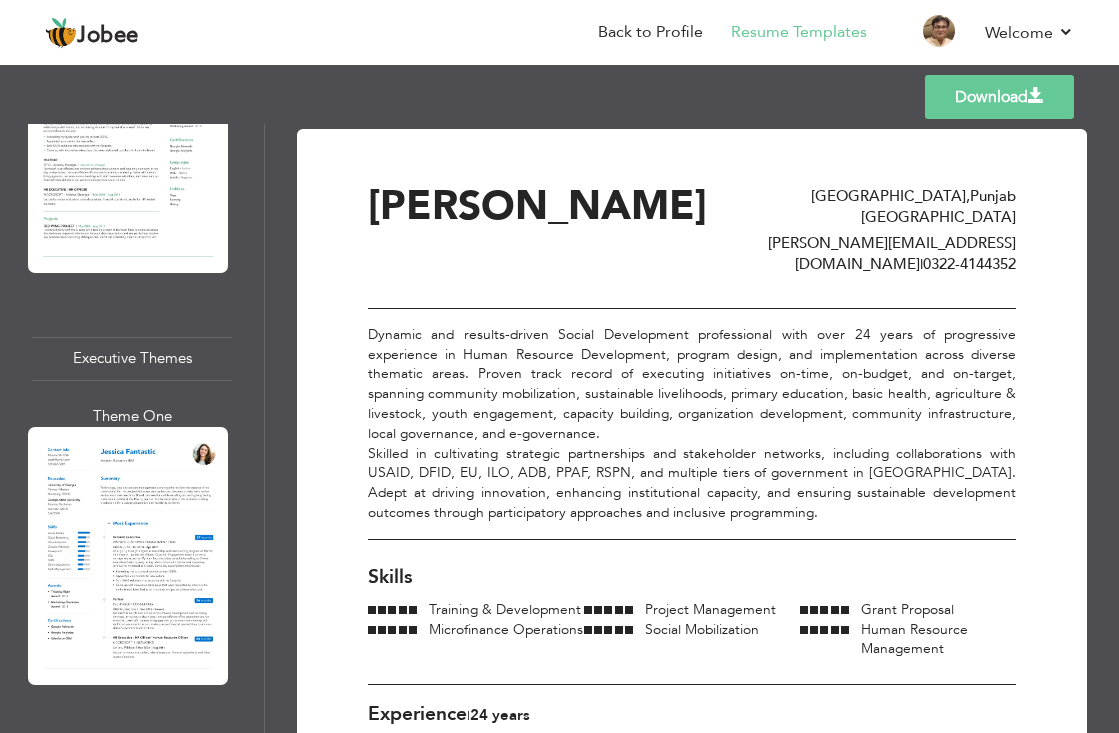 scroll, scrollTop: 3346, scrollLeft: 0, axis: vertical 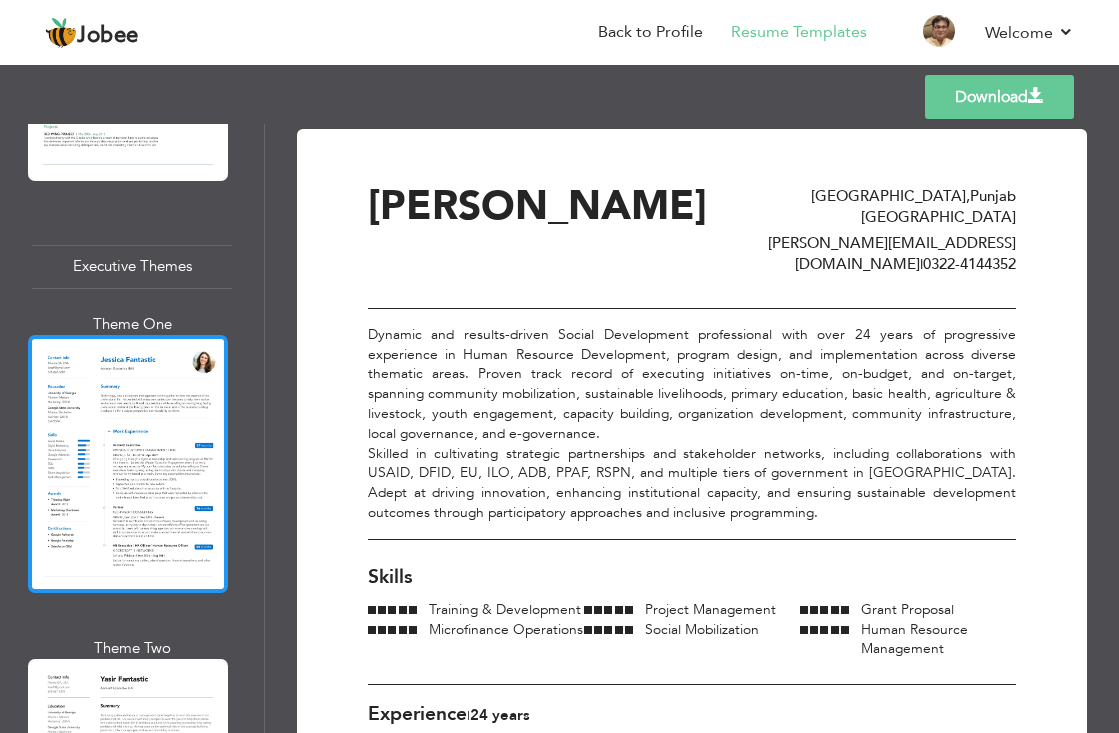 click at bounding box center (128, 464) 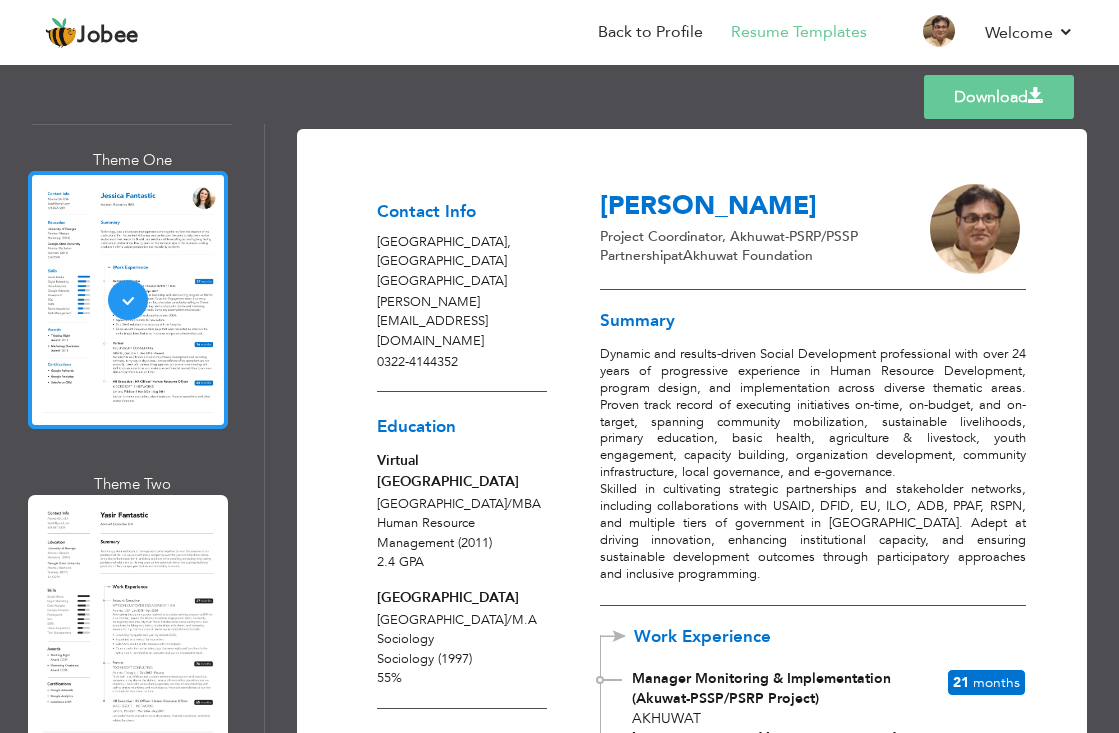scroll, scrollTop: 3546, scrollLeft: 0, axis: vertical 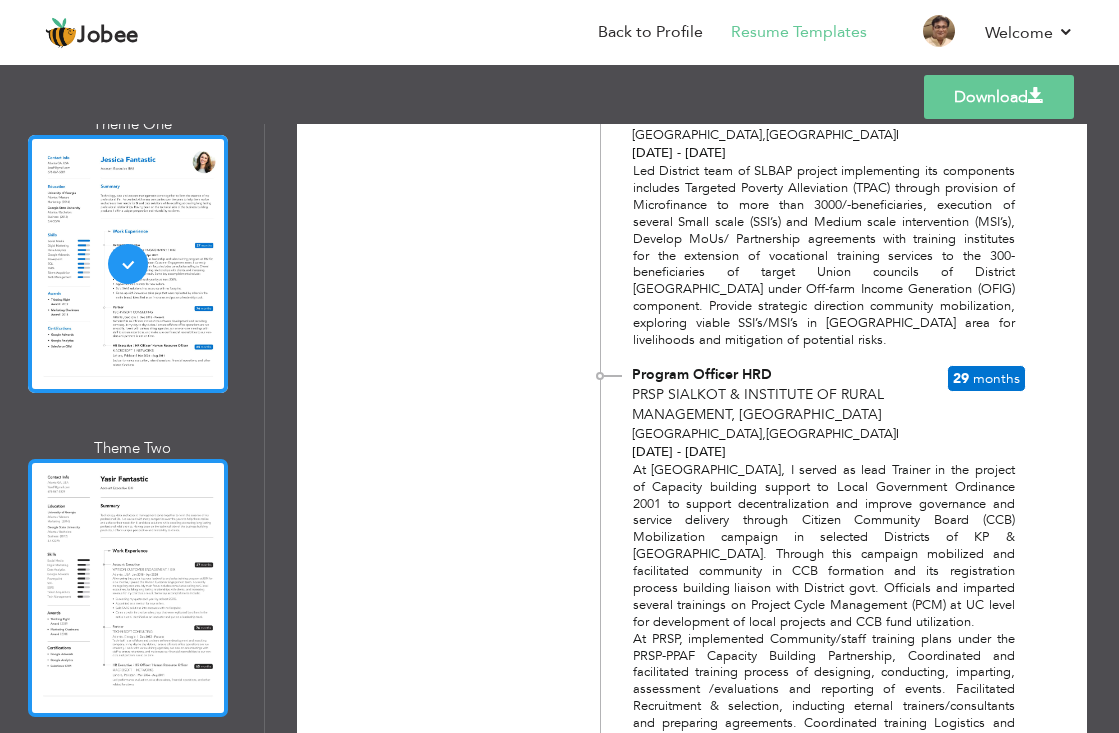 click at bounding box center (128, 588) 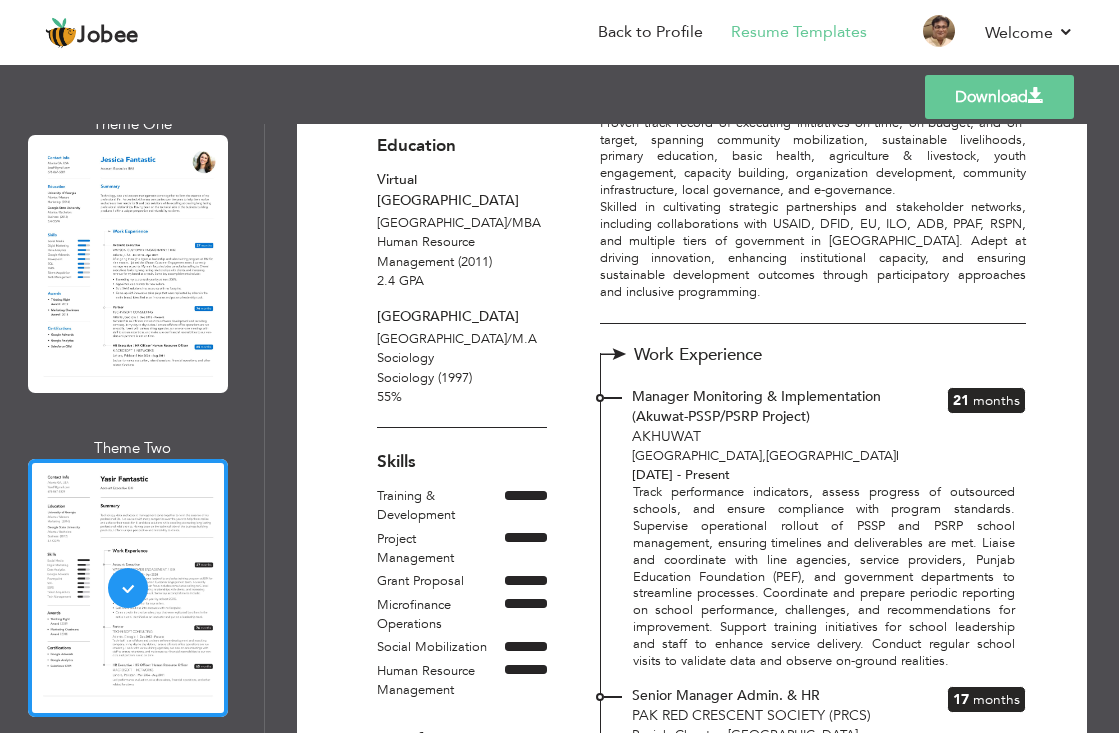 scroll, scrollTop: 0, scrollLeft: 0, axis: both 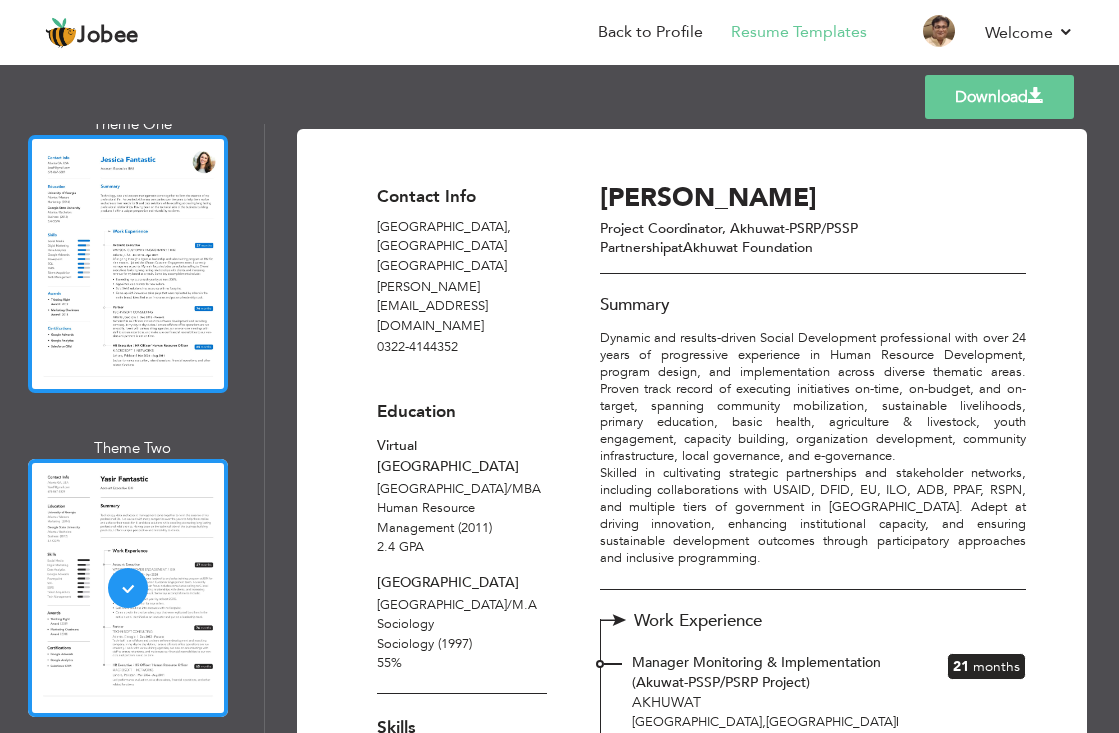 click at bounding box center (128, 264) 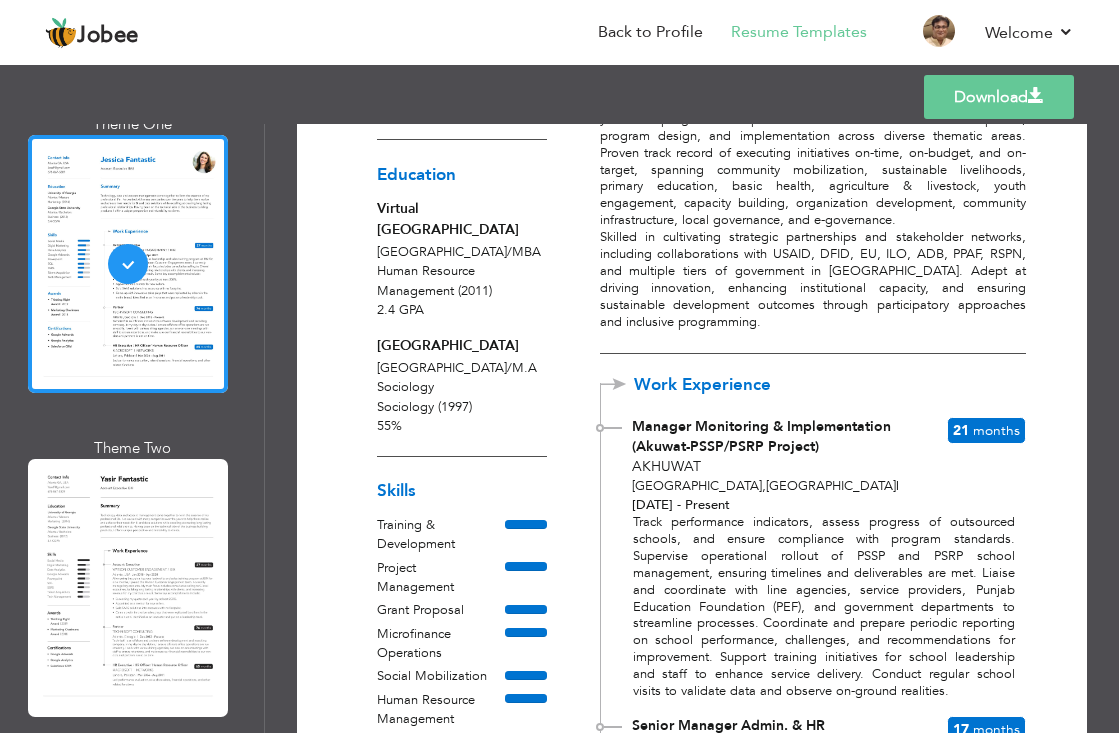 scroll, scrollTop: 300, scrollLeft: 0, axis: vertical 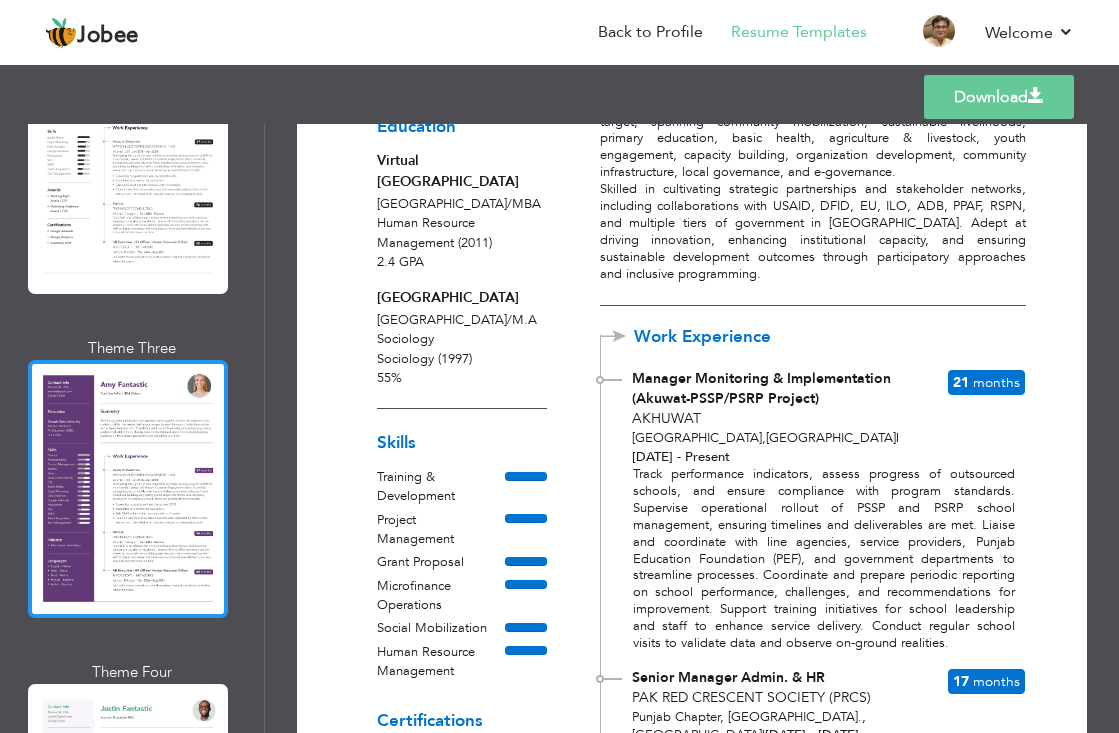 click at bounding box center (128, 489) 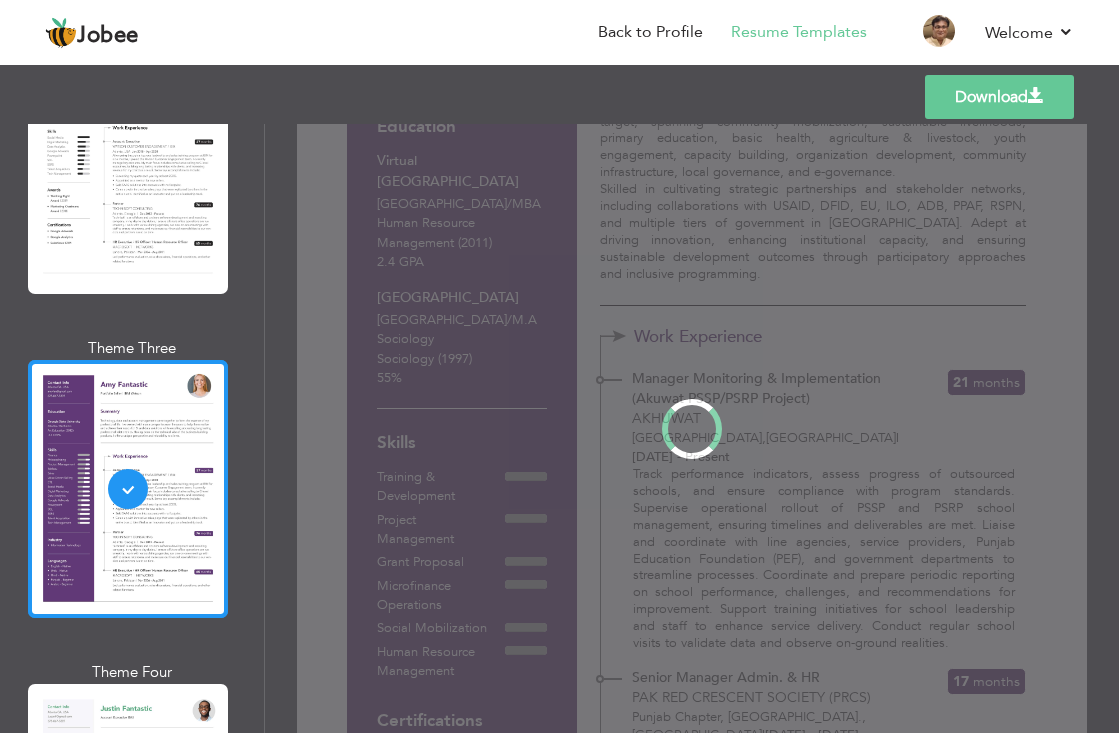 scroll, scrollTop: 0, scrollLeft: 0, axis: both 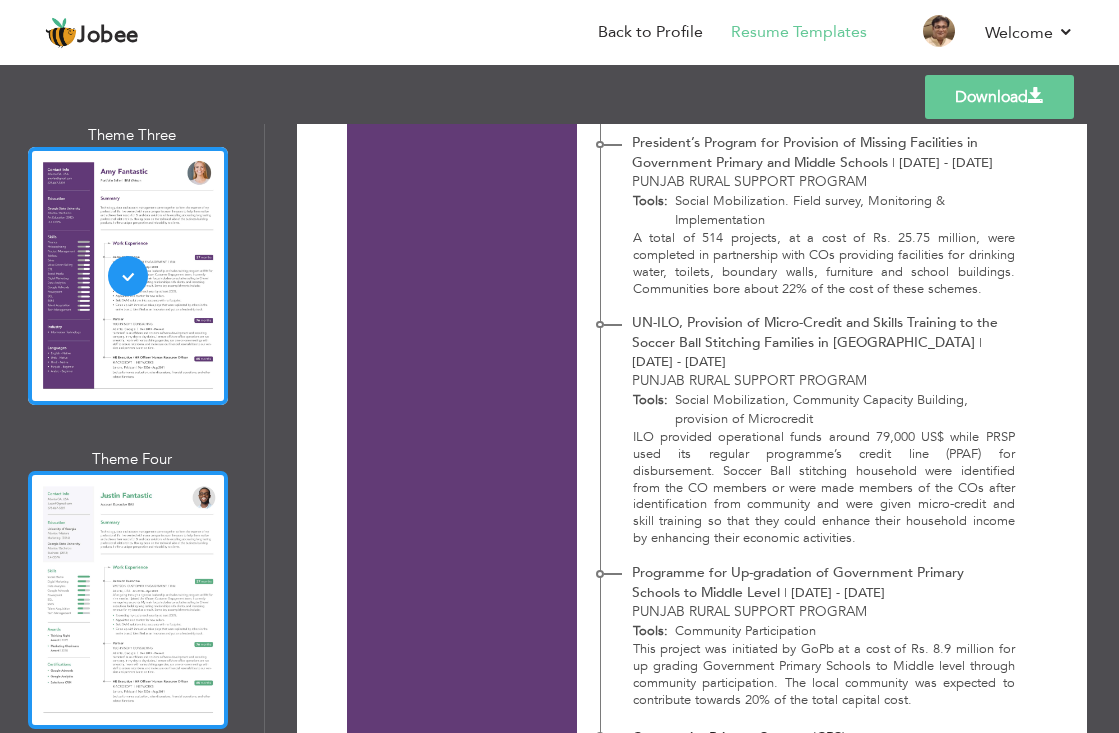 click at bounding box center [128, 600] 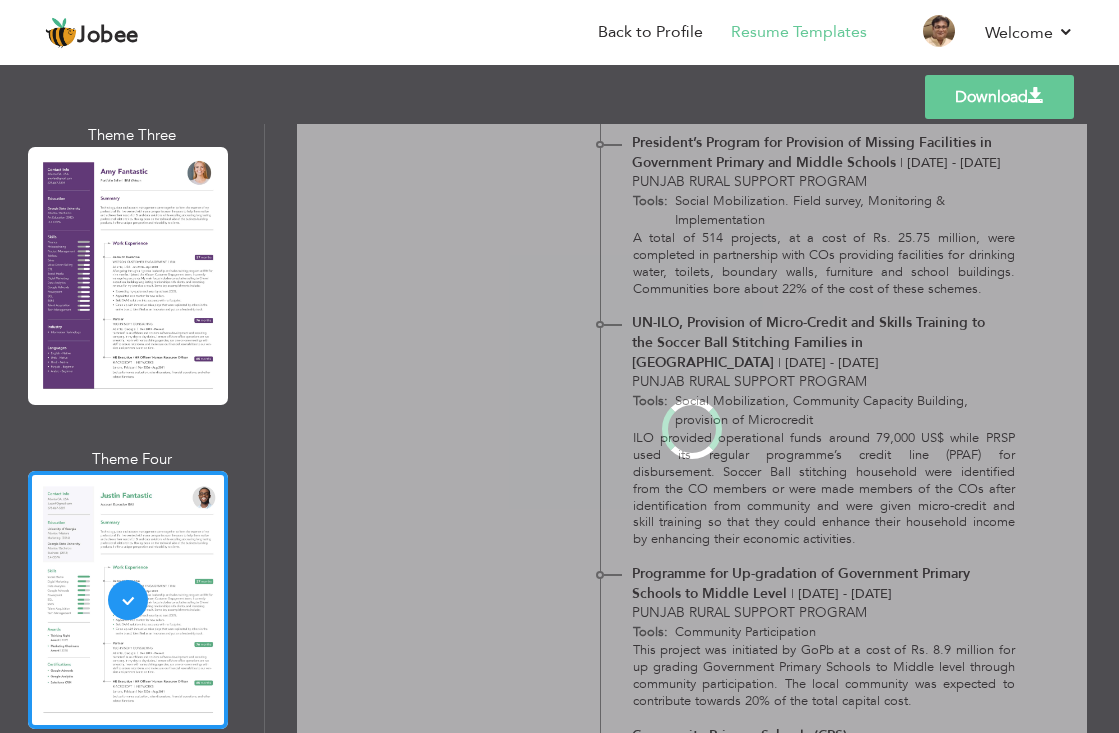 scroll, scrollTop: 0, scrollLeft: 0, axis: both 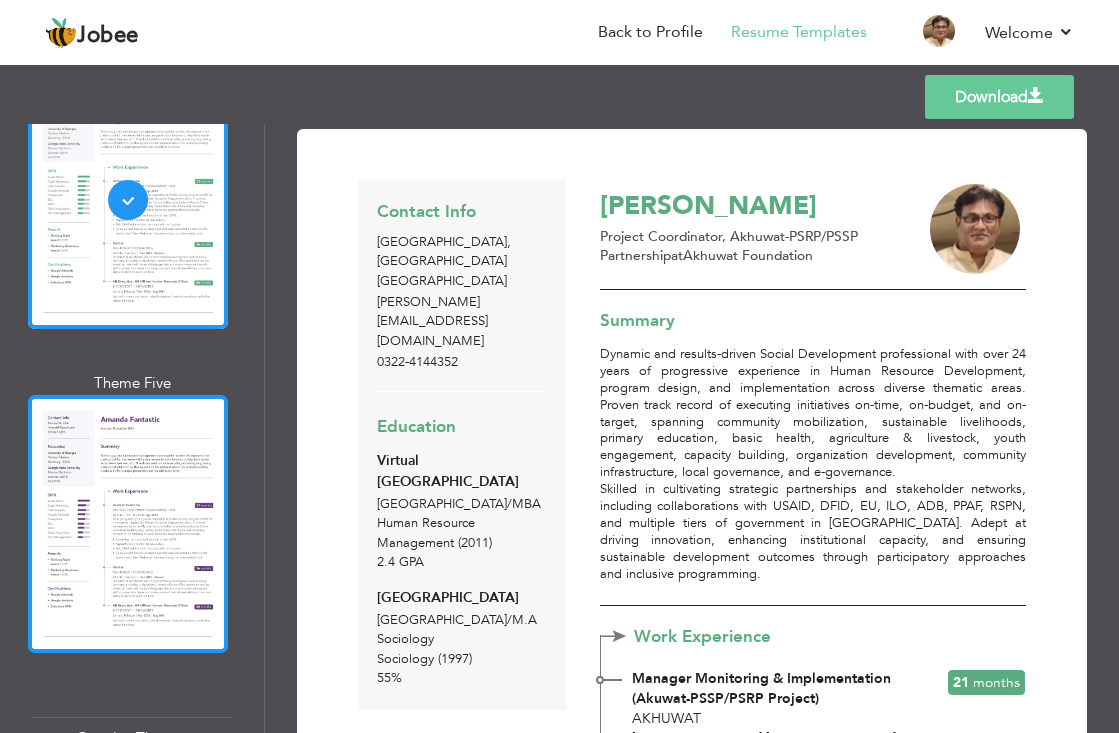 click at bounding box center (128, 524) 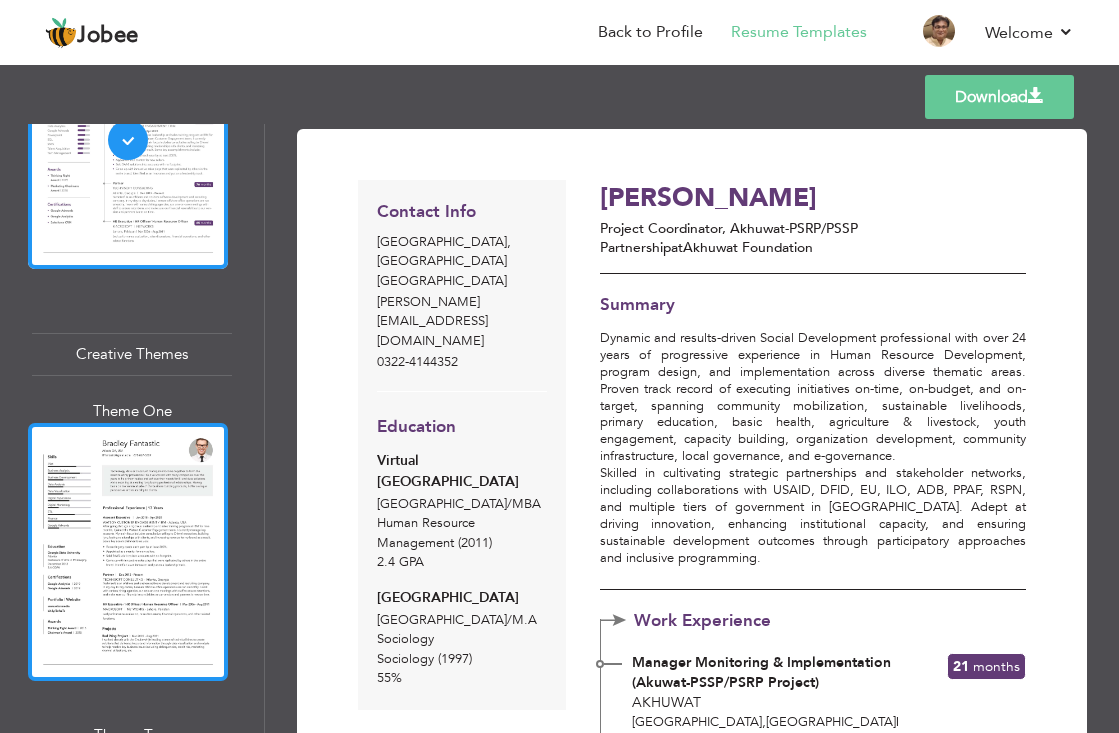 scroll, scrollTop: 4982, scrollLeft: 0, axis: vertical 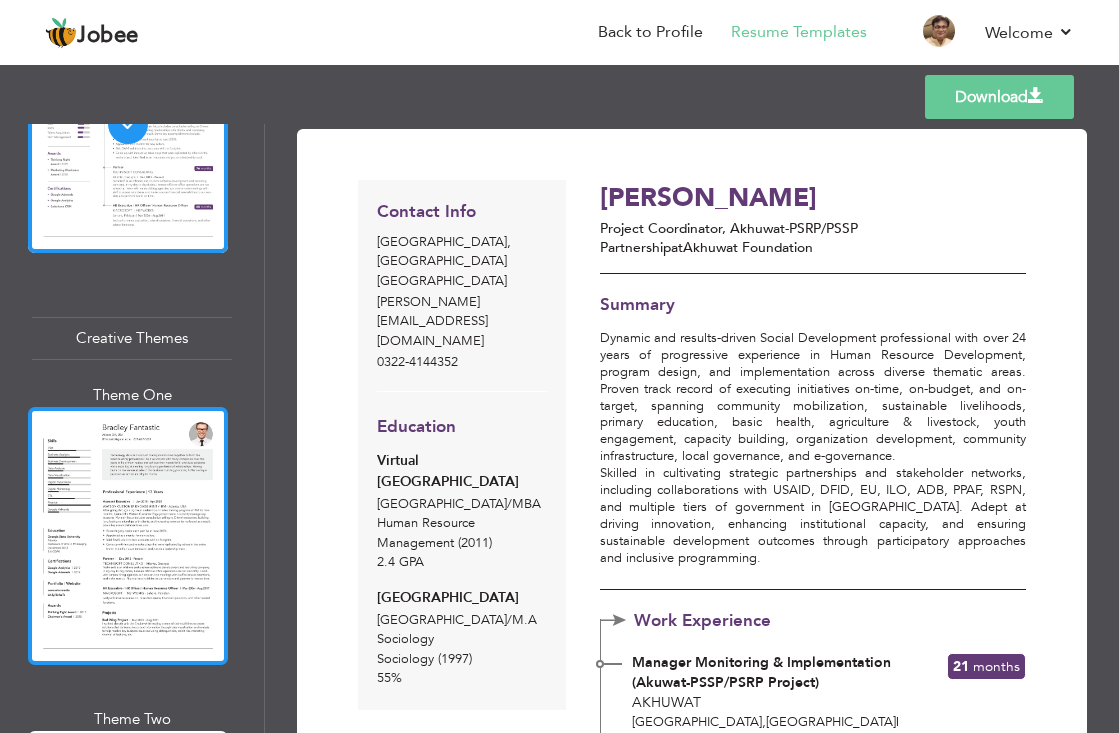 click at bounding box center [128, 536] 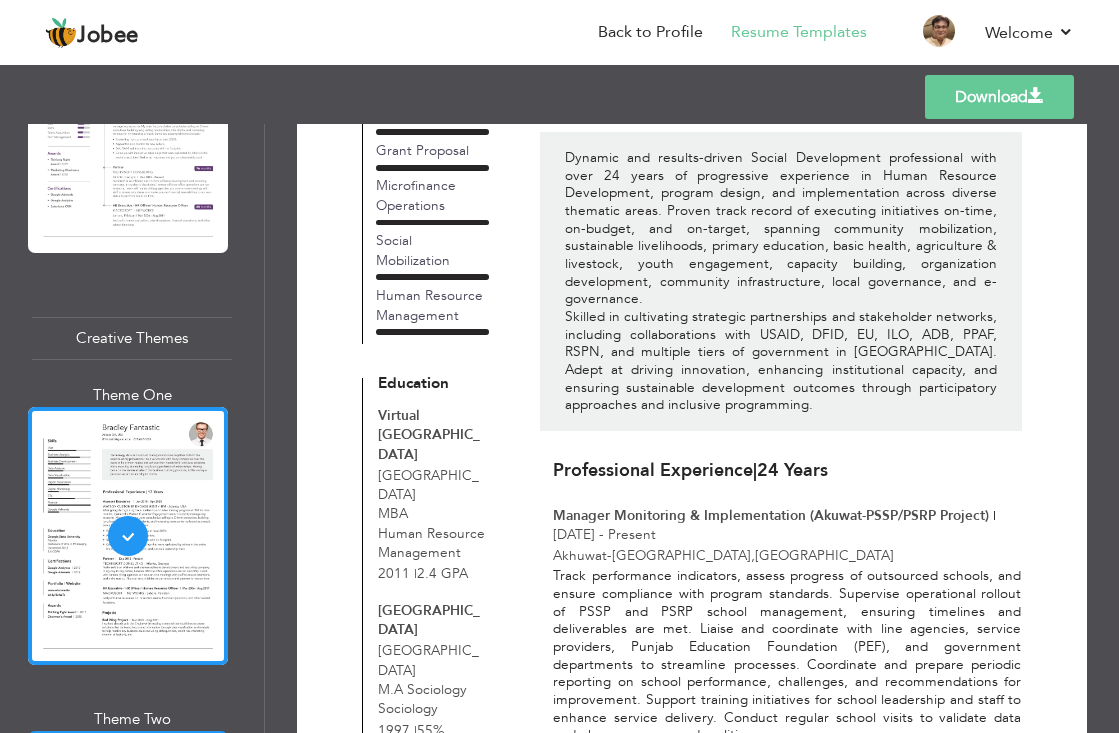 scroll, scrollTop: 200, scrollLeft: 0, axis: vertical 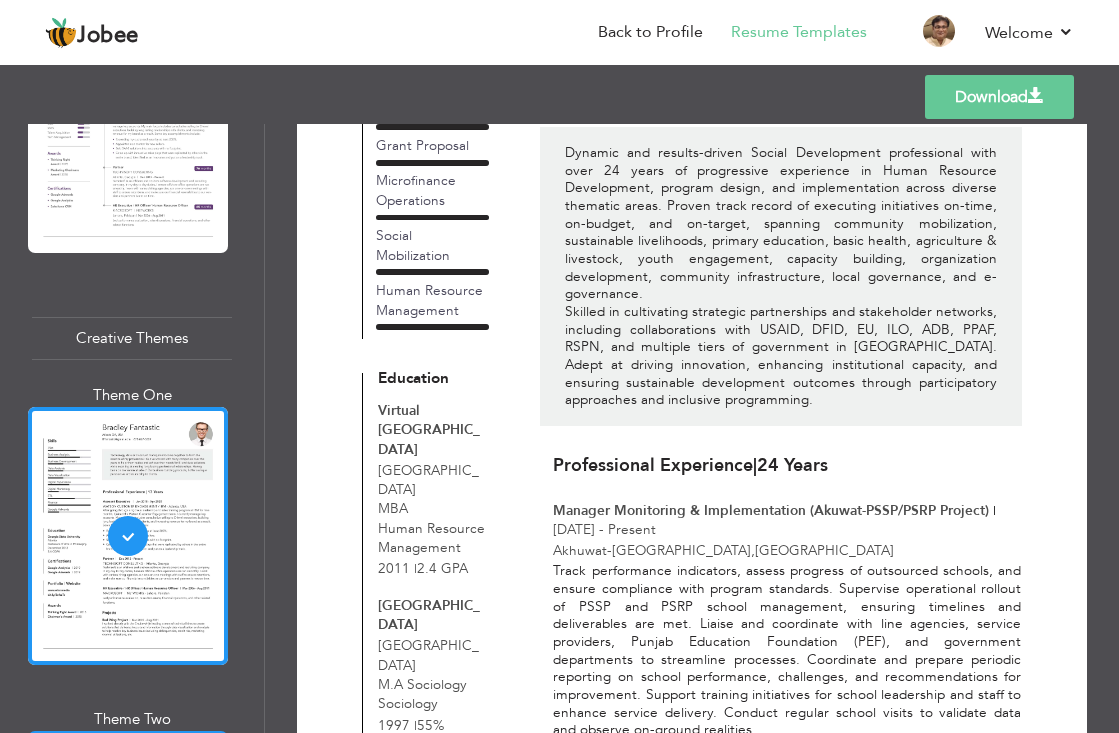 click at bounding box center [128, 860] 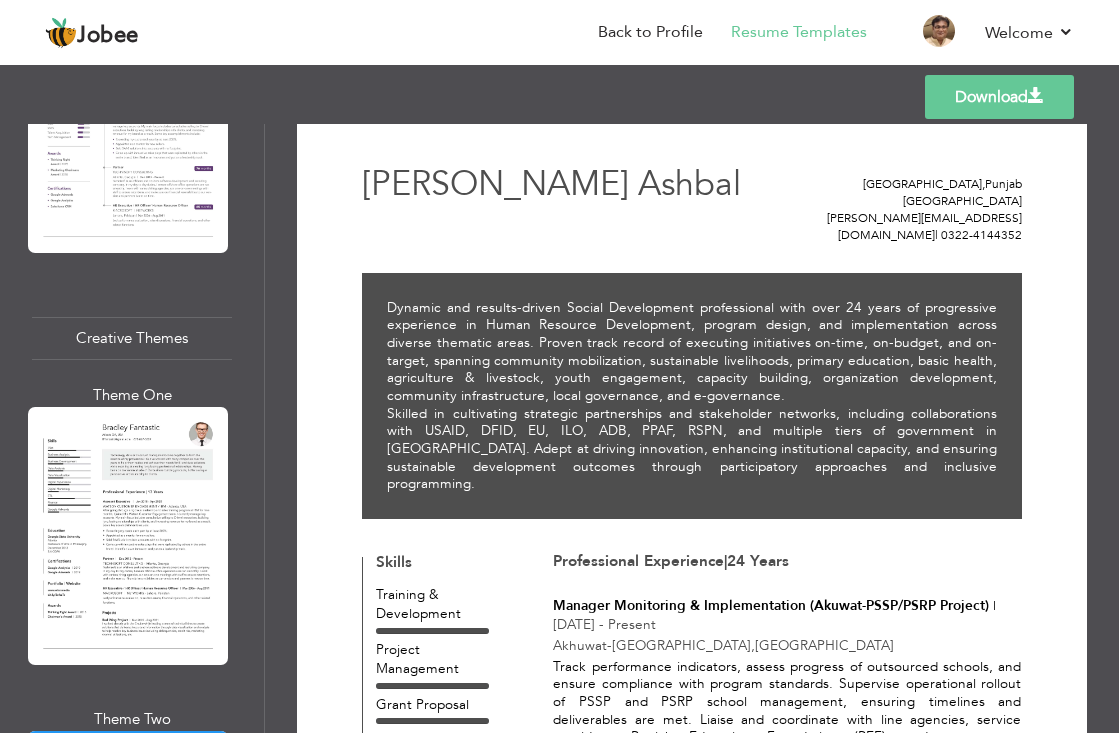 scroll, scrollTop: 0, scrollLeft: 0, axis: both 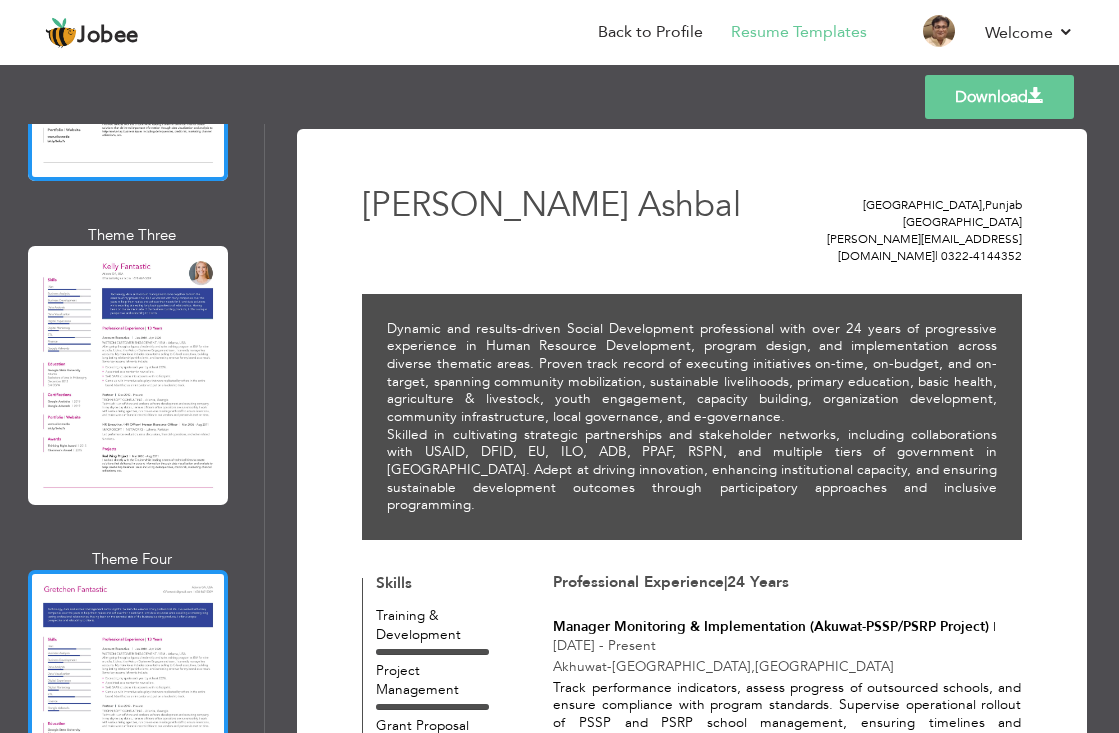 click at bounding box center (128, 699) 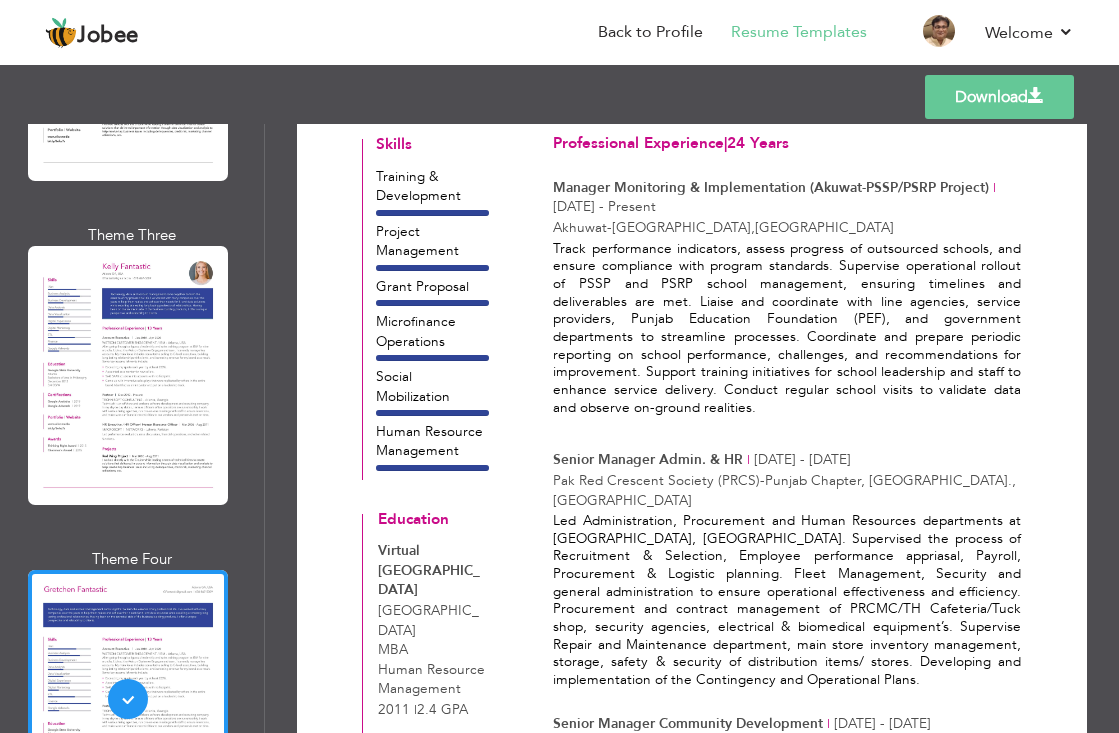 scroll, scrollTop: 500, scrollLeft: 0, axis: vertical 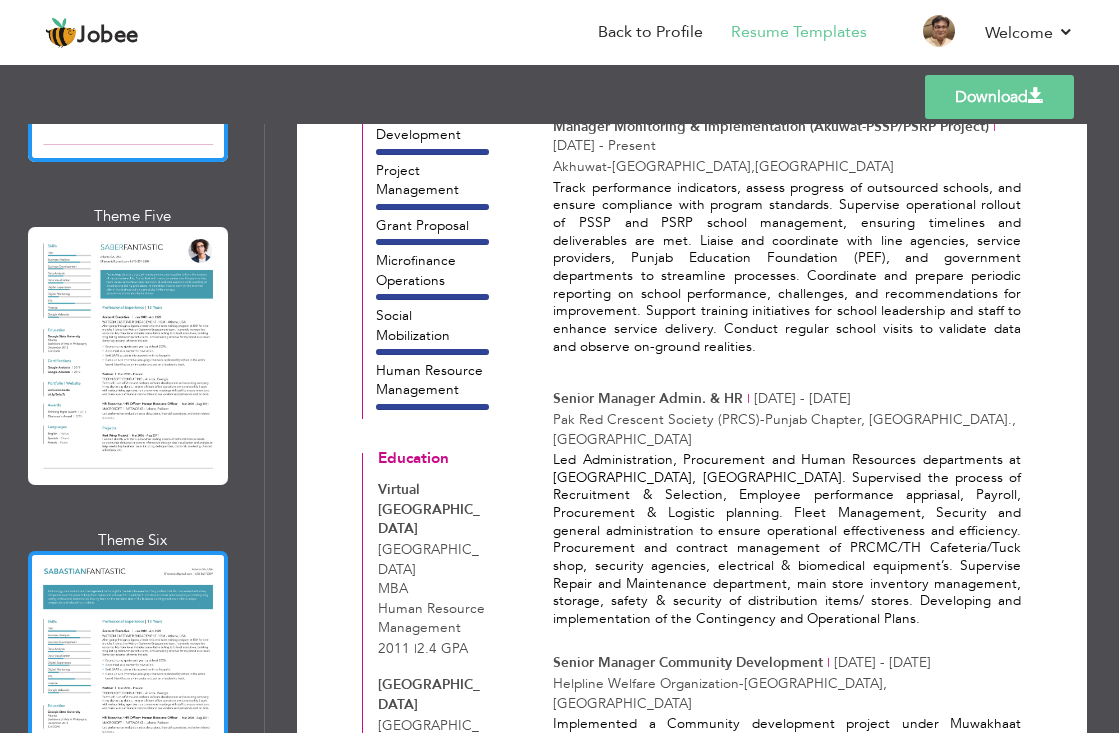 click at bounding box center (128, 680) 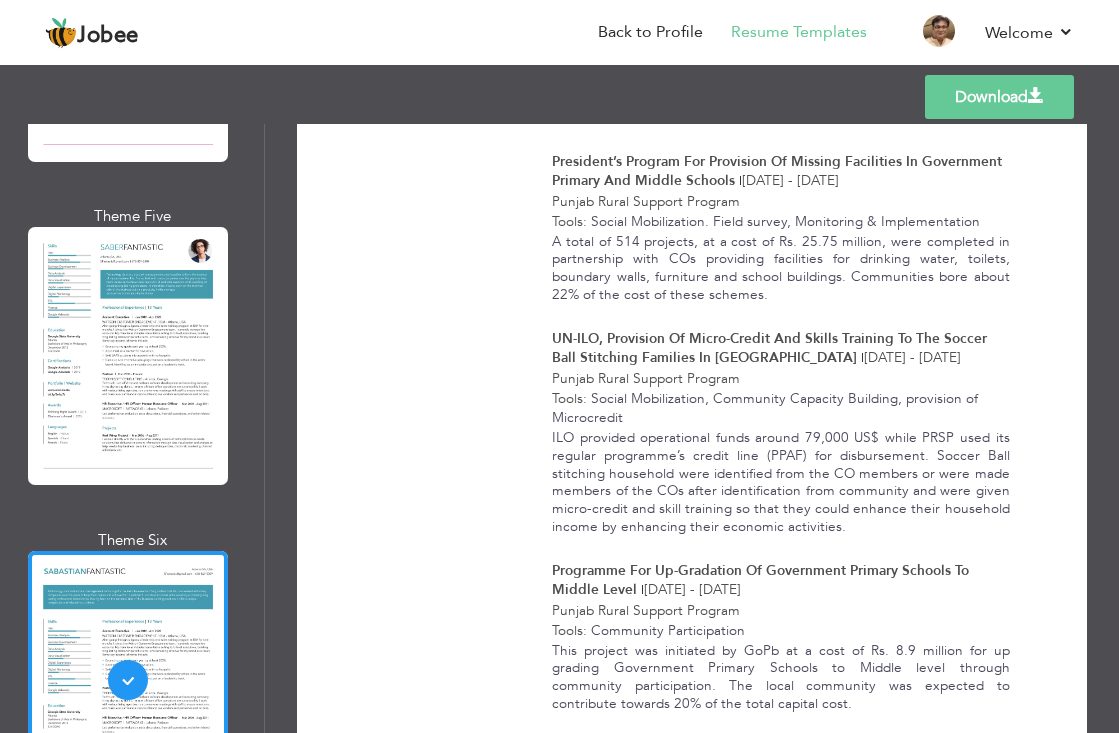 scroll, scrollTop: 4442, scrollLeft: 0, axis: vertical 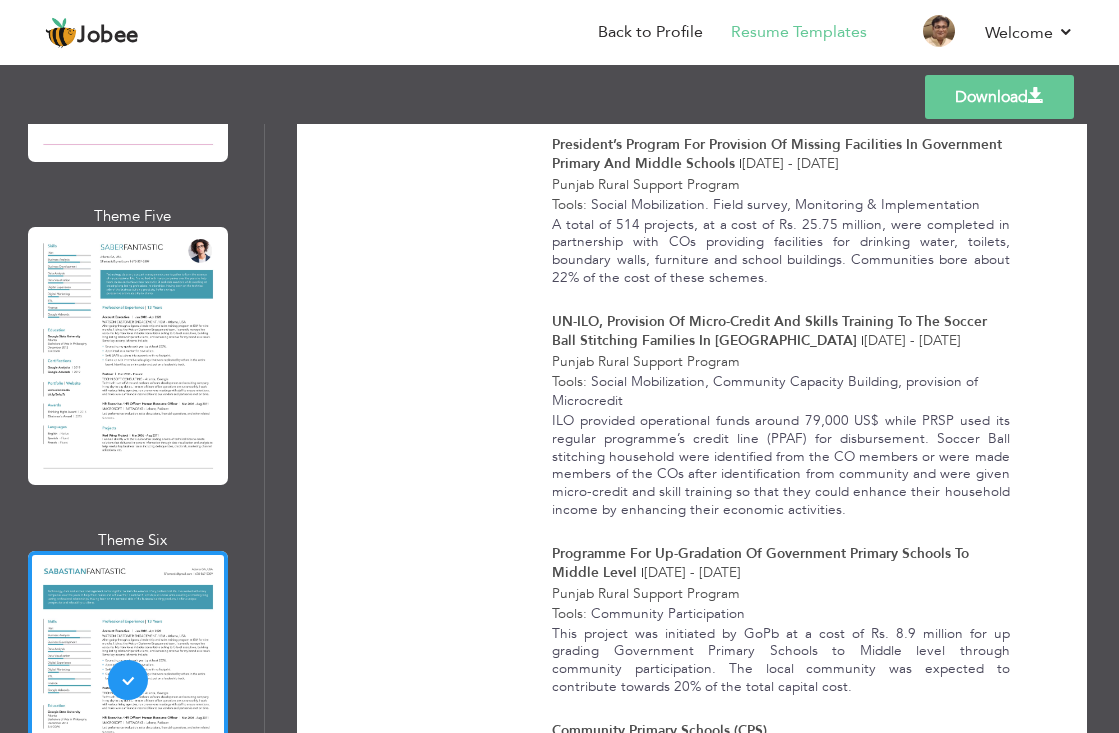 click on "Download" at bounding box center (999, 97) 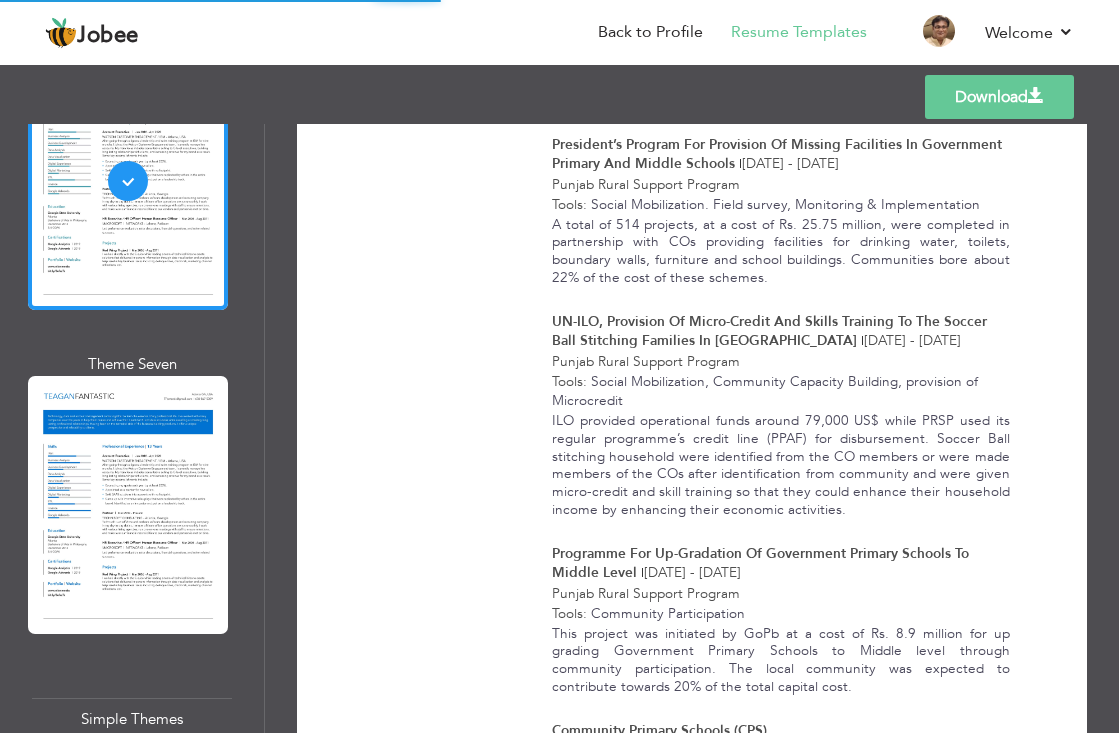 scroll, scrollTop: 6970, scrollLeft: 0, axis: vertical 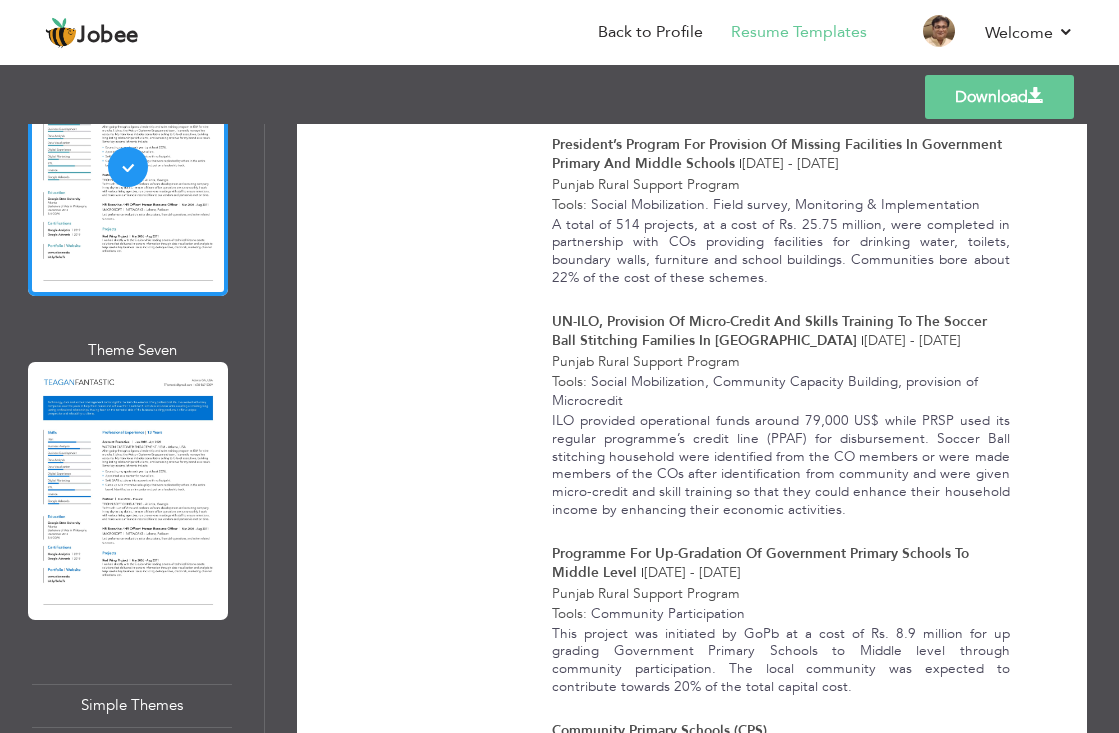 click at bounding box center (128, 903) 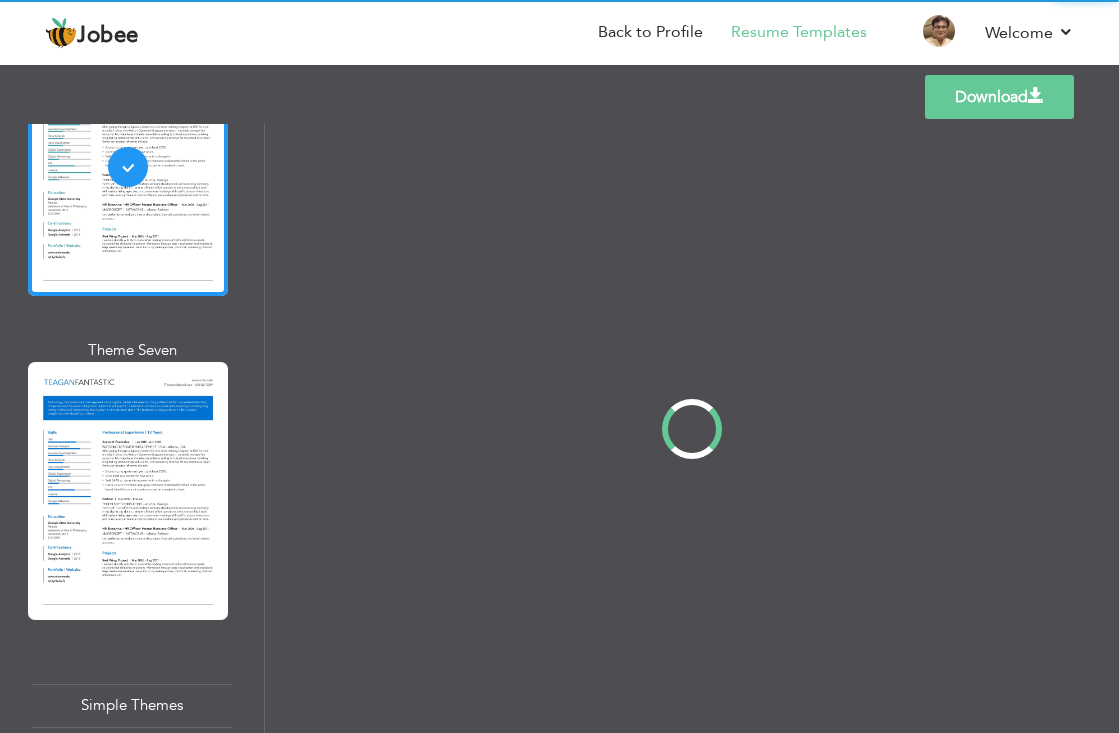 scroll, scrollTop: 0, scrollLeft: 0, axis: both 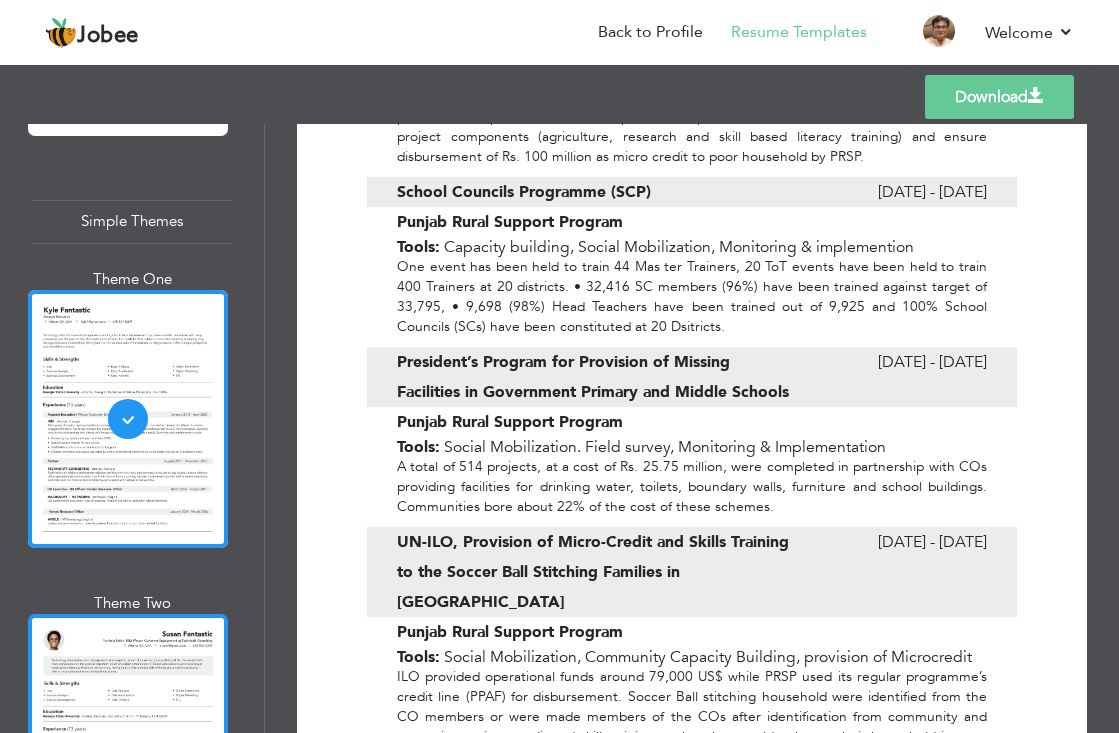 click at bounding box center (128, 743) 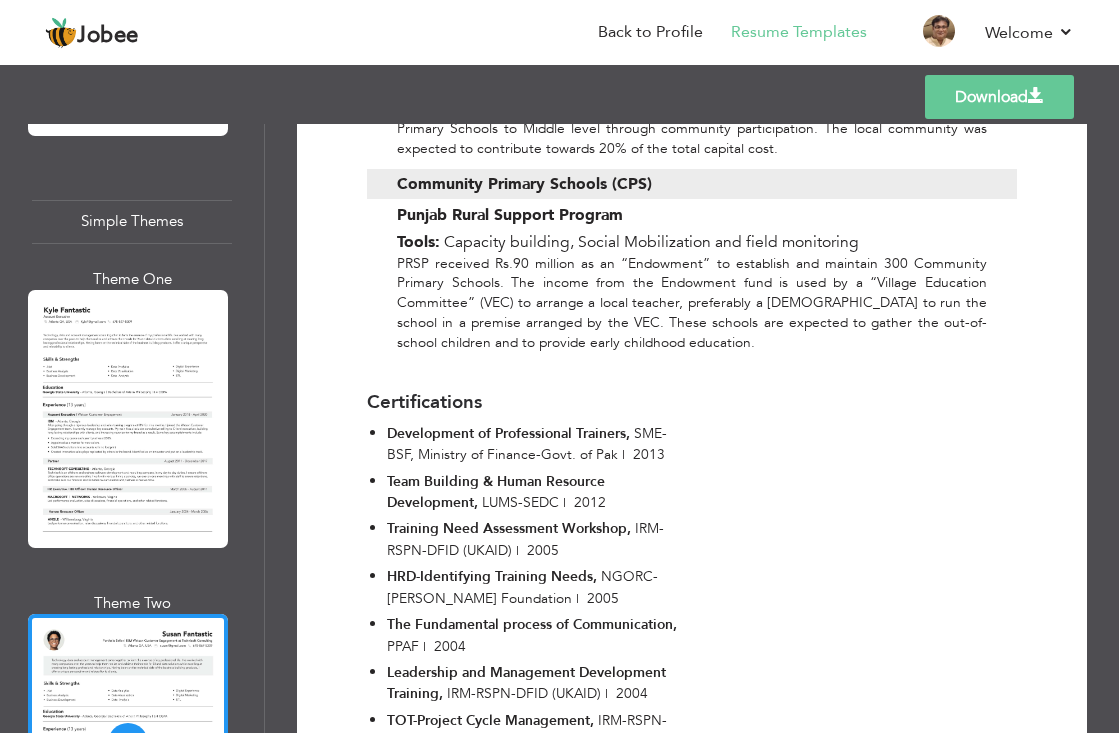 scroll, scrollTop: 5554, scrollLeft: 0, axis: vertical 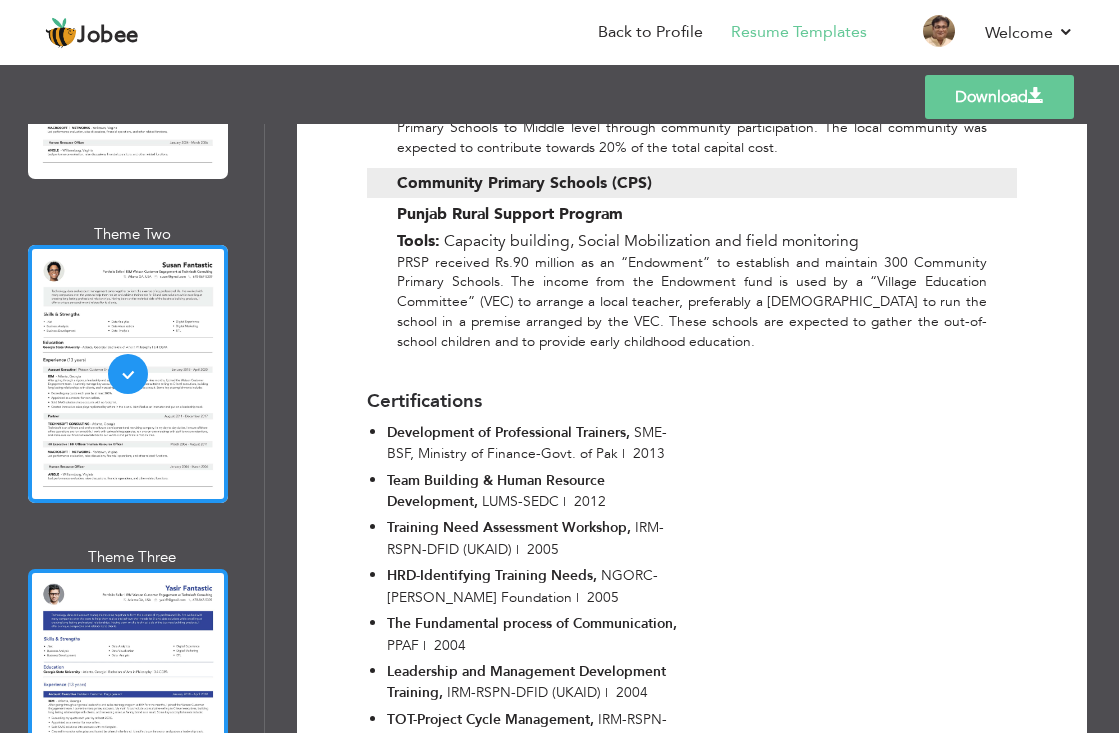 click at bounding box center [128, 698] 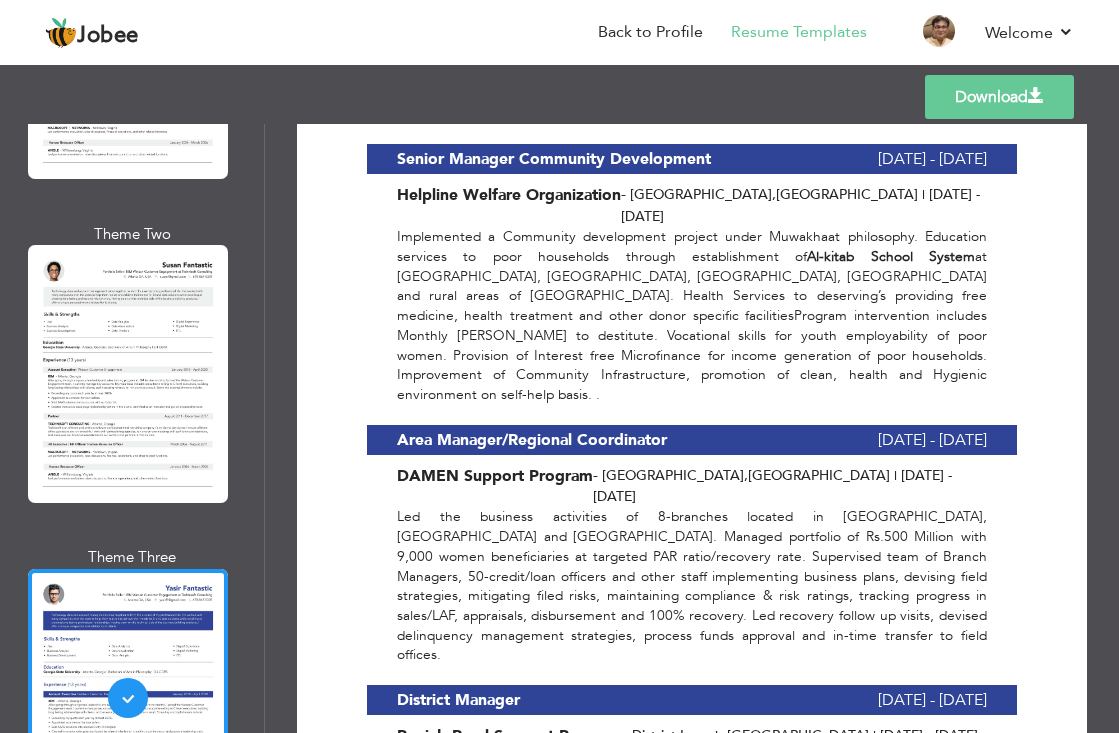 scroll, scrollTop: 1400, scrollLeft: 0, axis: vertical 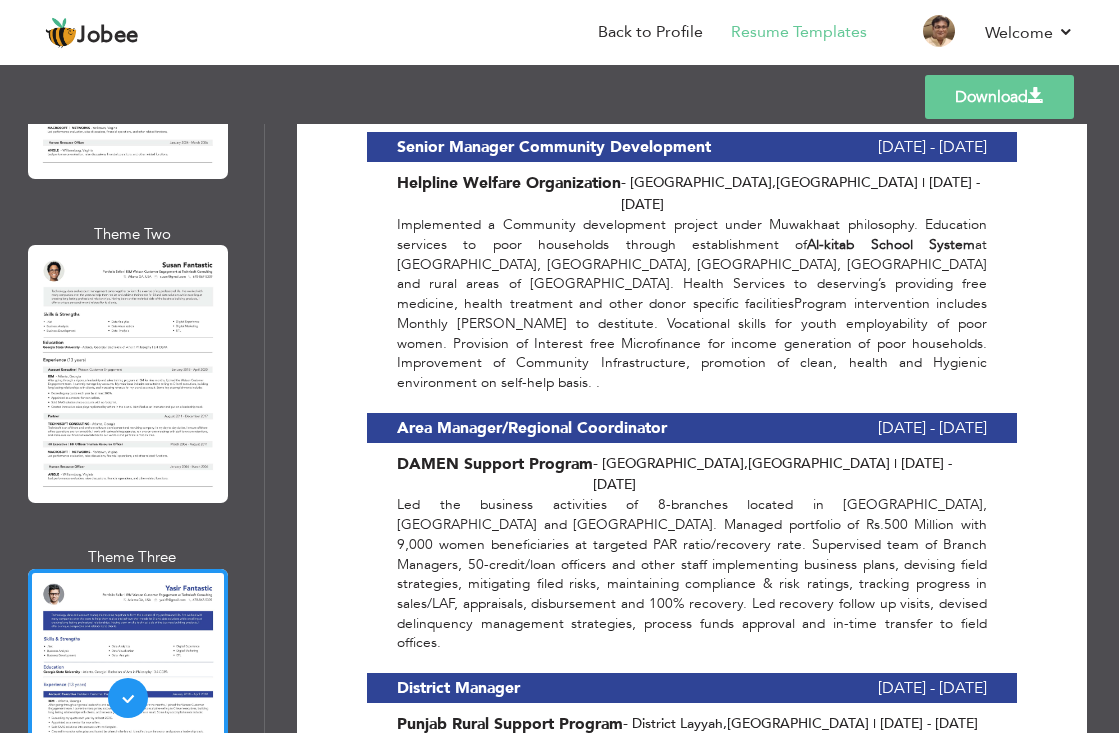 click at bounding box center (128, 1022) 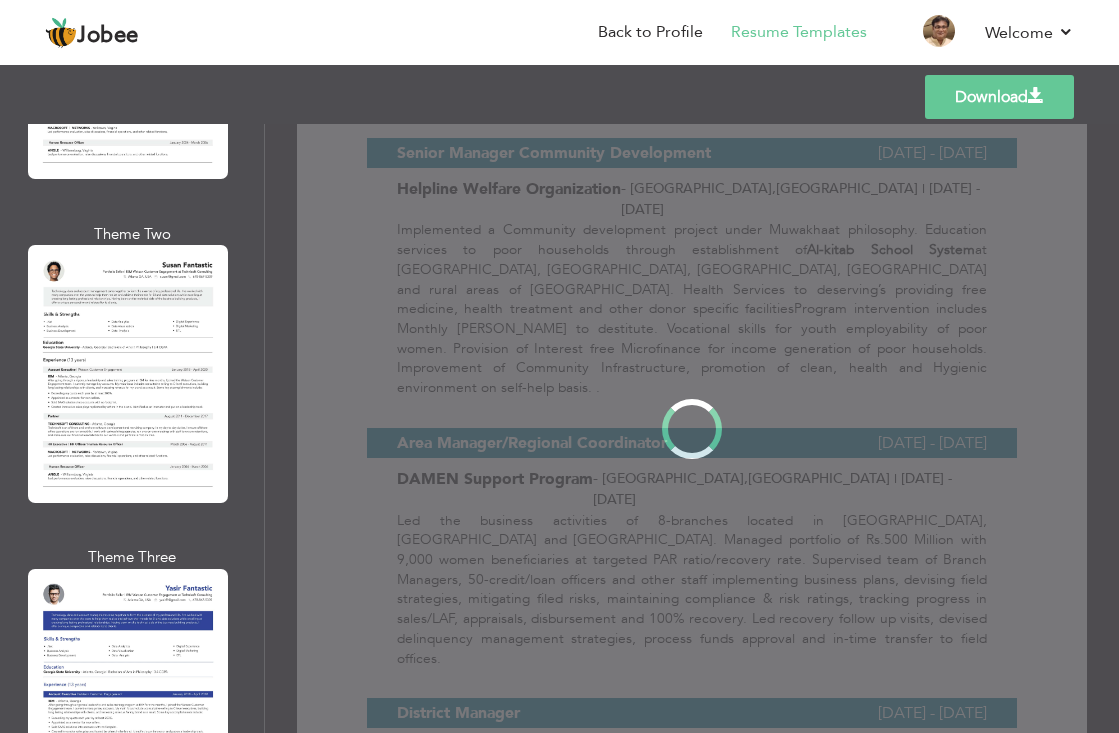 scroll, scrollTop: 0, scrollLeft: 0, axis: both 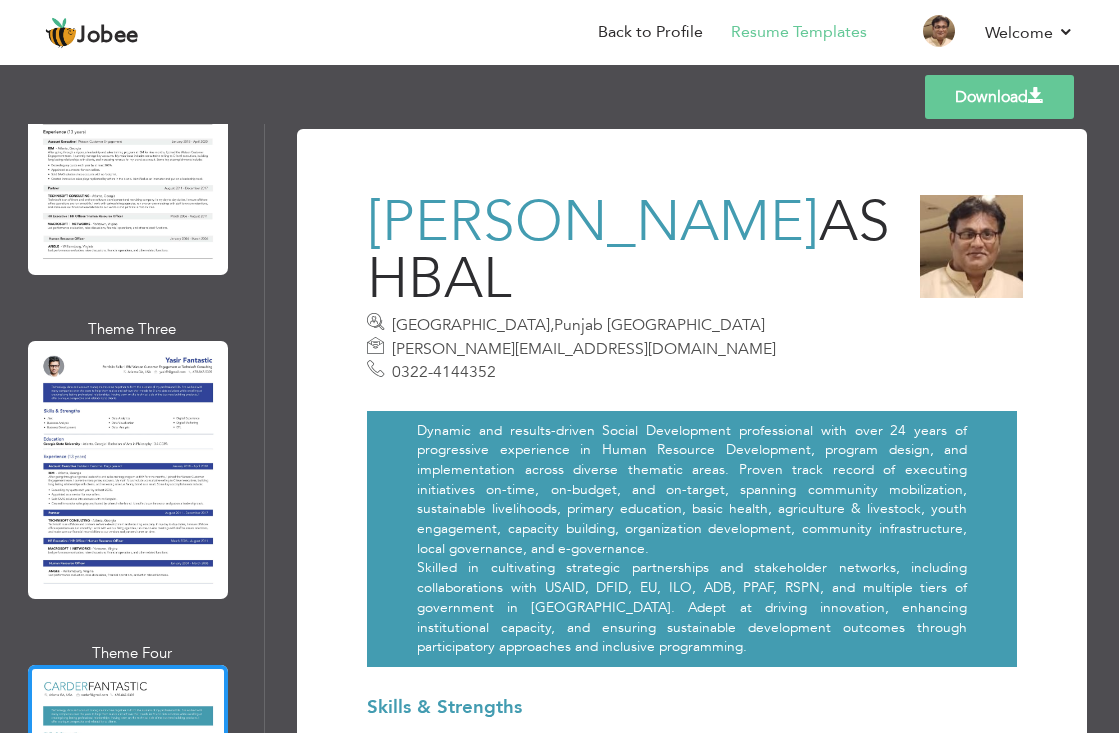click on "Download" at bounding box center [999, 97] 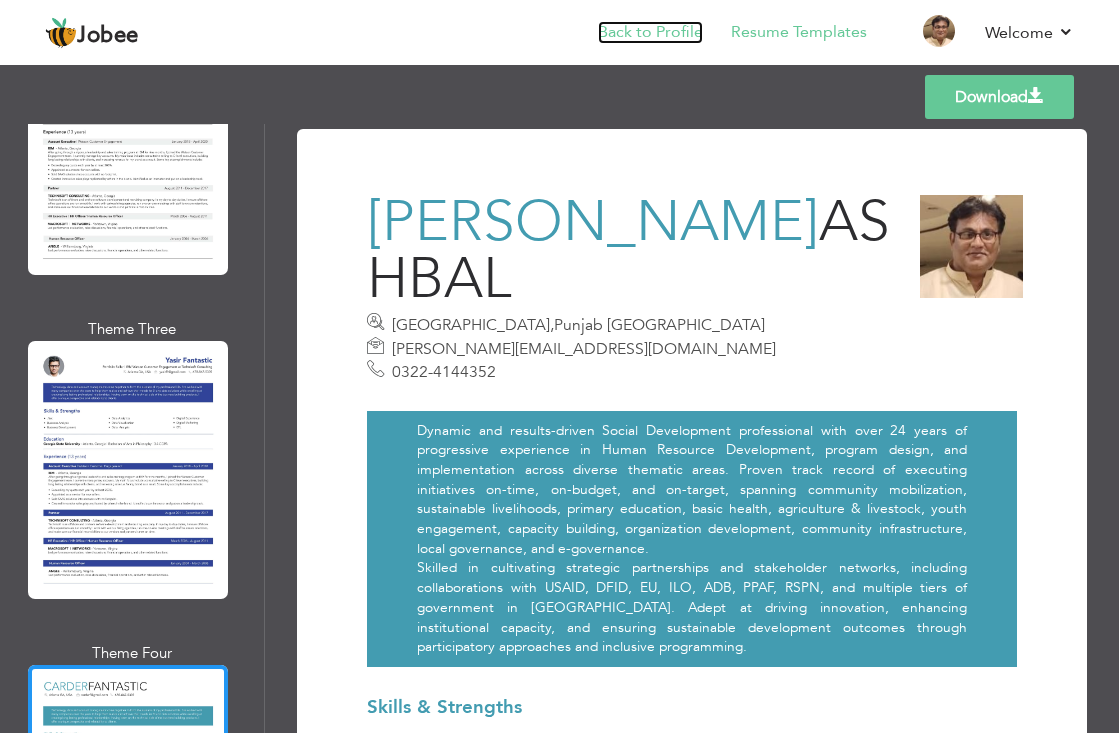 click on "Back to Profile" at bounding box center [650, 32] 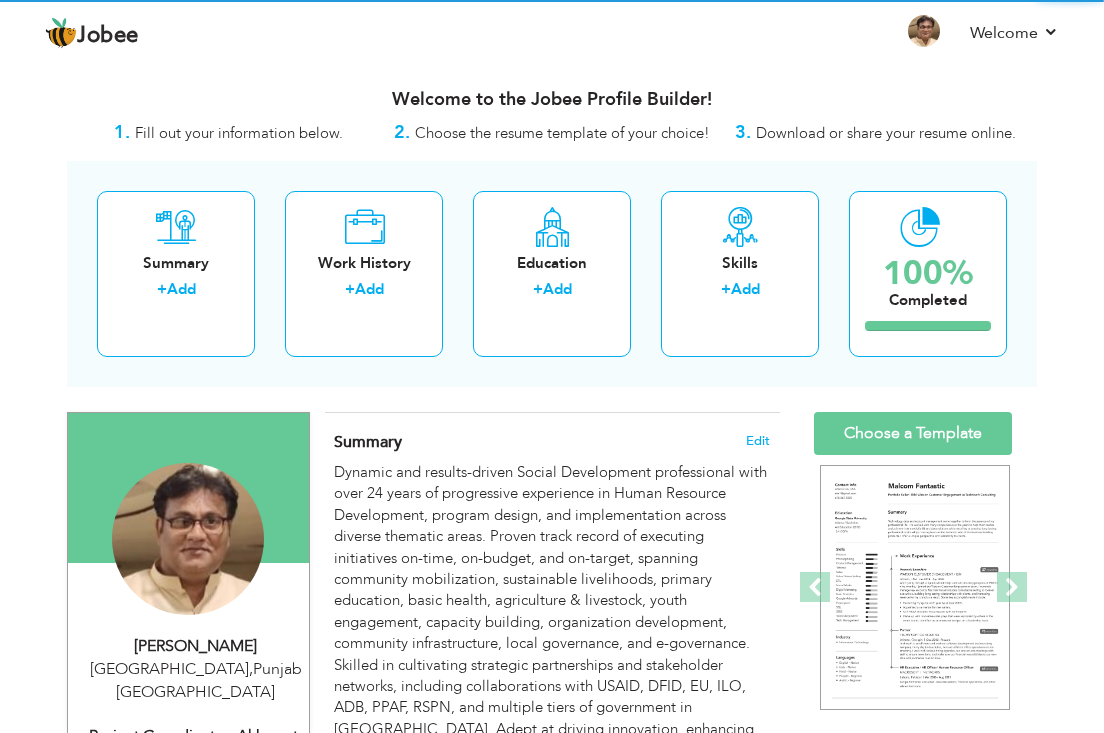 scroll, scrollTop: 0, scrollLeft: 0, axis: both 